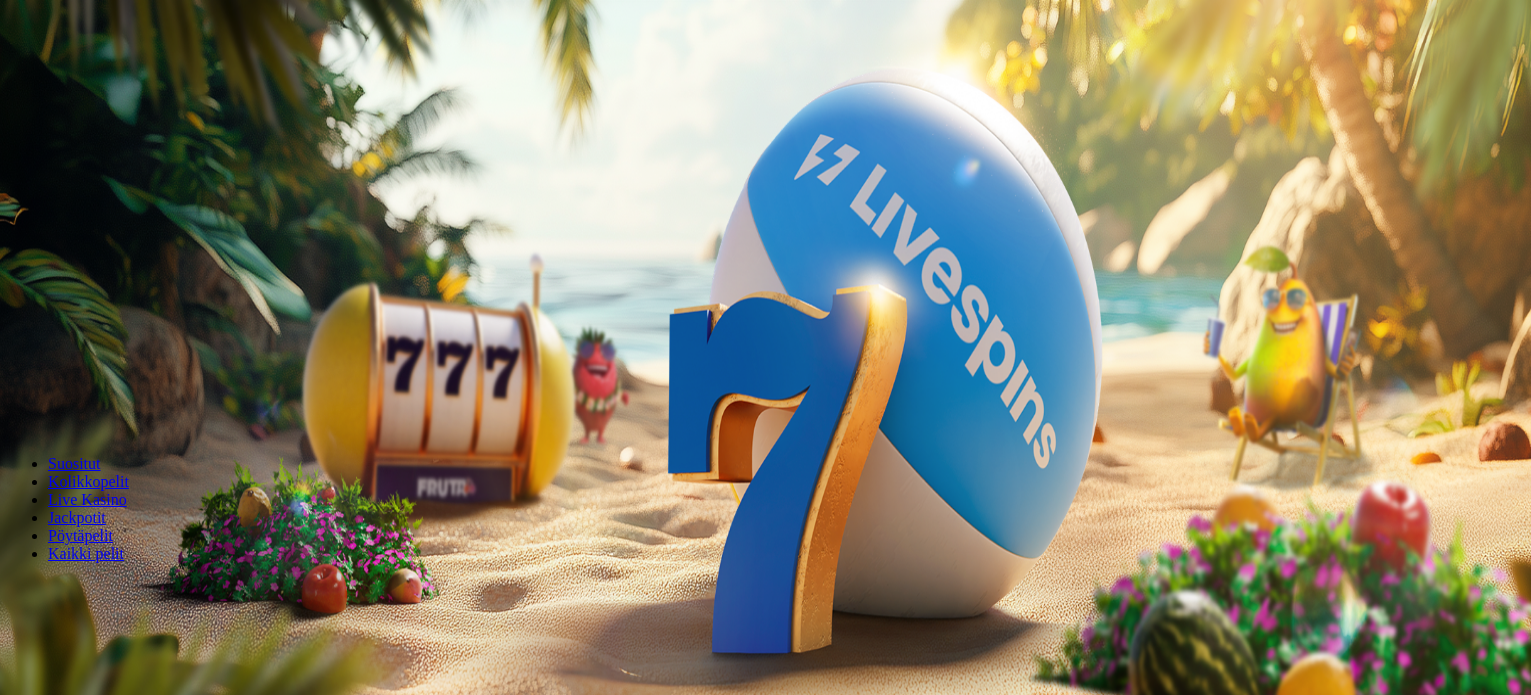 scroll, scrollTop: 0, scrollLeft: 0, axis: both 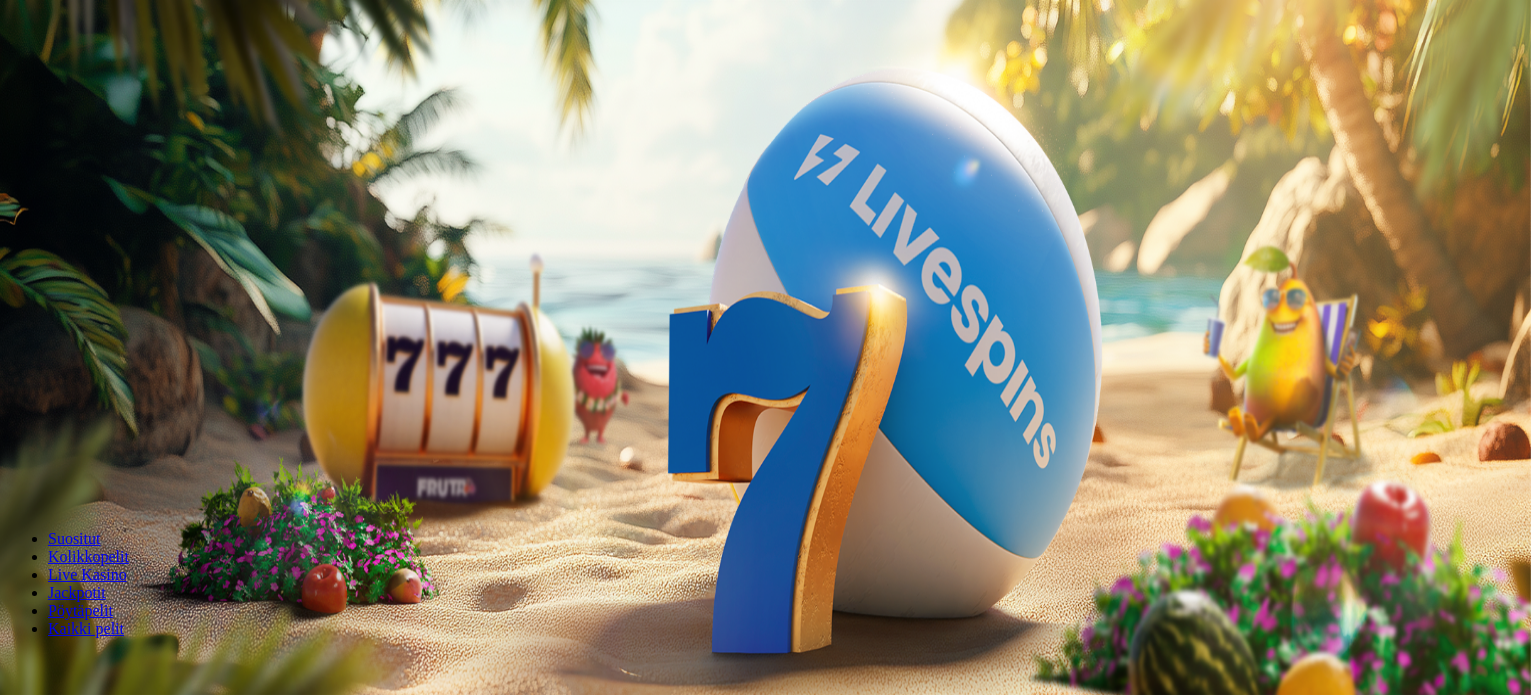 click on "Kirjaudu" at bounding box center (138, 72) 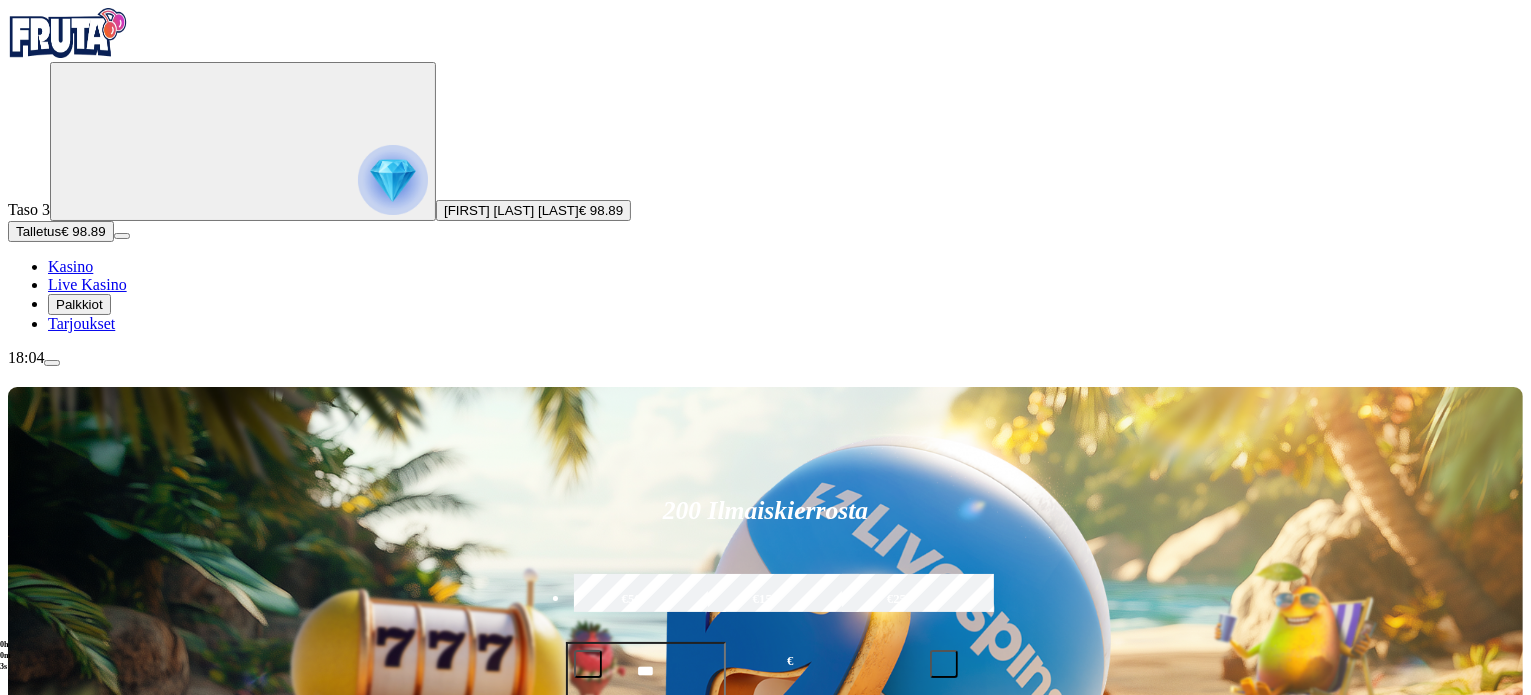 click on "Pelaa nyt" at bounding box center (77, 1486) 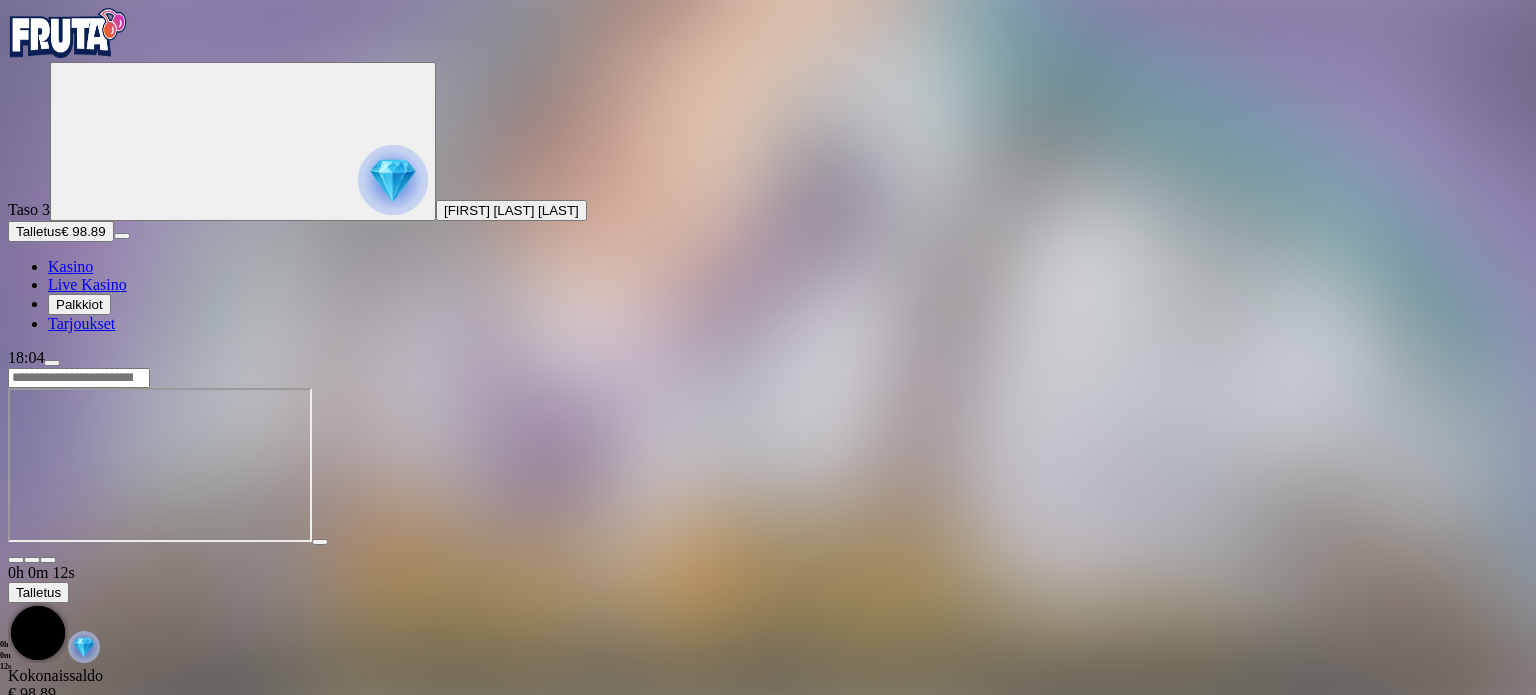 click at bounding box center (48, 560) 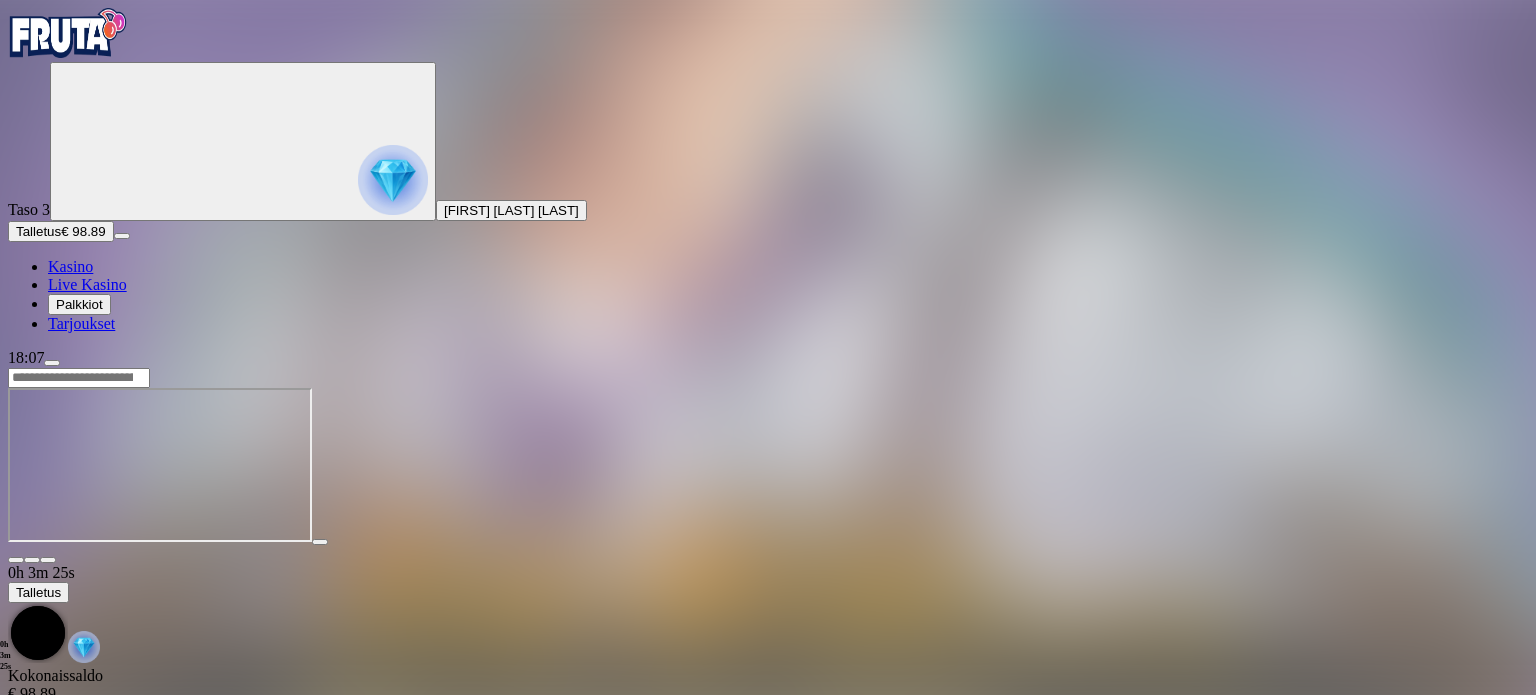 click at bounding box center (68, 33) 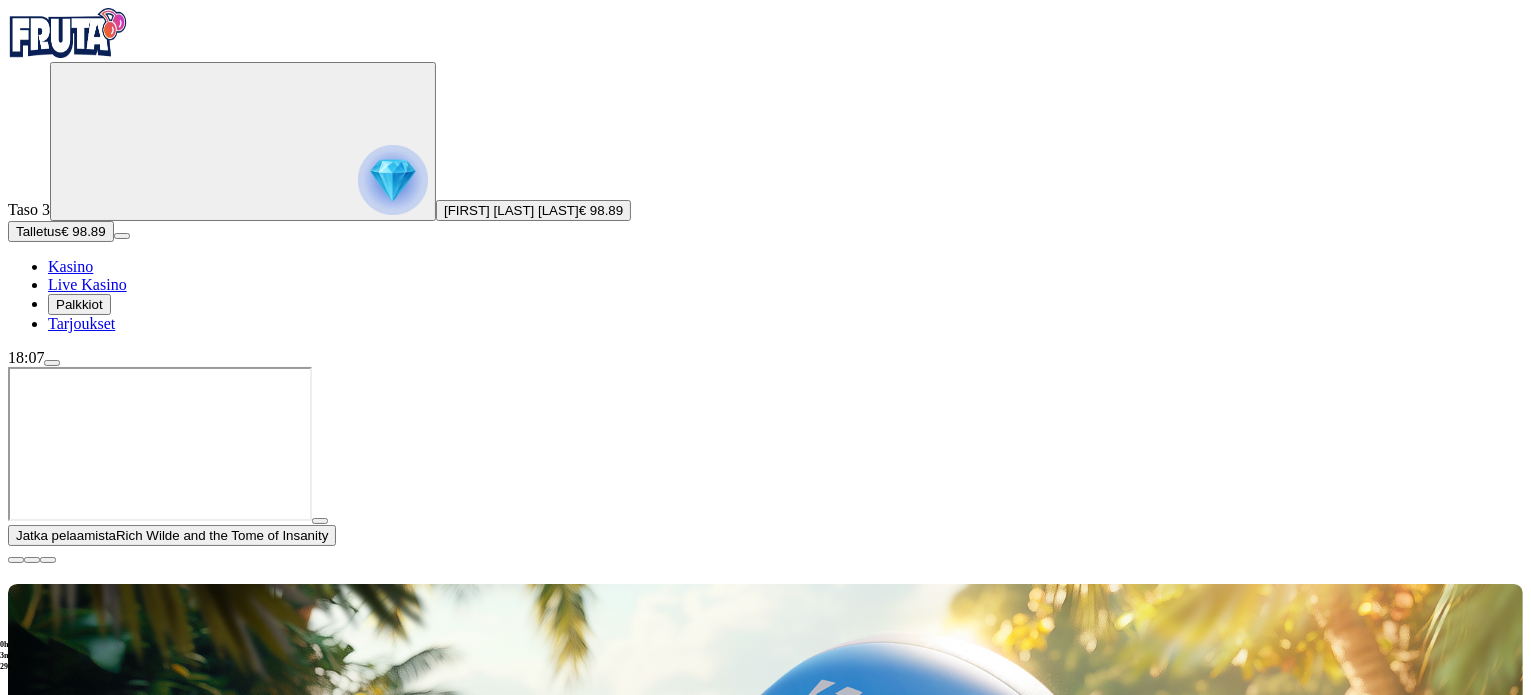 click at bounding box center [1064, 1179] 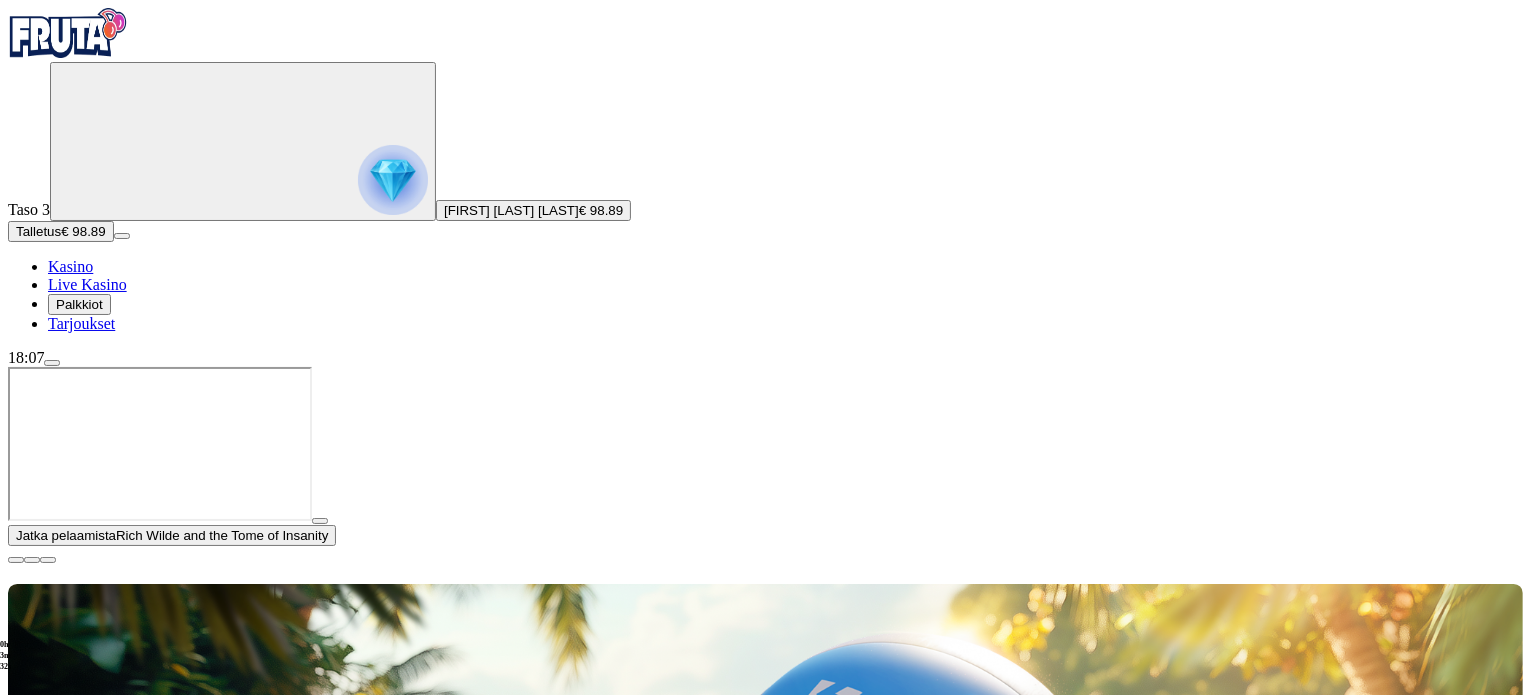 type on "****" 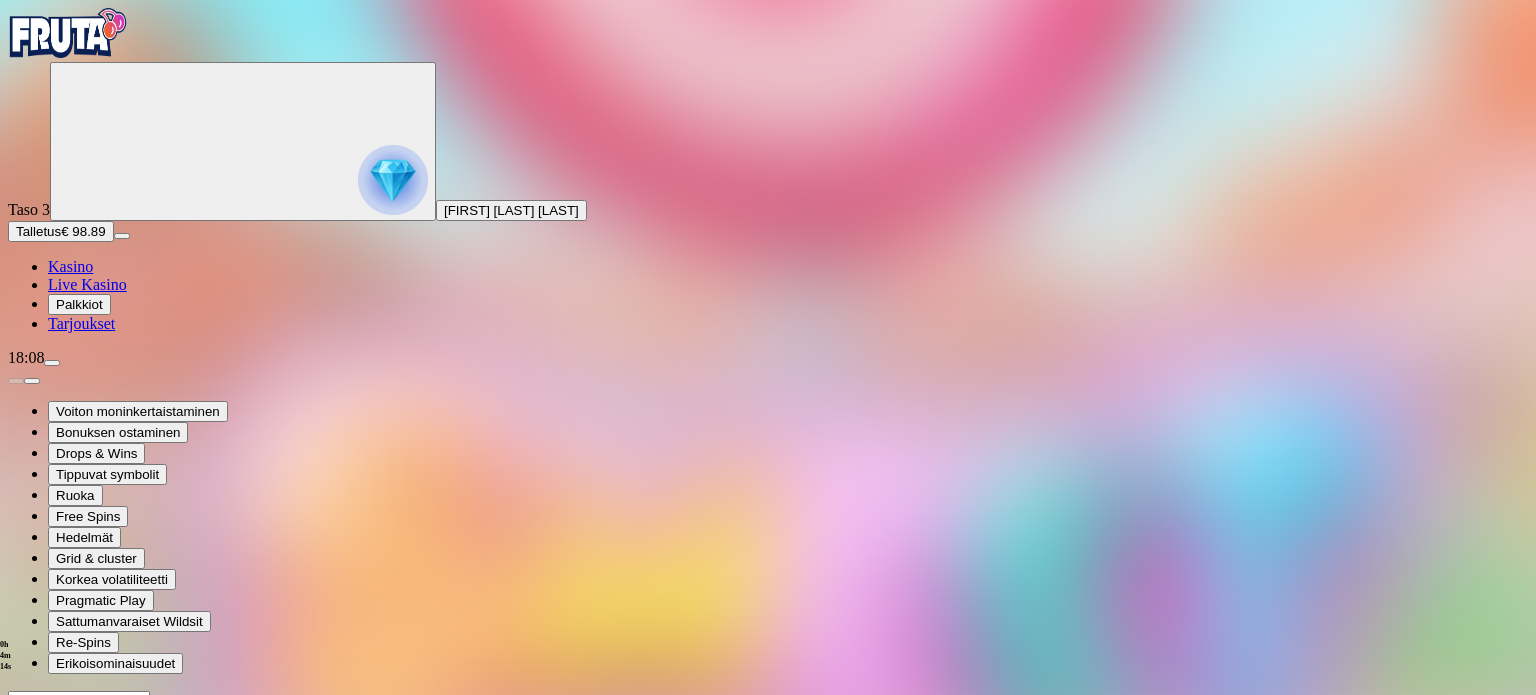 click at bounding box center [48, 883] 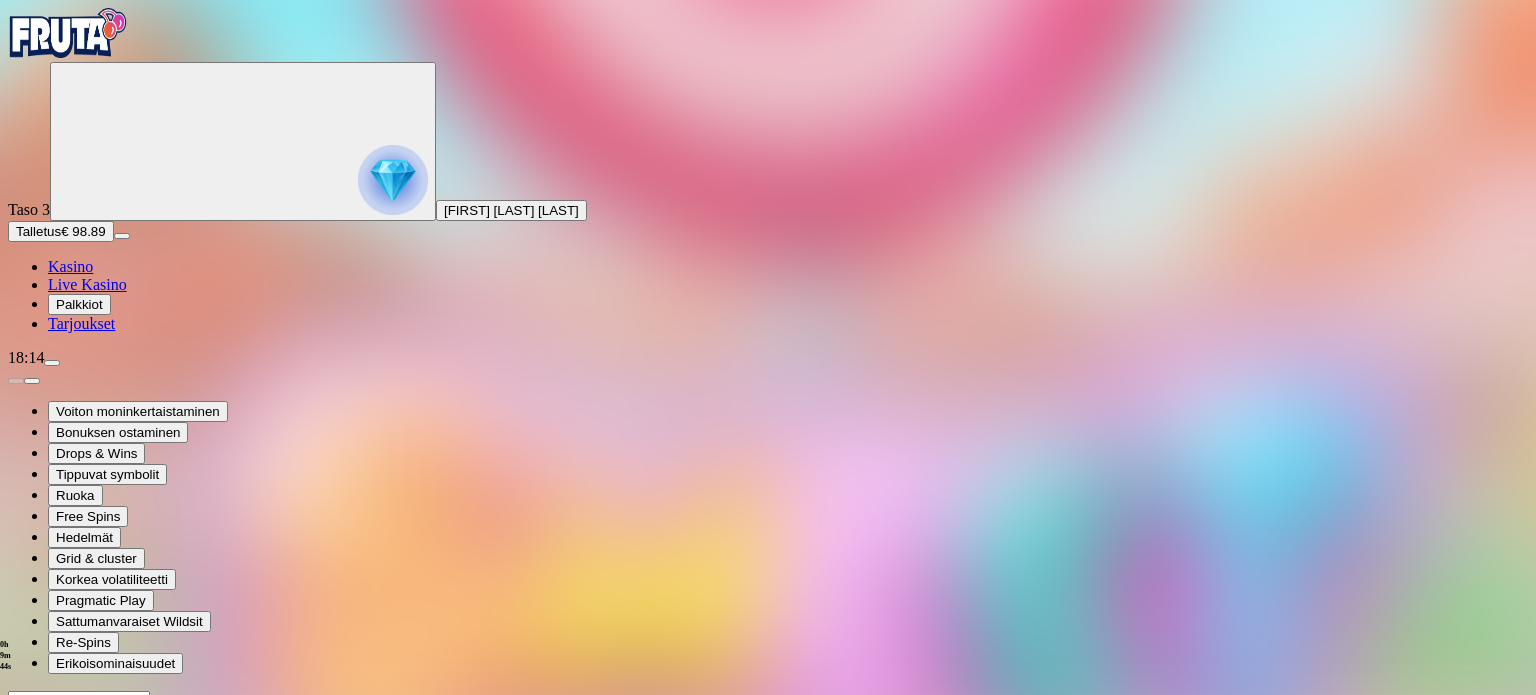 click at bounding box center [68, 33] 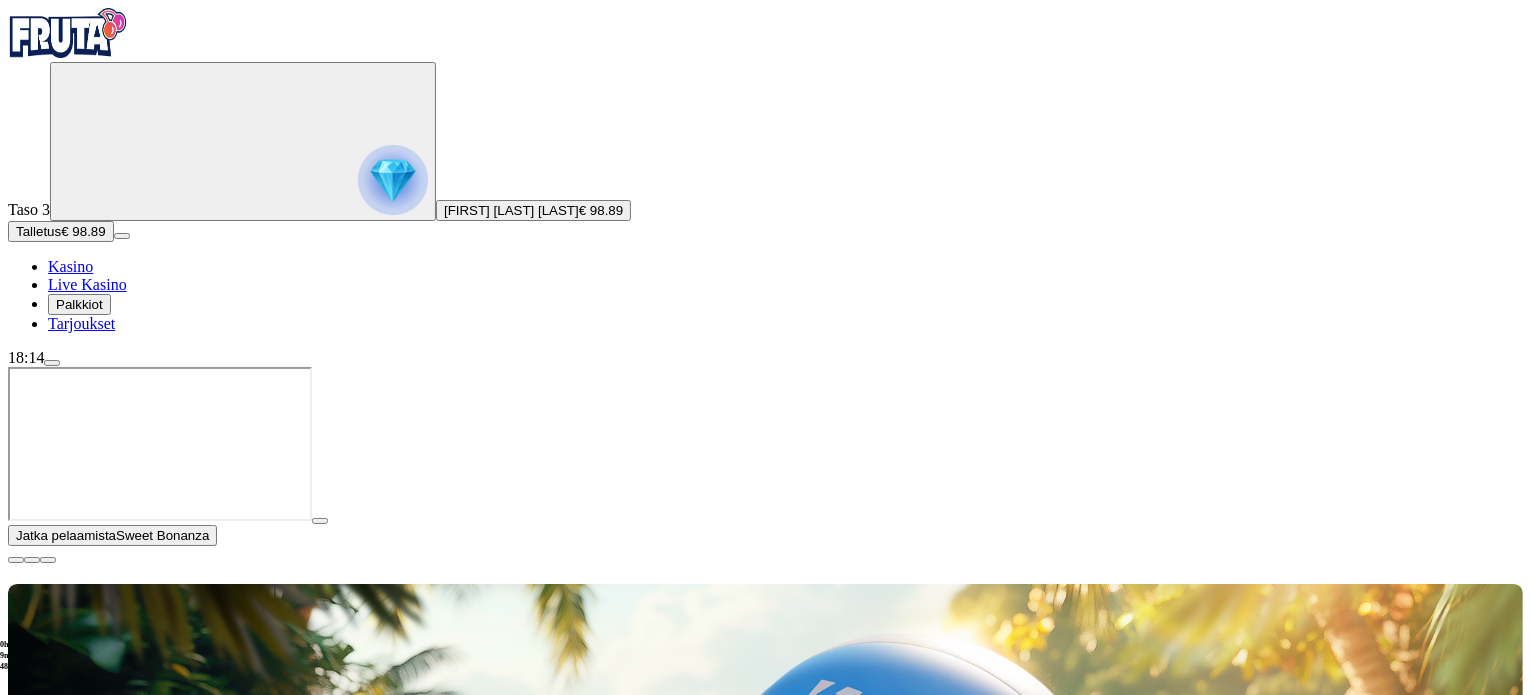 click at bounding box center (1064, 1179) 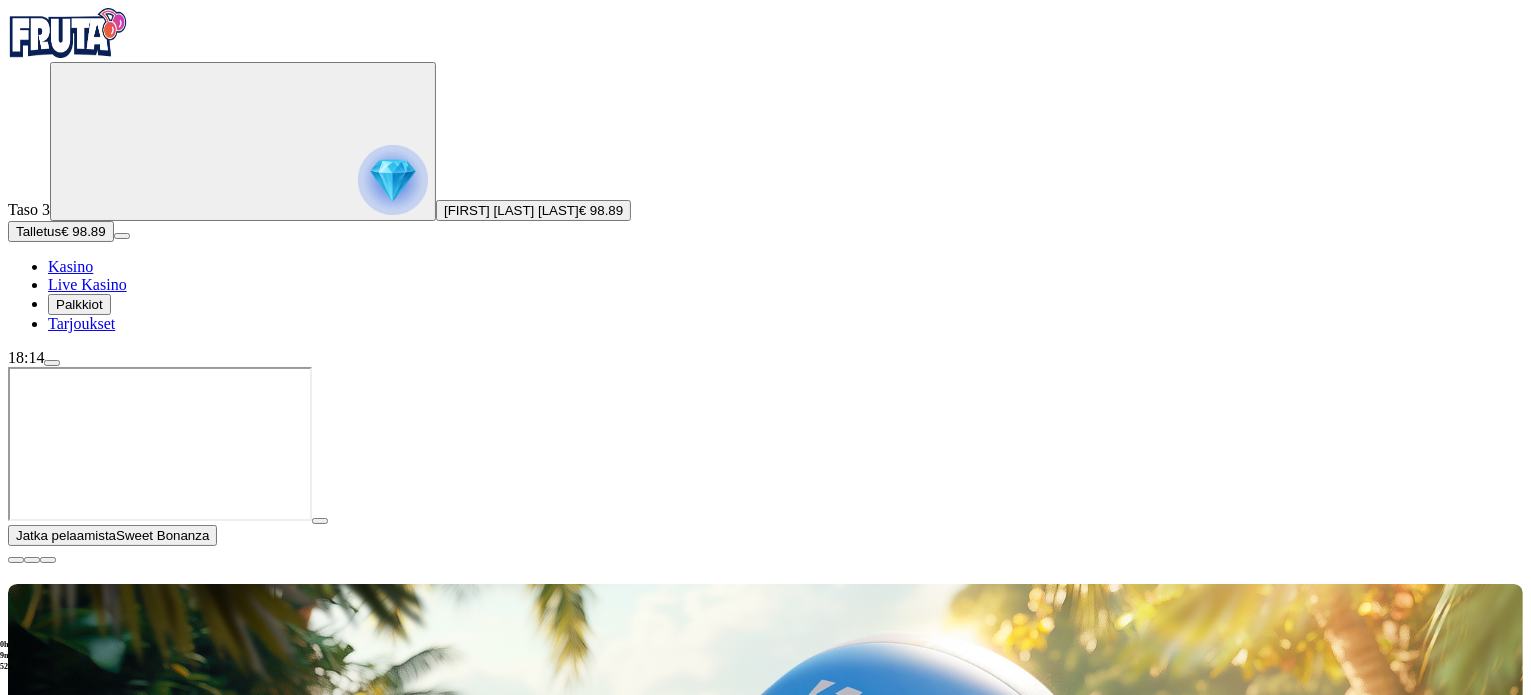 click at bounding box center [16, 560] 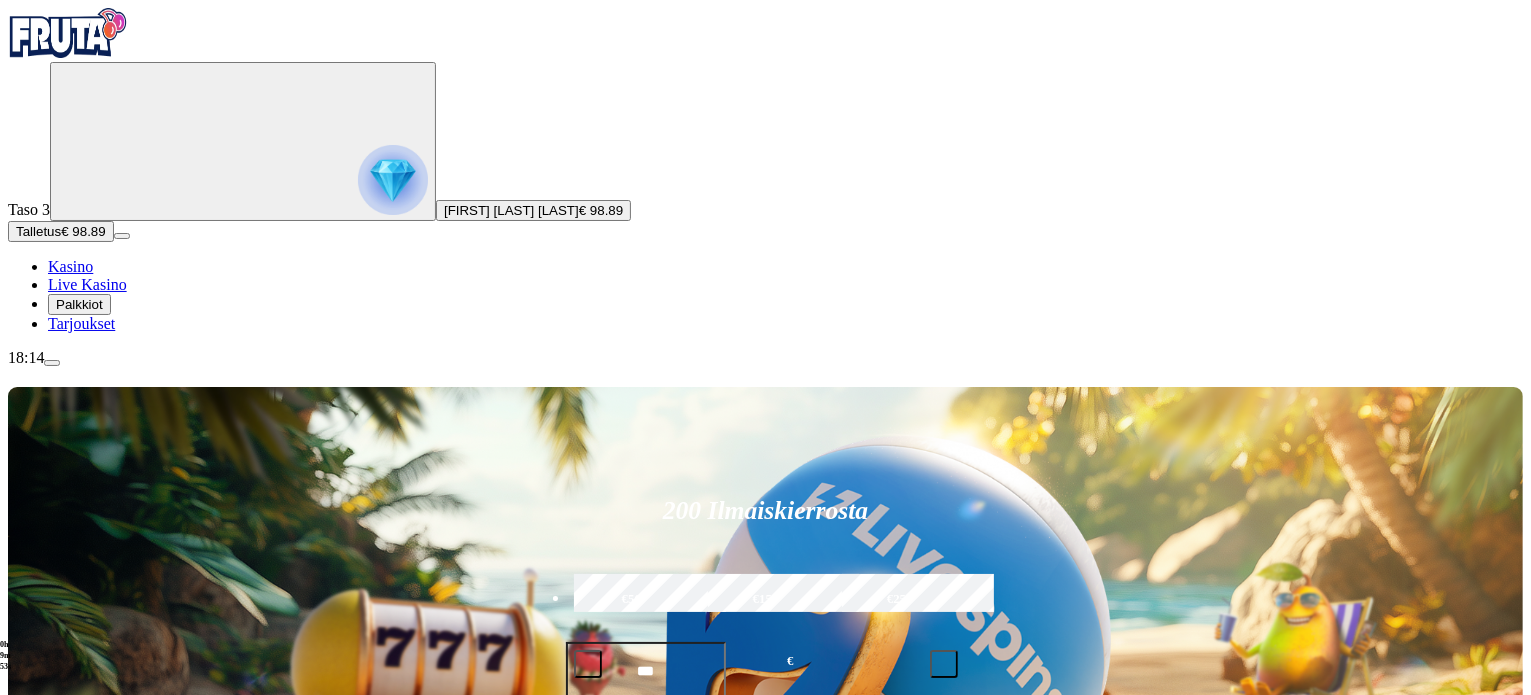 click on "********" at bounding box center [1064, 913] 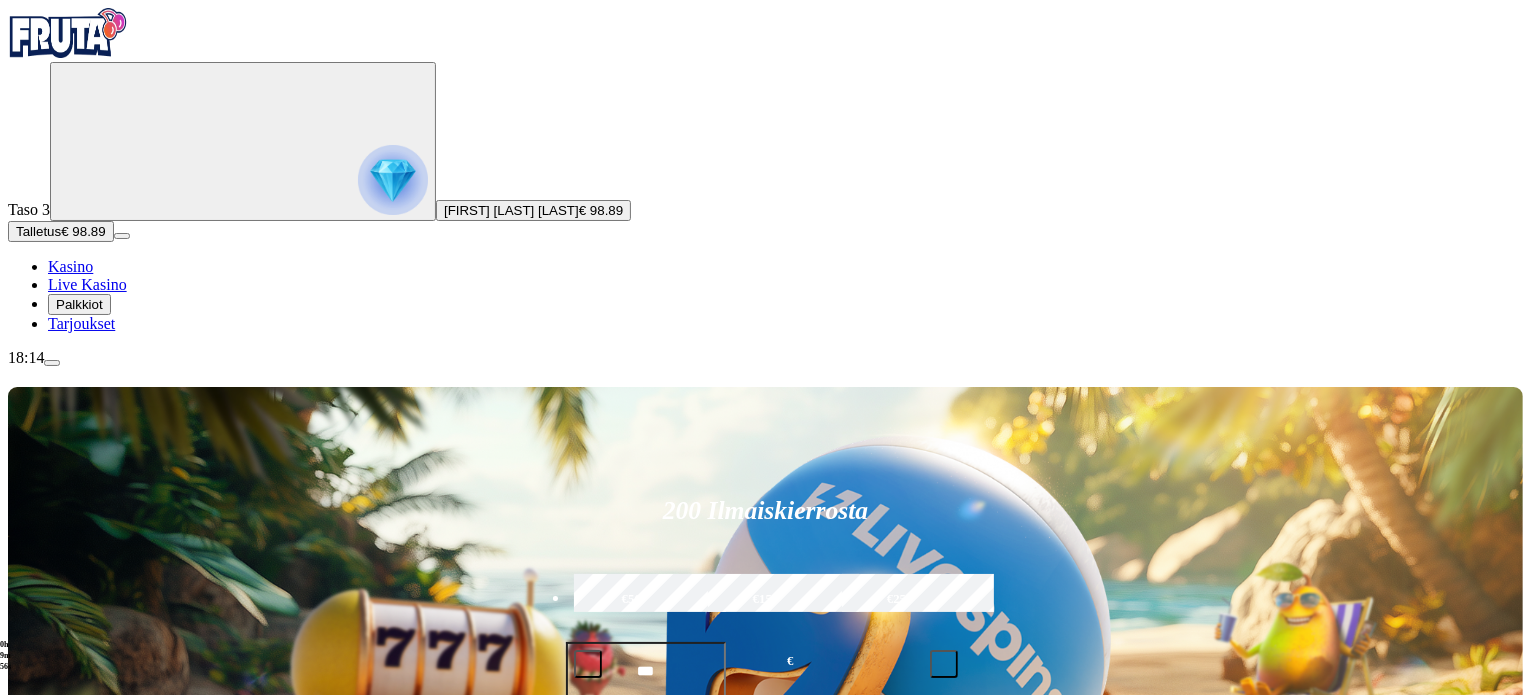 type on "**********" 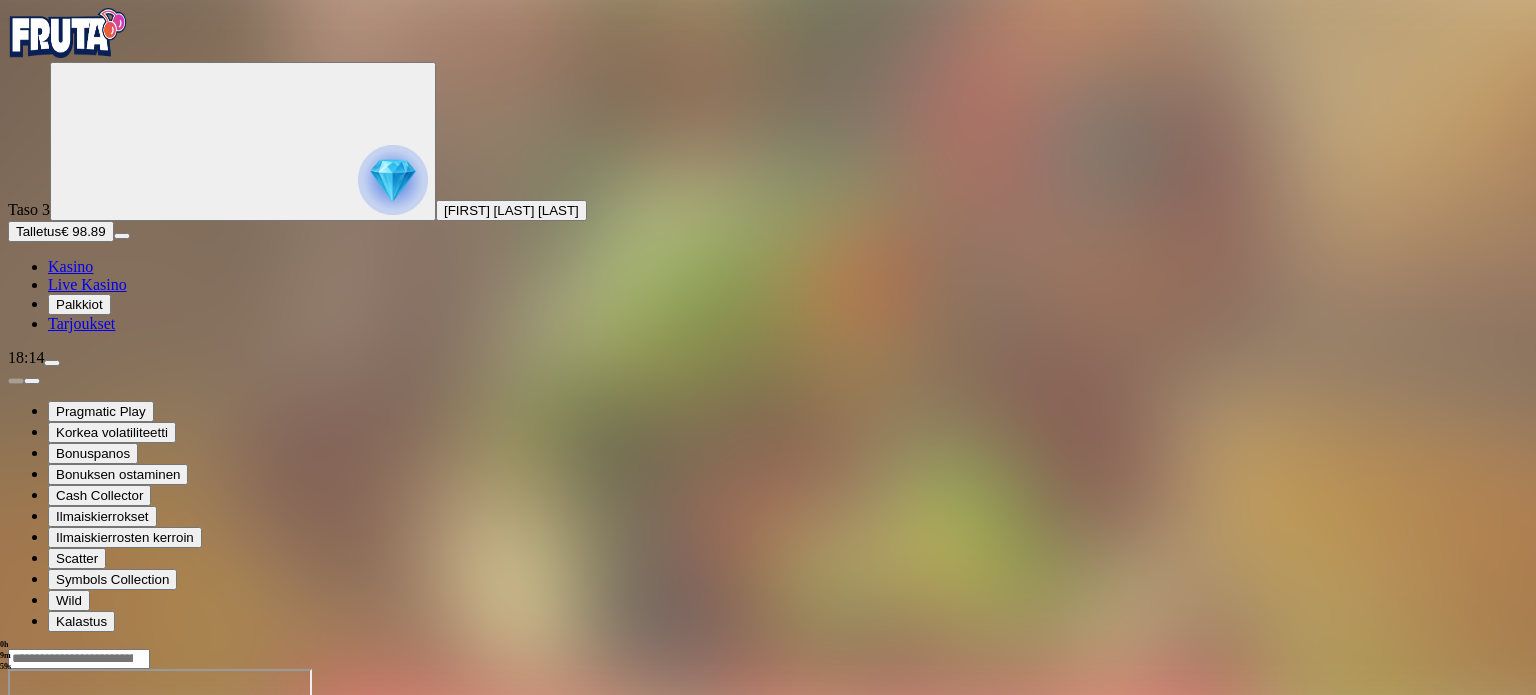 click at bounding box center (48, 841) 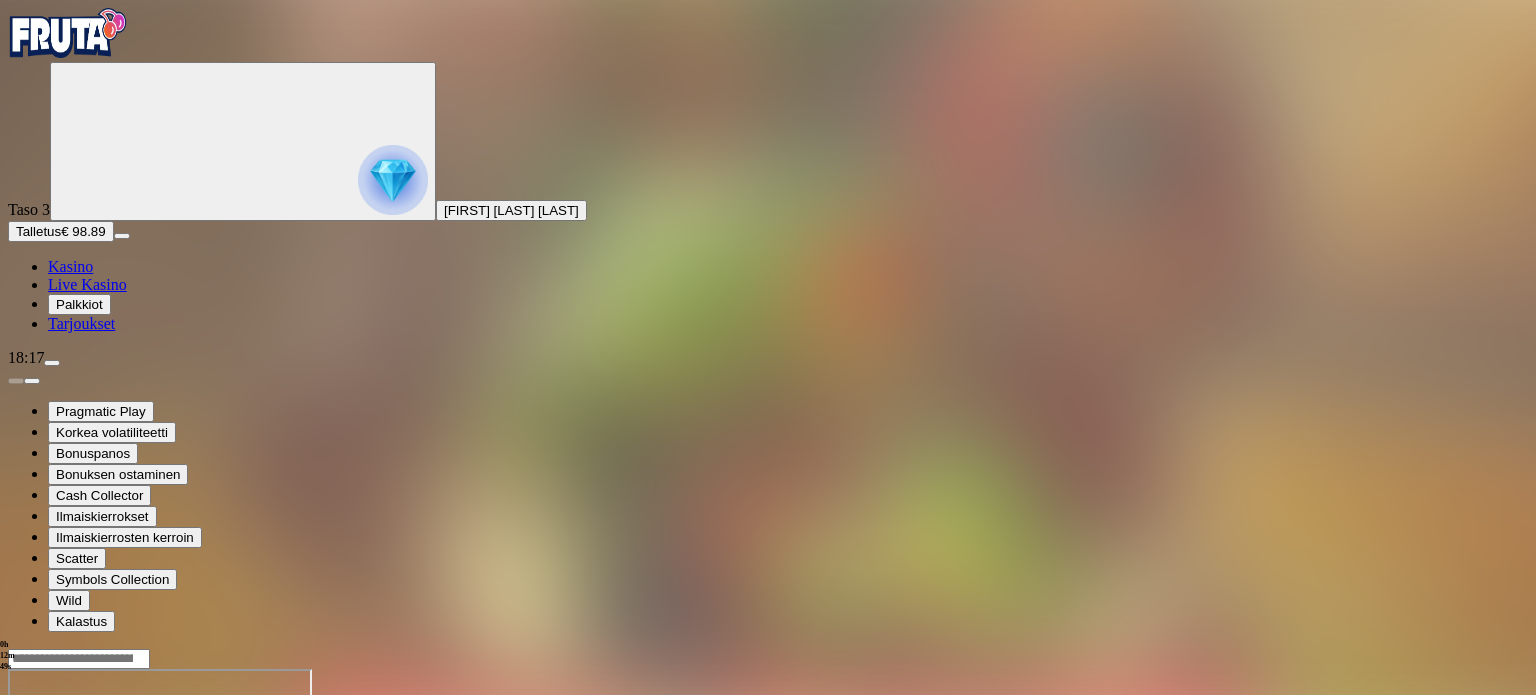 click at bounding box center (68, 33) 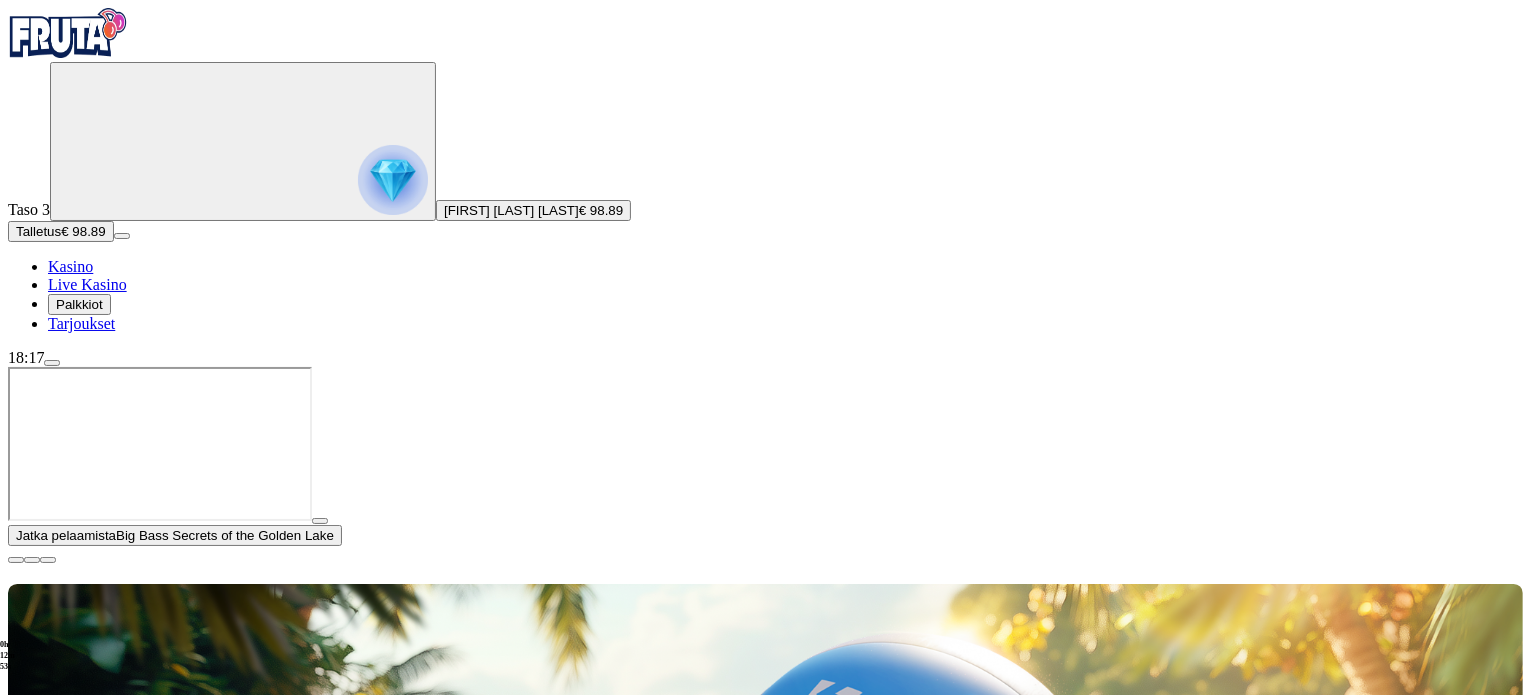 click on "Live Kasino" at bounding box center [87, 284] 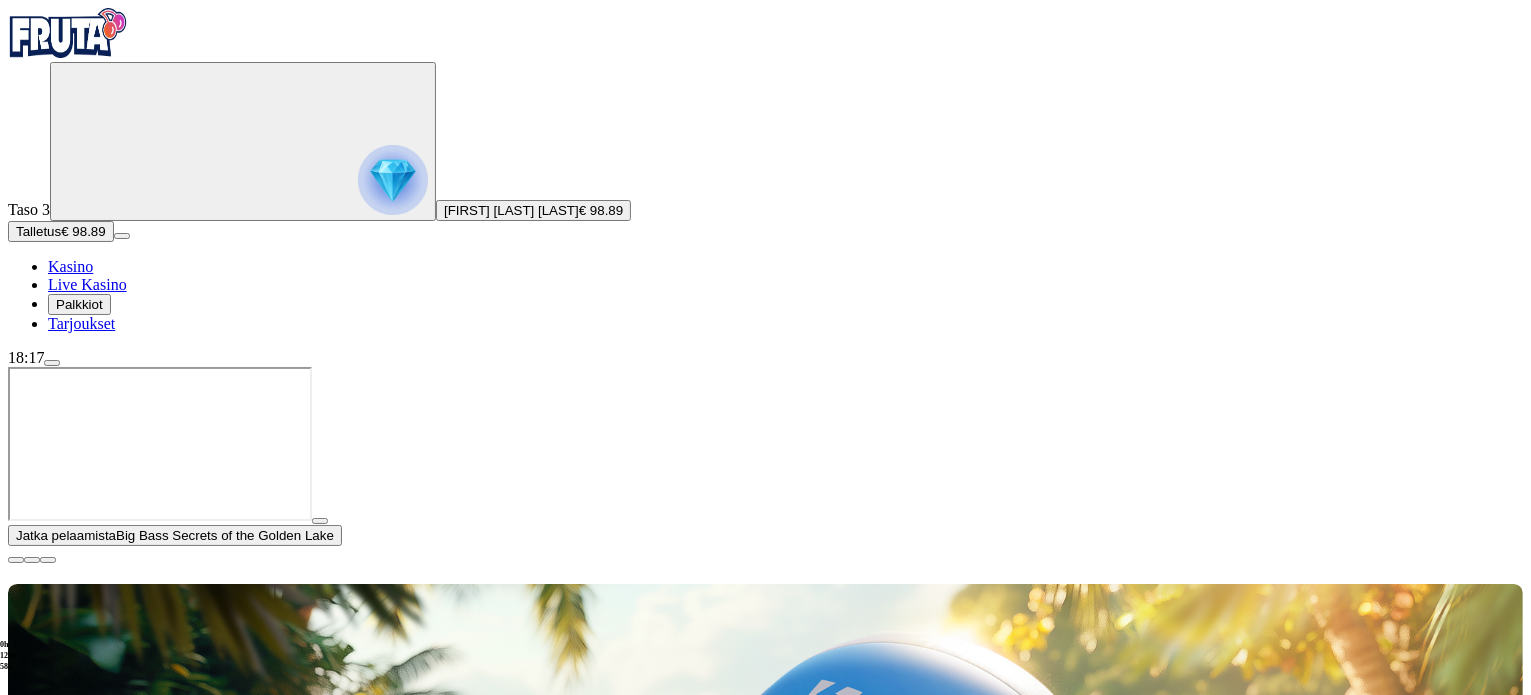 click at bounding box center [320, 521] 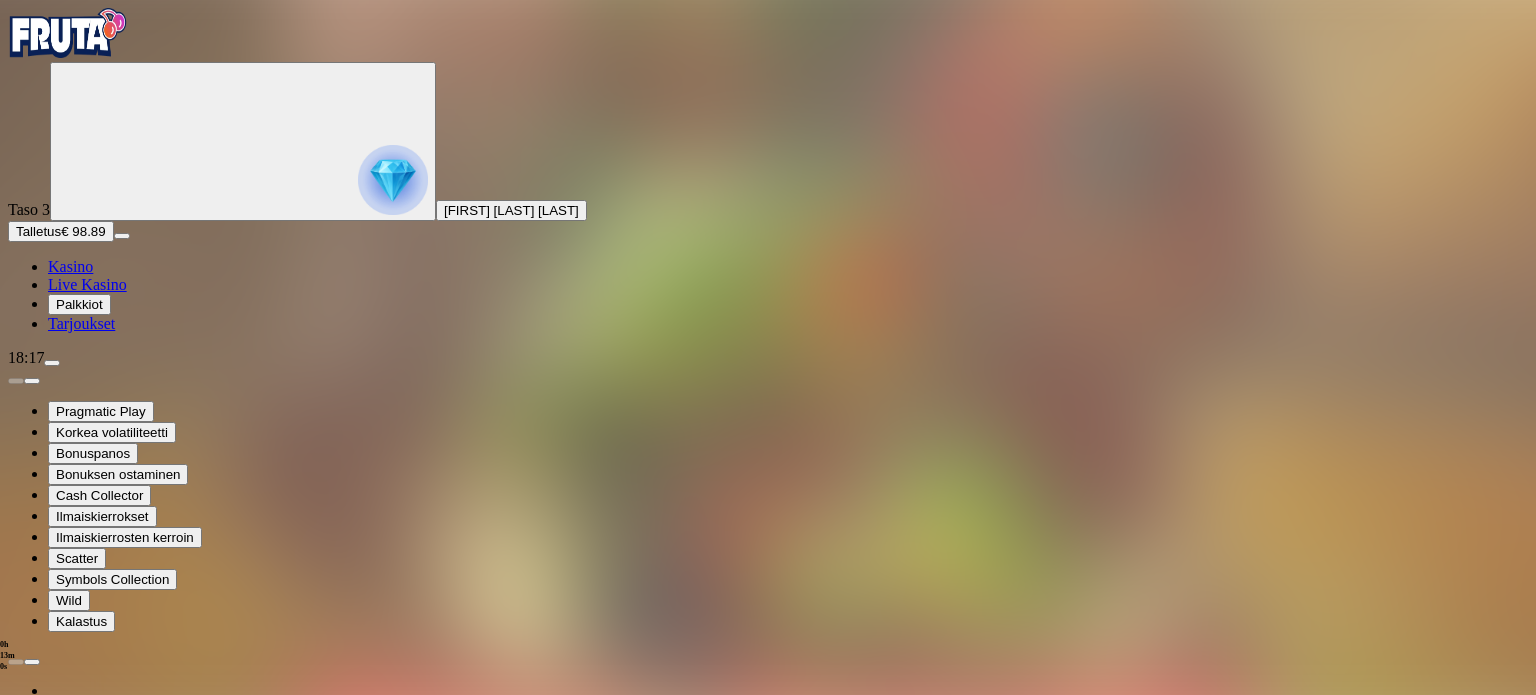 click at bounding box center (68, 33) 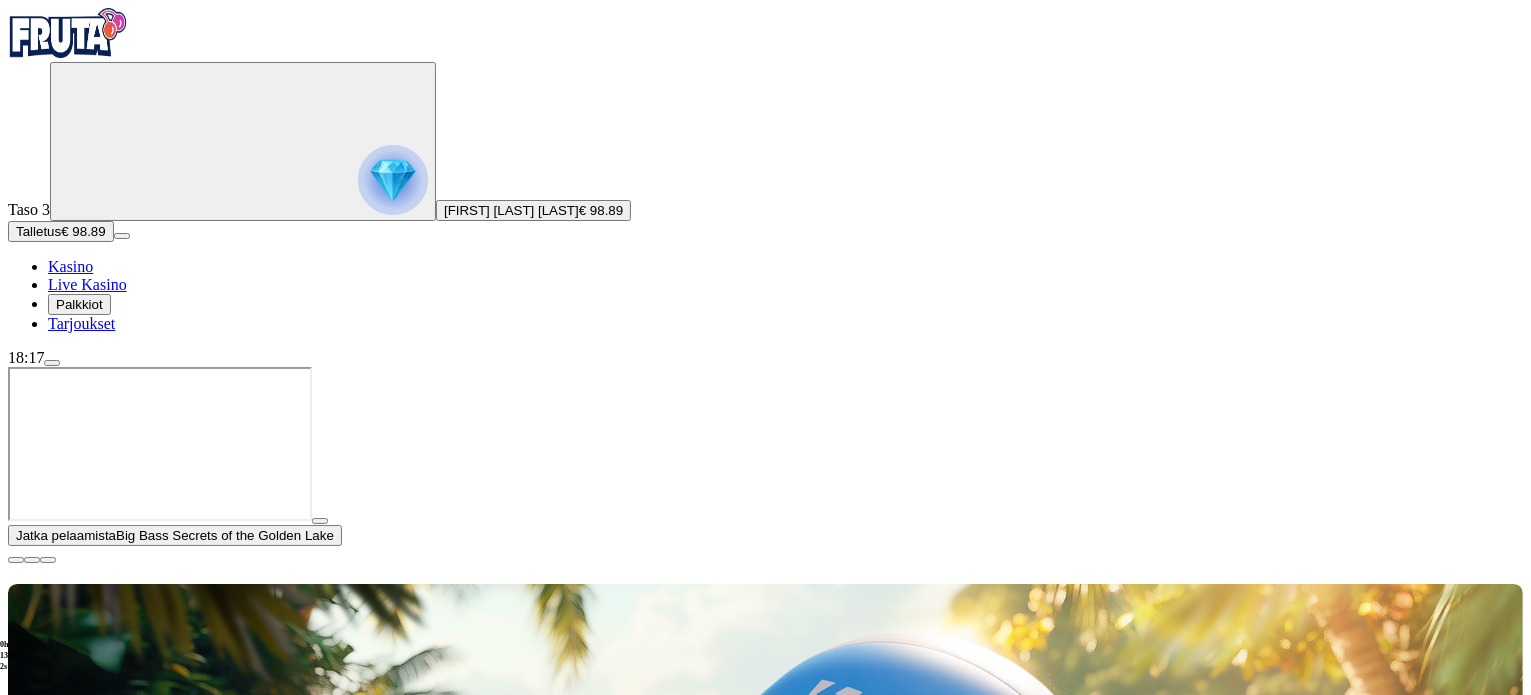 click at bounding box center (16, 560) 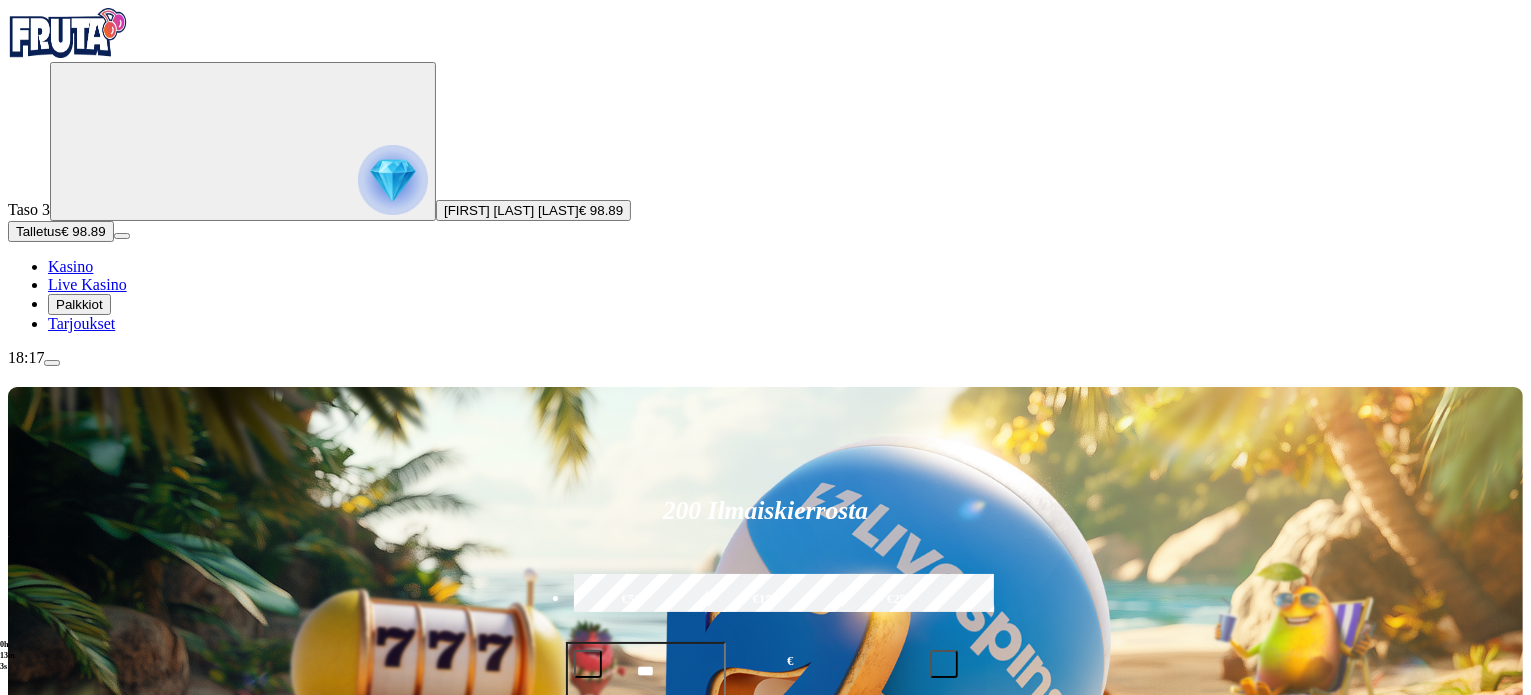 click on "Suositut Kolikkopelit Live Kasino Jackpotit Pöytäpelit Kaikki pelit" at bounding box center [765, 981] 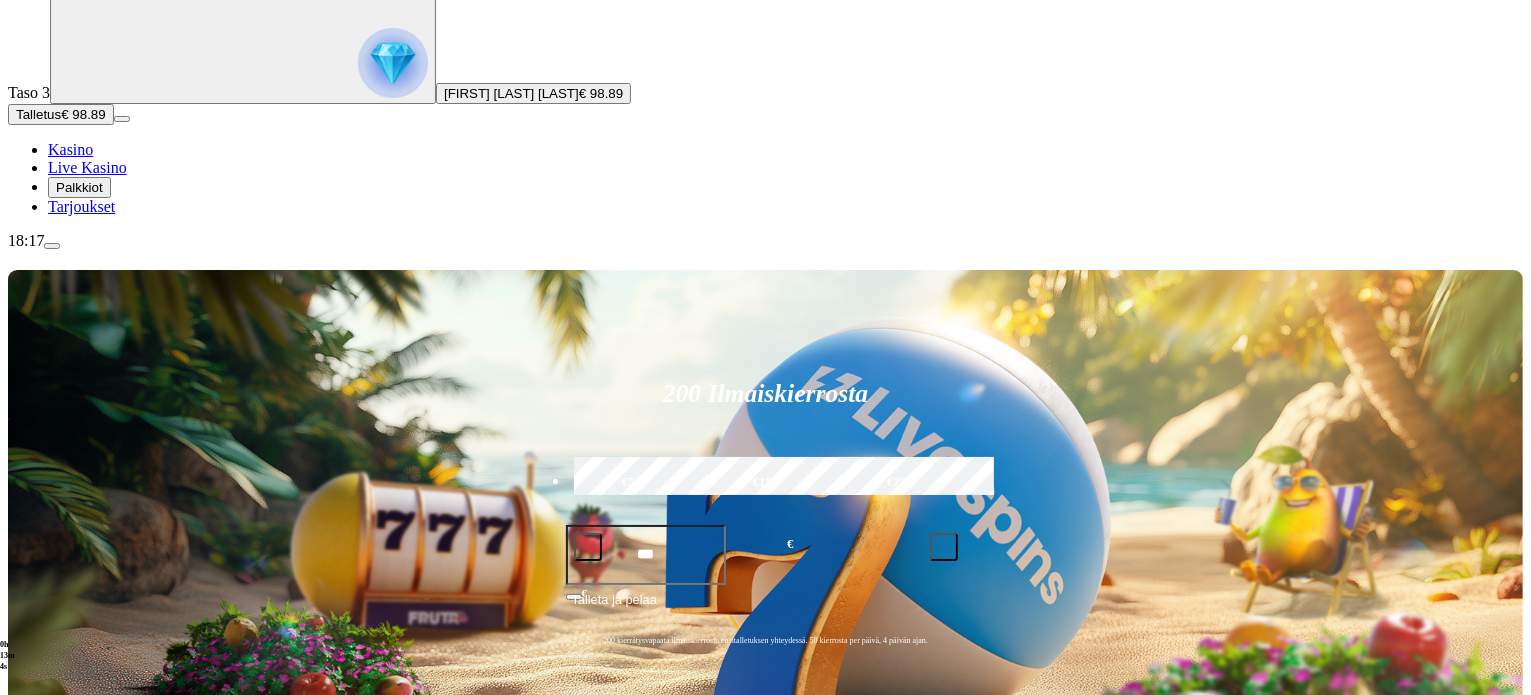 scroll, scrollTop: 160, scrollLeft: 0, axis: vertical 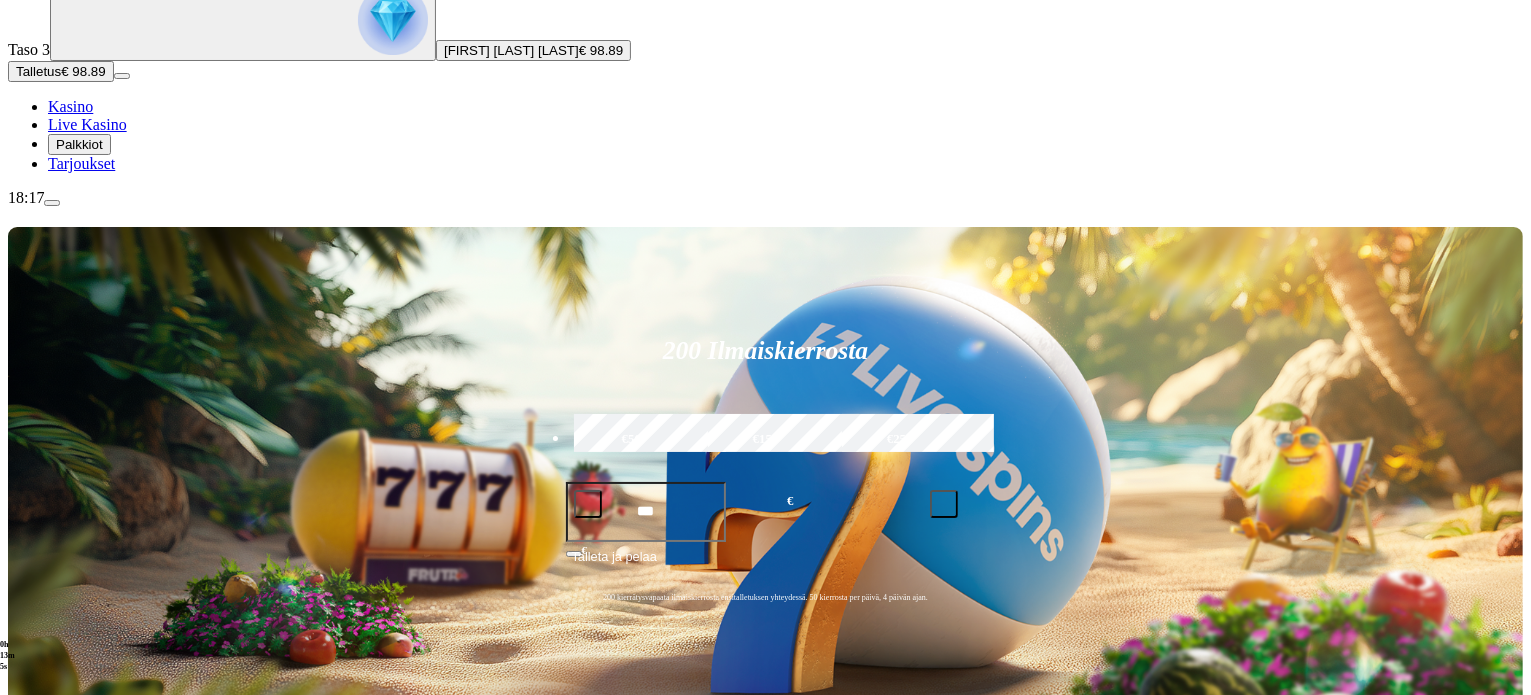 click on "Live Kasino" at bounding box center (108, 820) 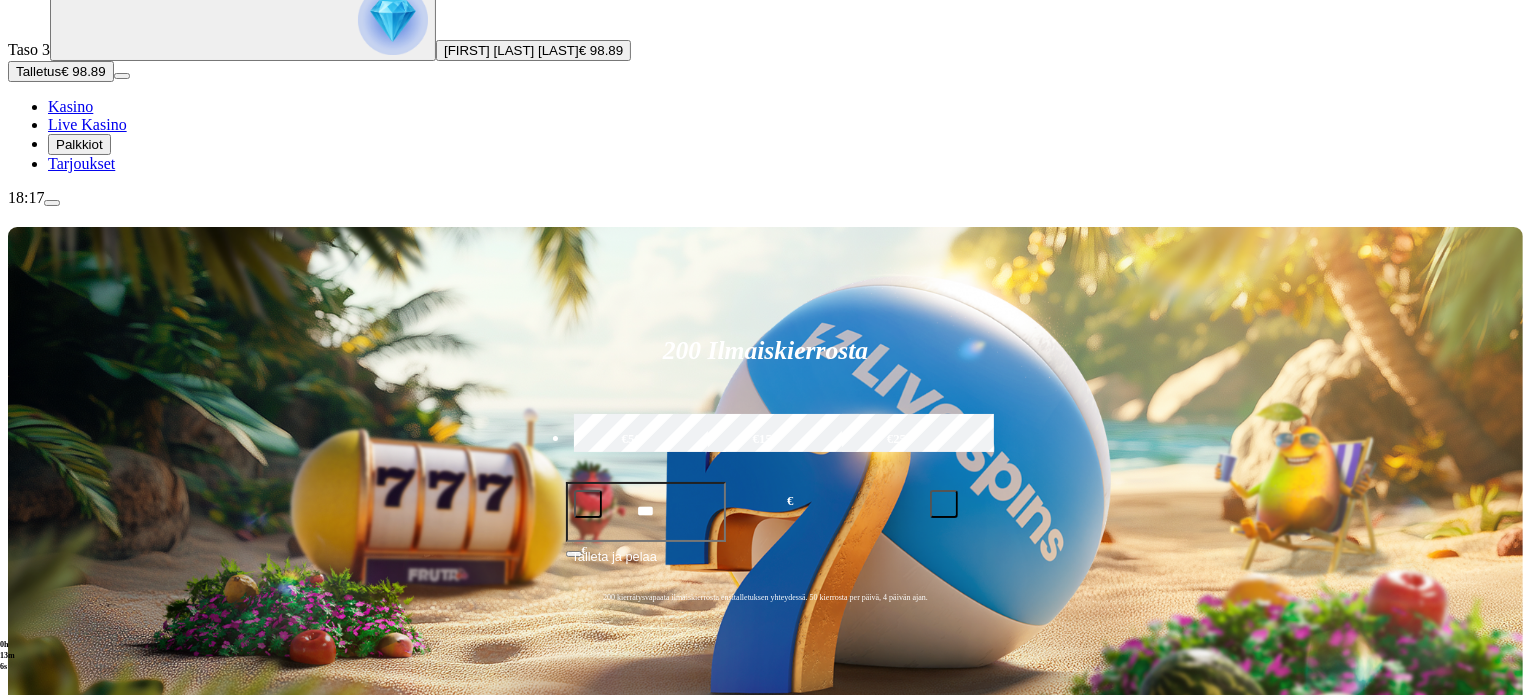 scroll, scrollTop: 0, scrollLeft: 0, axis: both 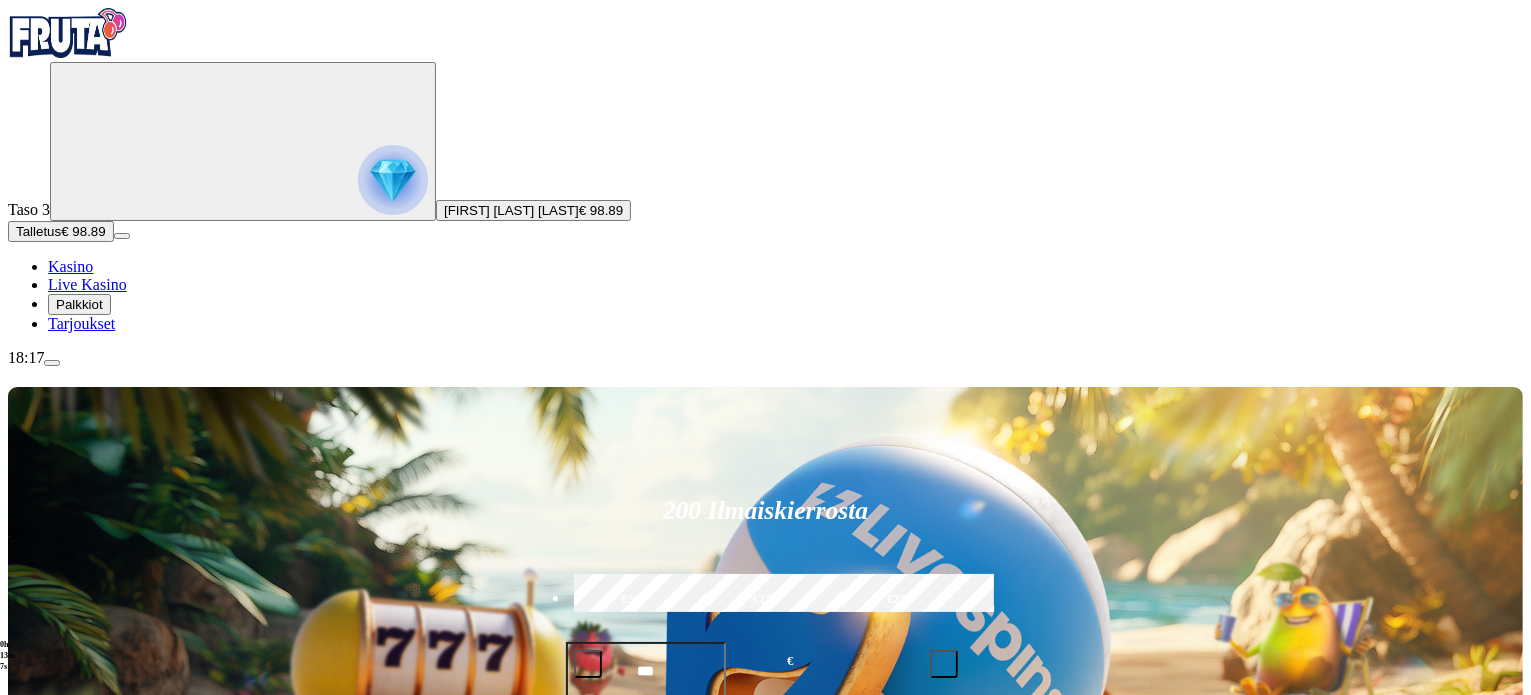 click on "Pelaa nyt Speed Baccarat 2" at bounding box center [829, 1211] 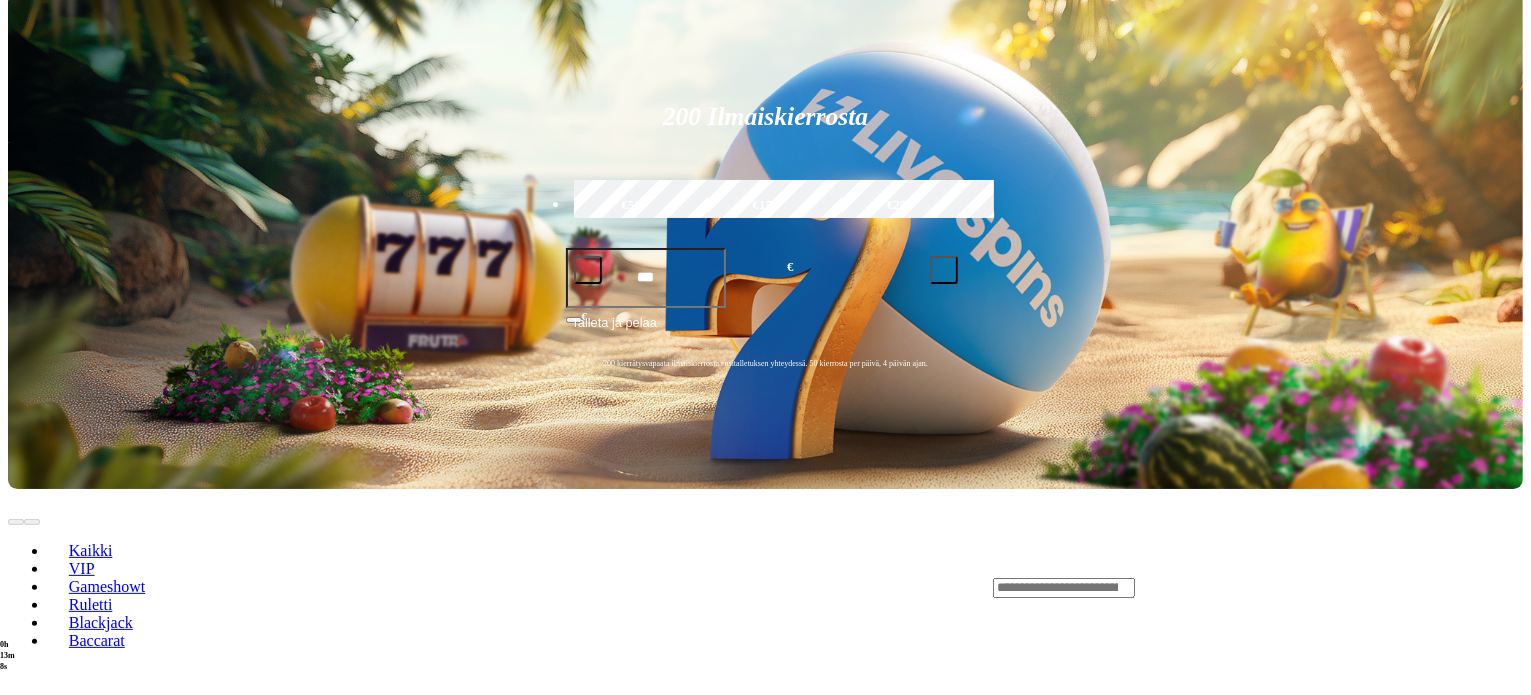 scroll, scrollTop: 400, scrollLeft: 0, axis: vertical 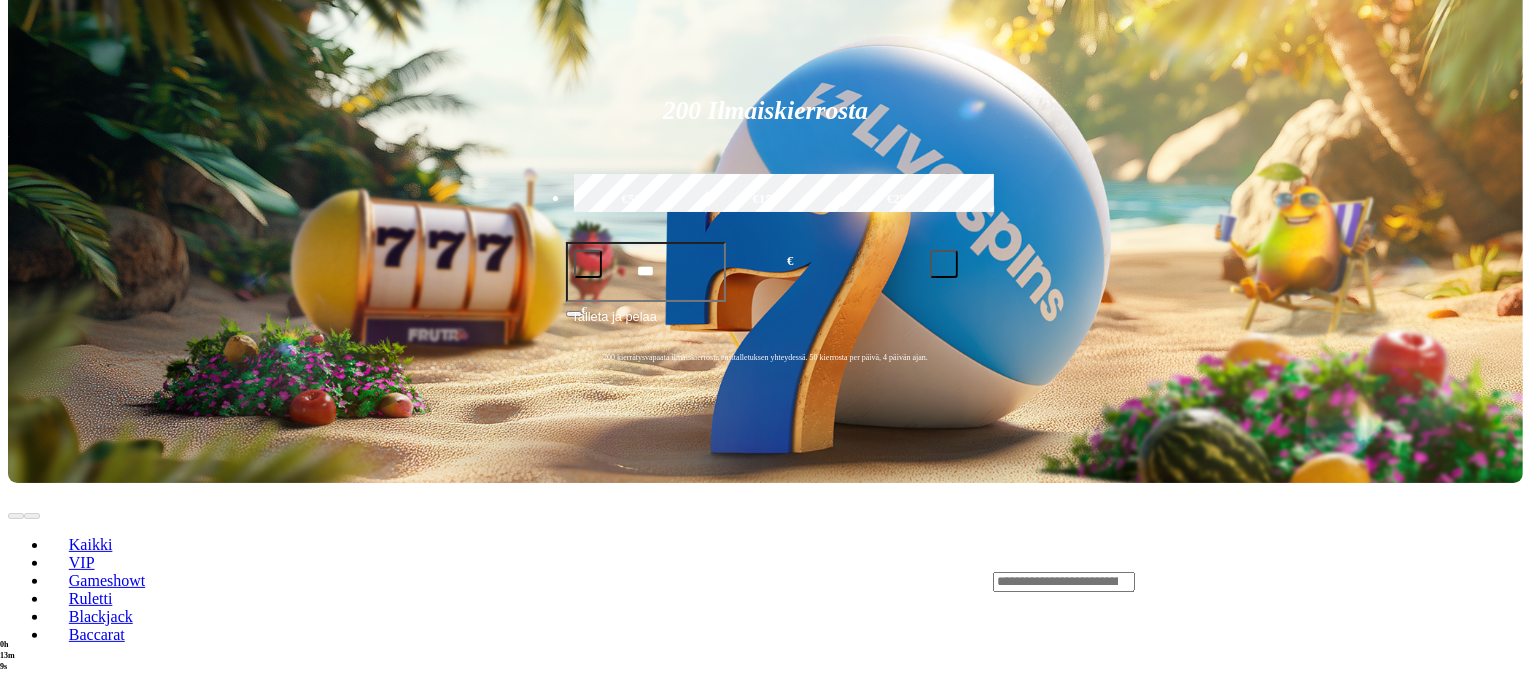 click on "Pelaa nyt" at bounding box center [77, 1193] 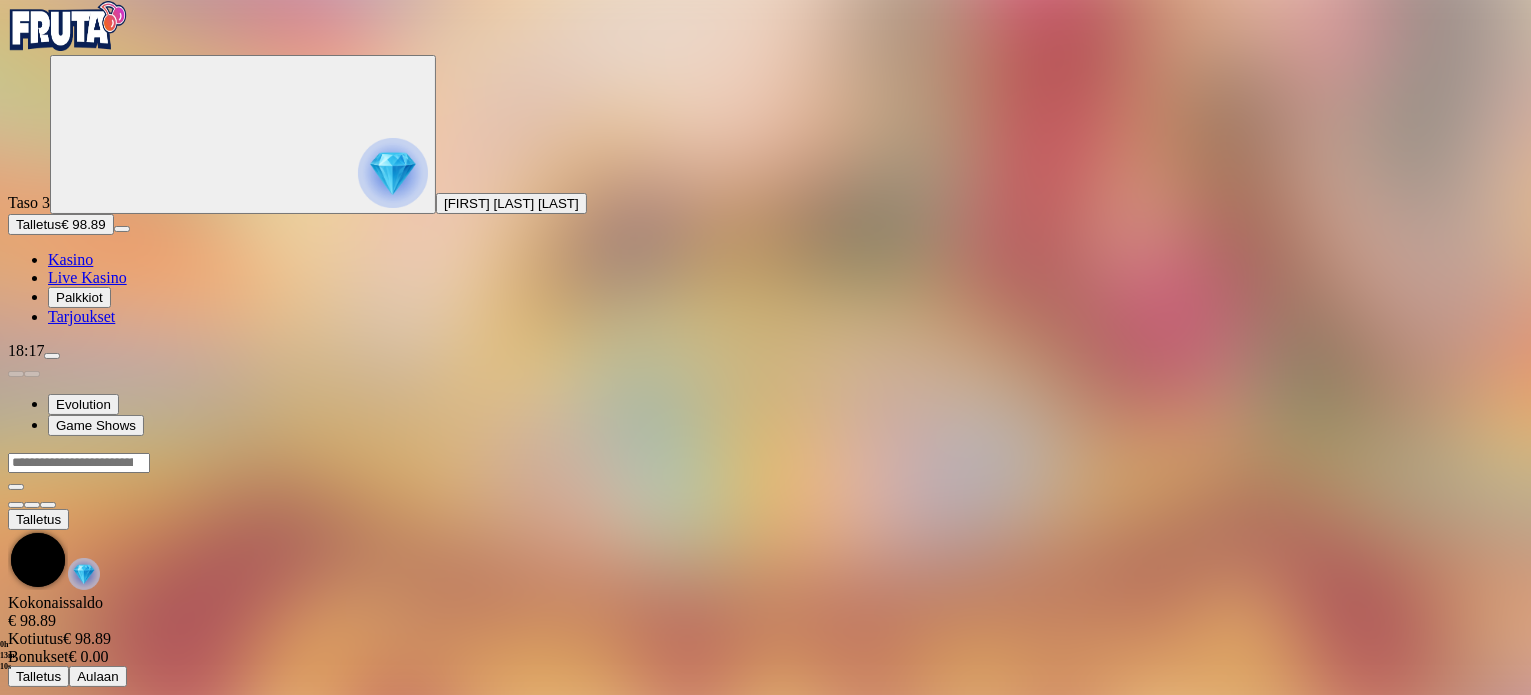 scroll, scrollTop: 0, scrollLeft: 0, axis: both 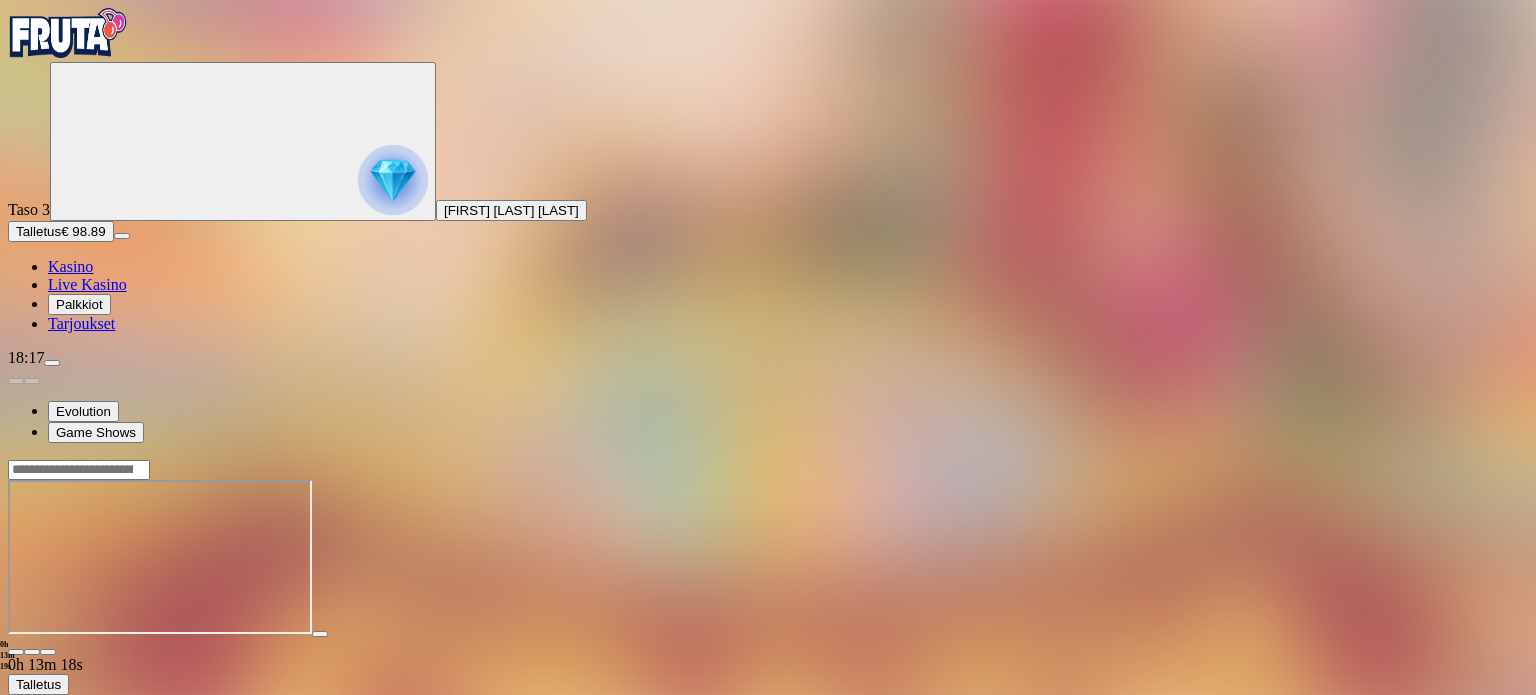 click at bounding box center [48, 652] 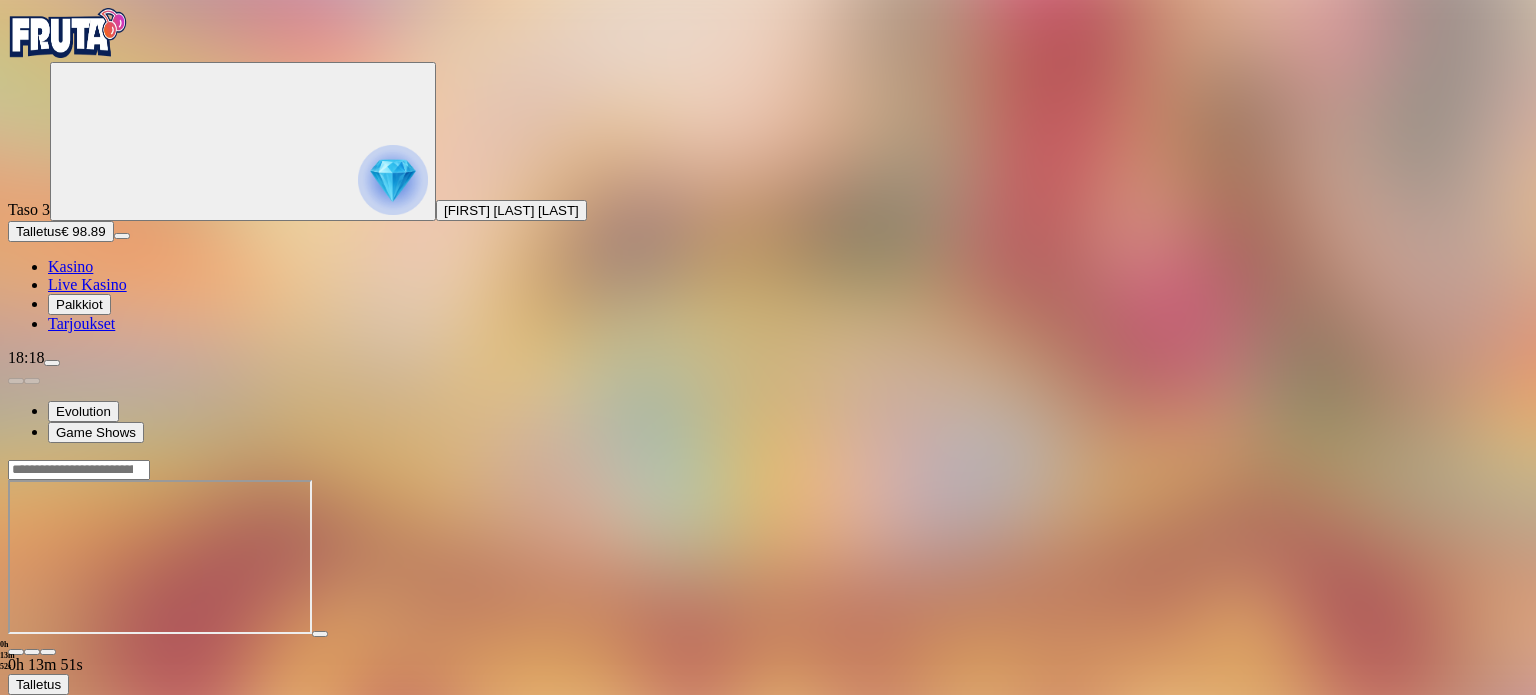 click at bounding box center (68, 33) 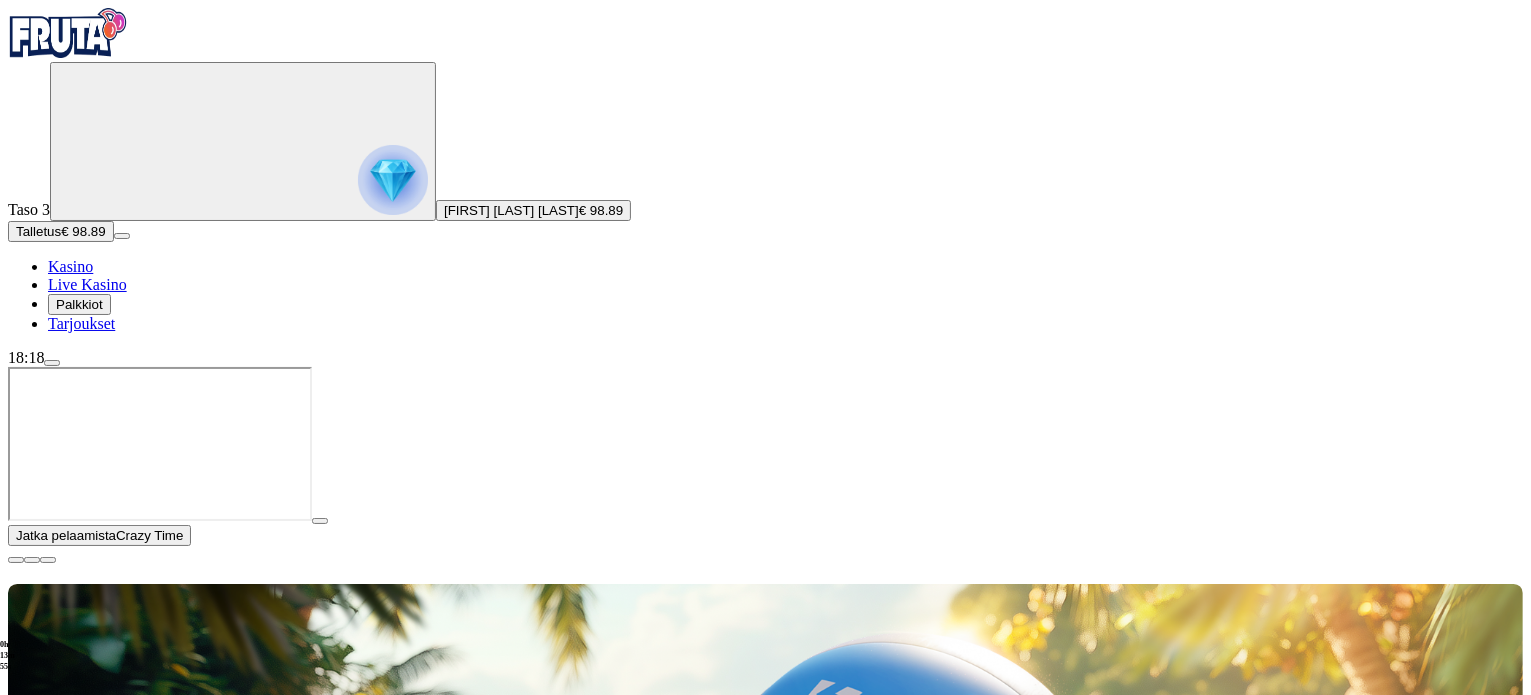 click at bounding box center [16, 560] 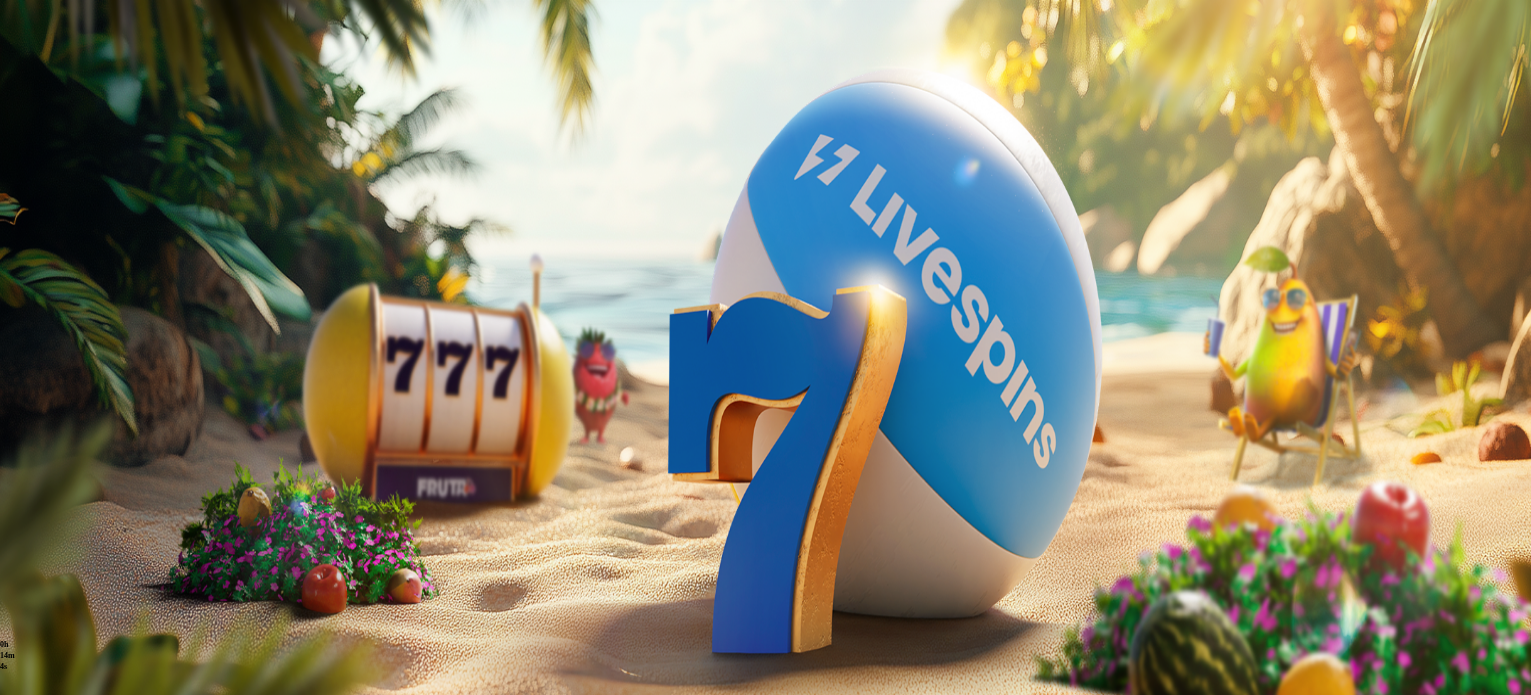 scroll, scrollTop: 0, scrollLeft: 0, axis: both 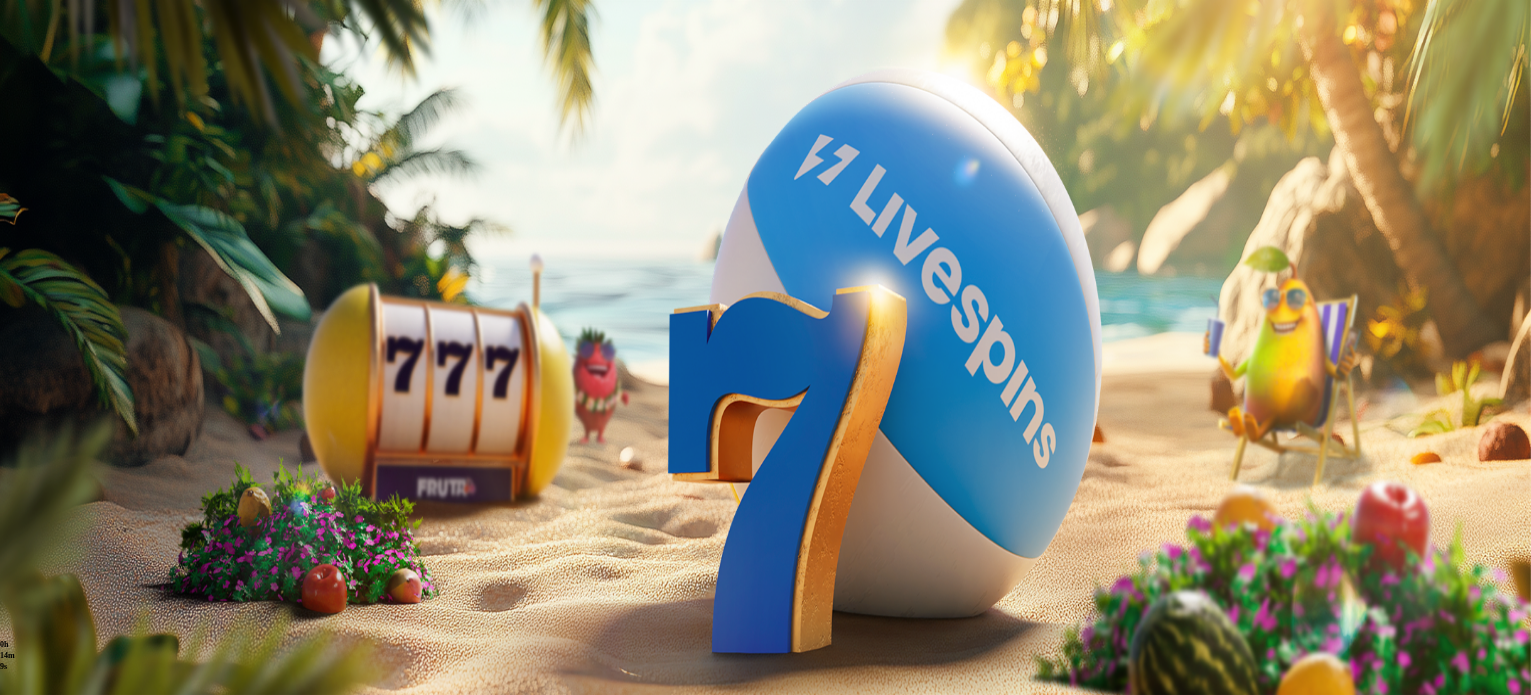 click at bounding box center [79, 845] 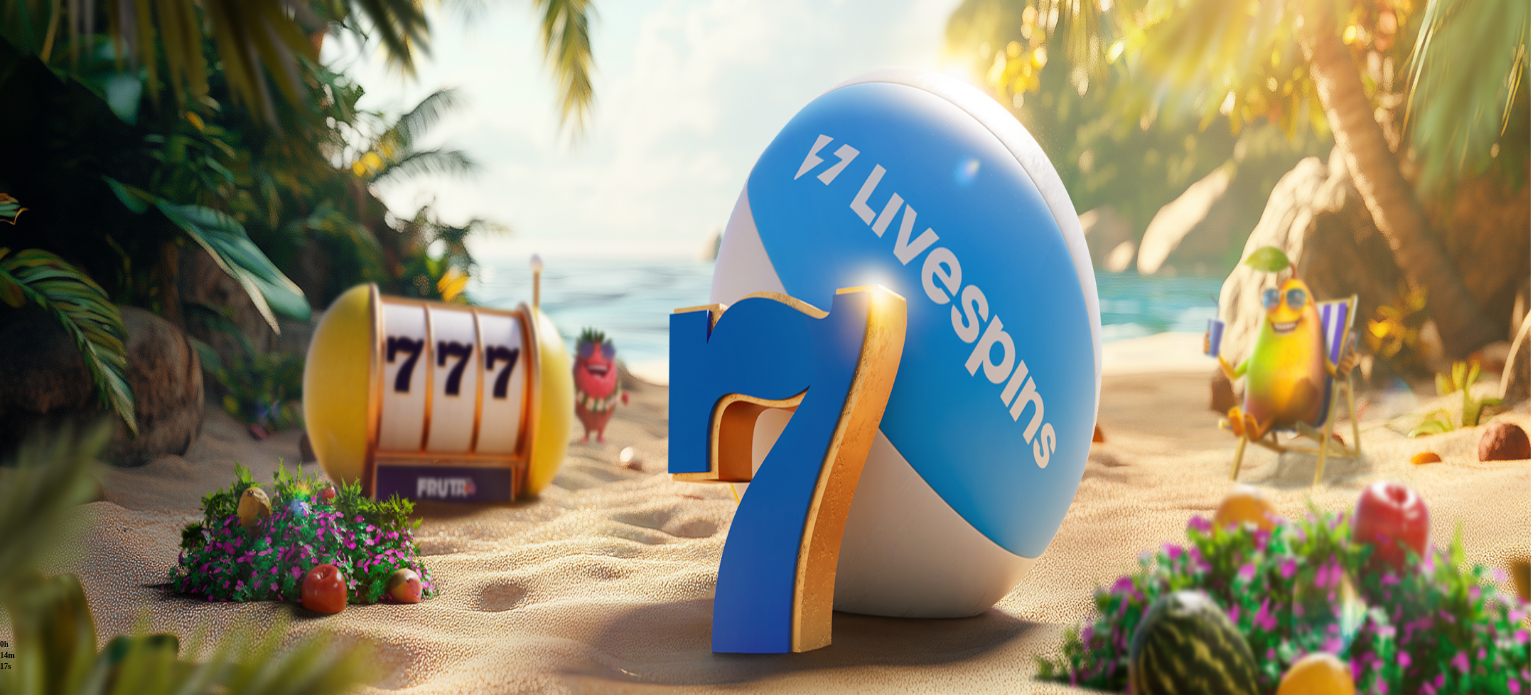 scroll, scrollTop: 608, scrollLeft: 0, axis: vertical 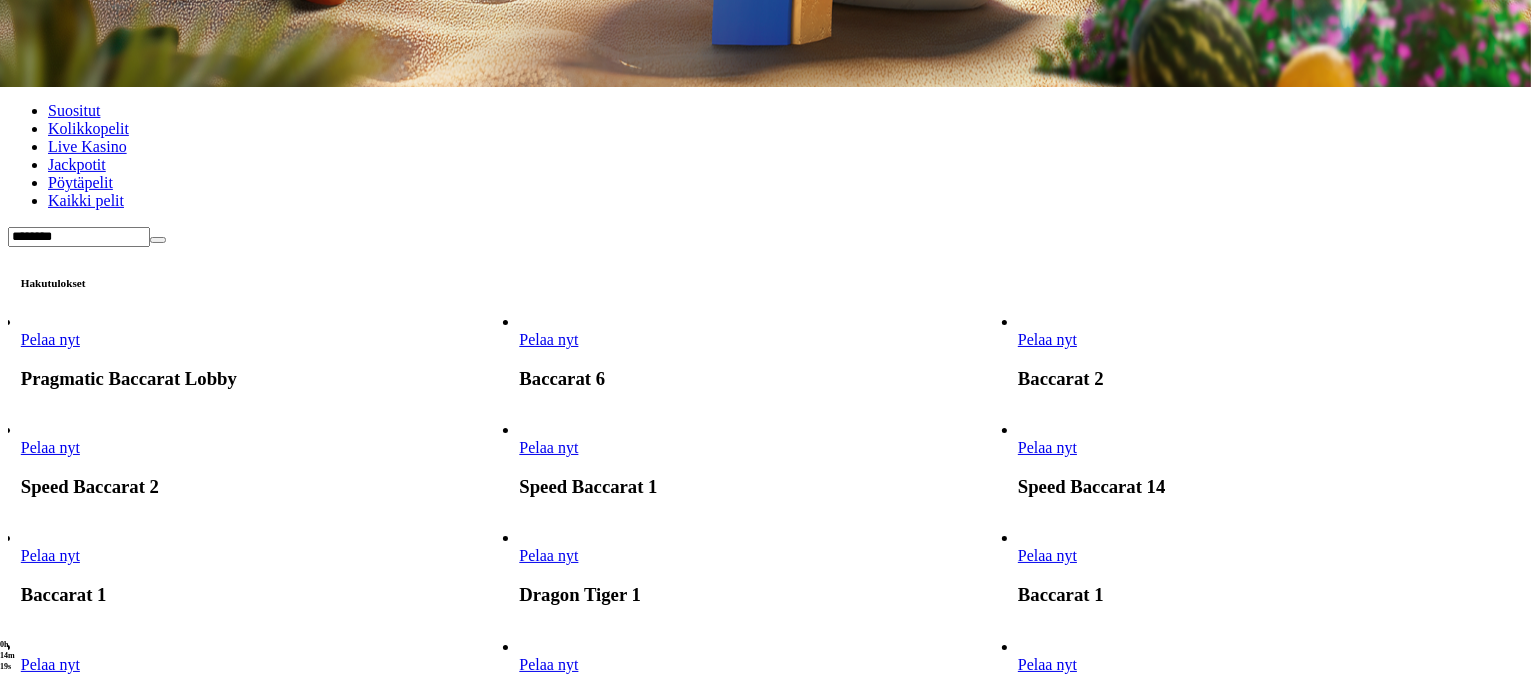 type on "********" 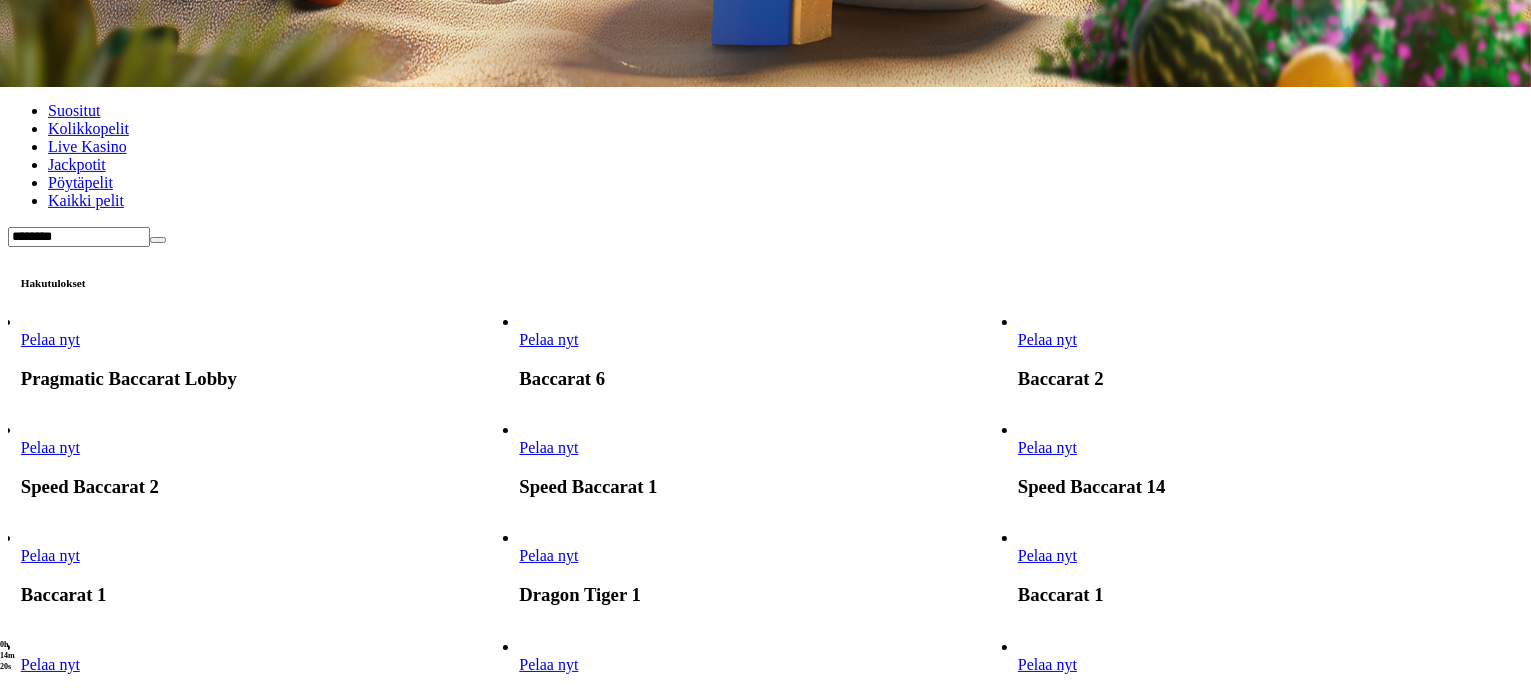 drag, startPoint x: 1529, startPoint y: 217, endPoint x: 1534, endPoint y: 154, distance: 63.1981 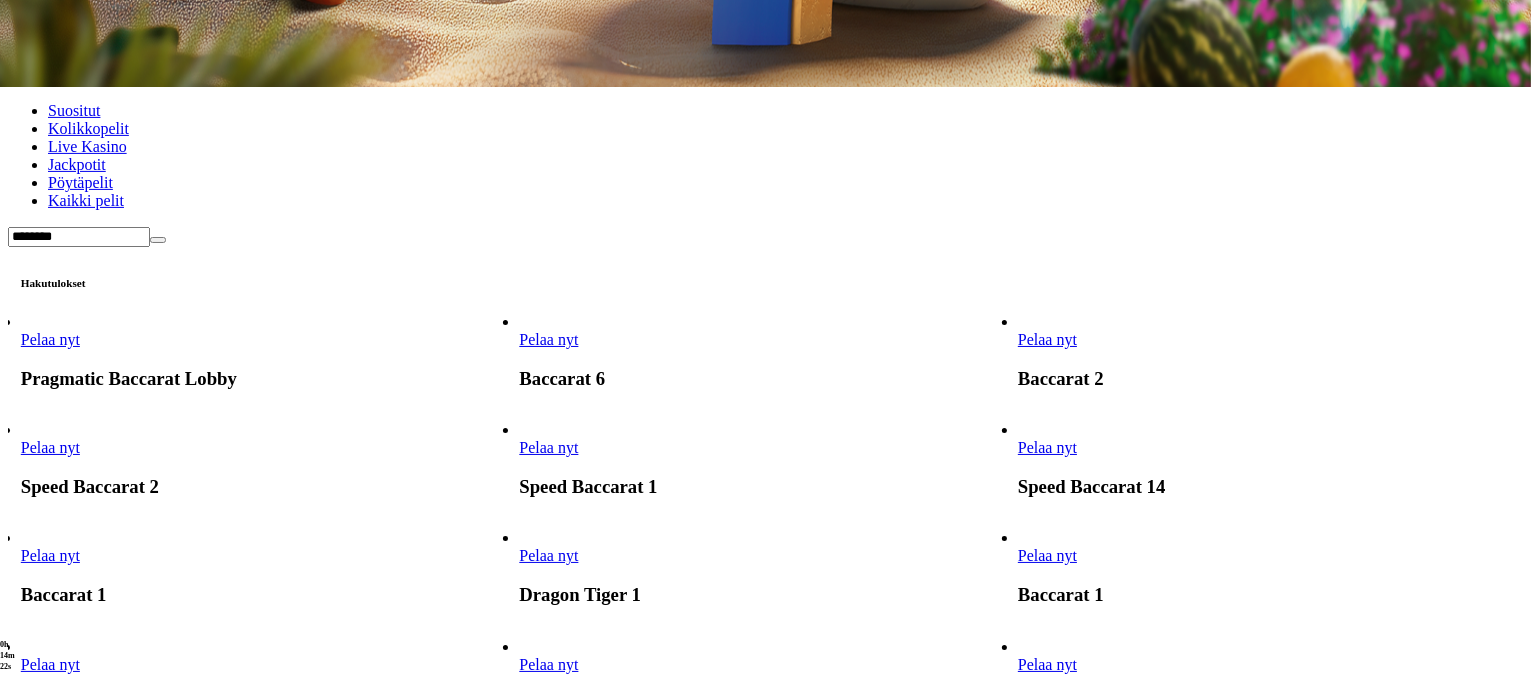 scroll, scrollTop: 430, scrollLeft: 0, axis: vertical 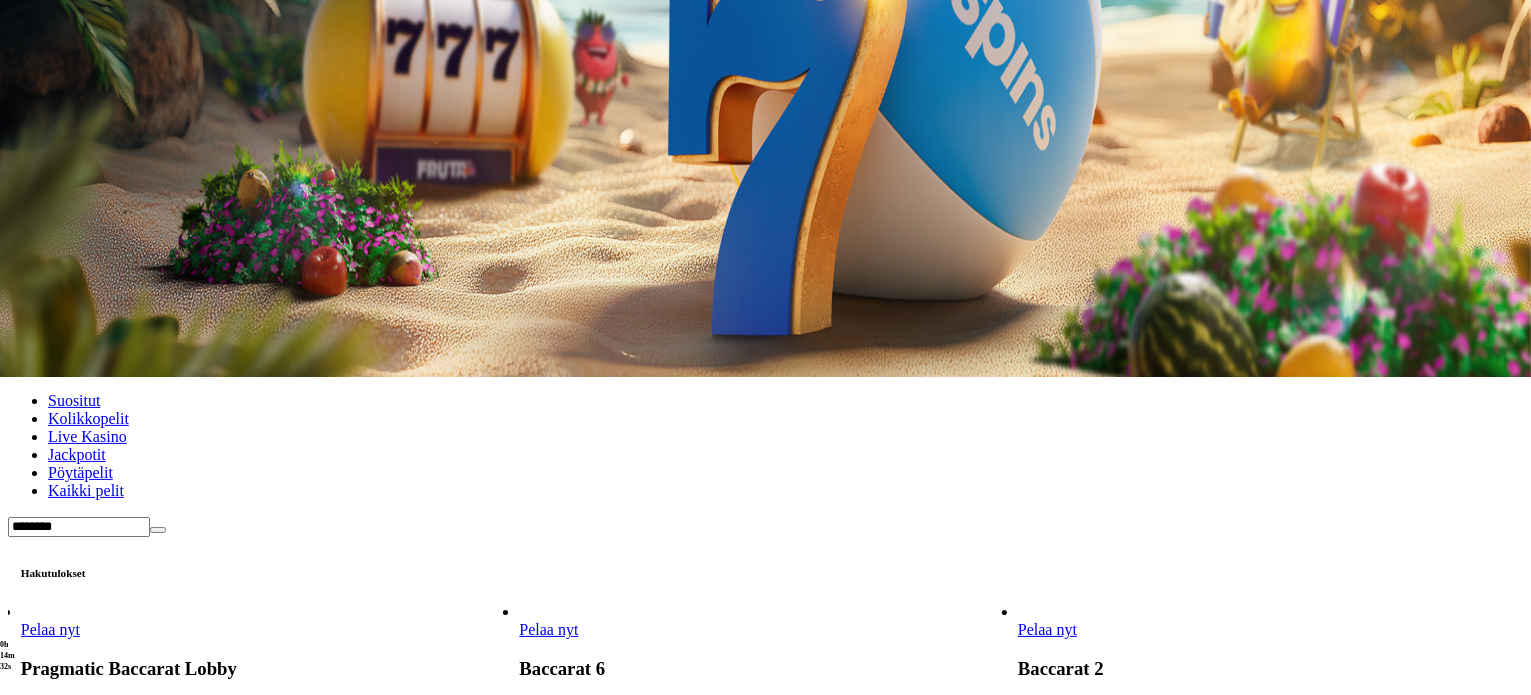 click on "Pelaa nyt" at bounding box center [50, 629] 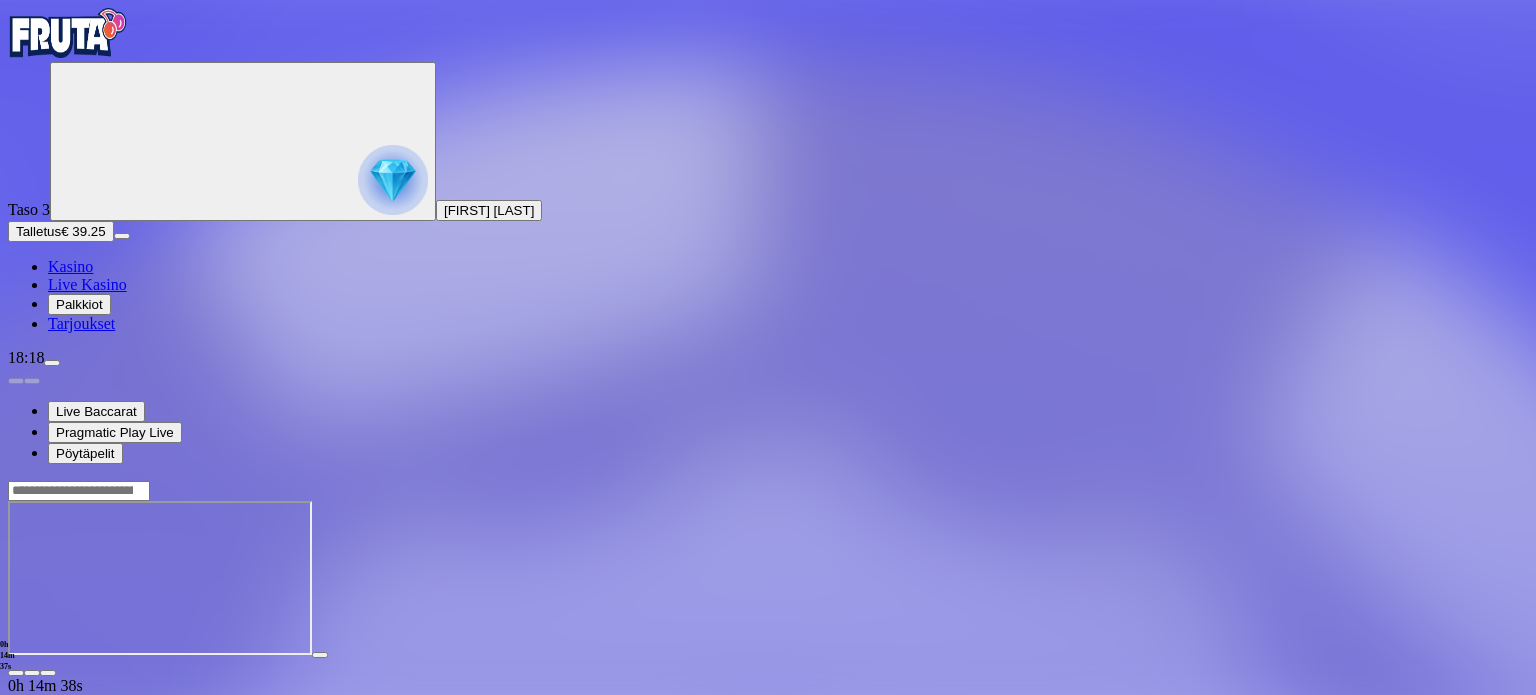 click at bounding box center (68, 33) 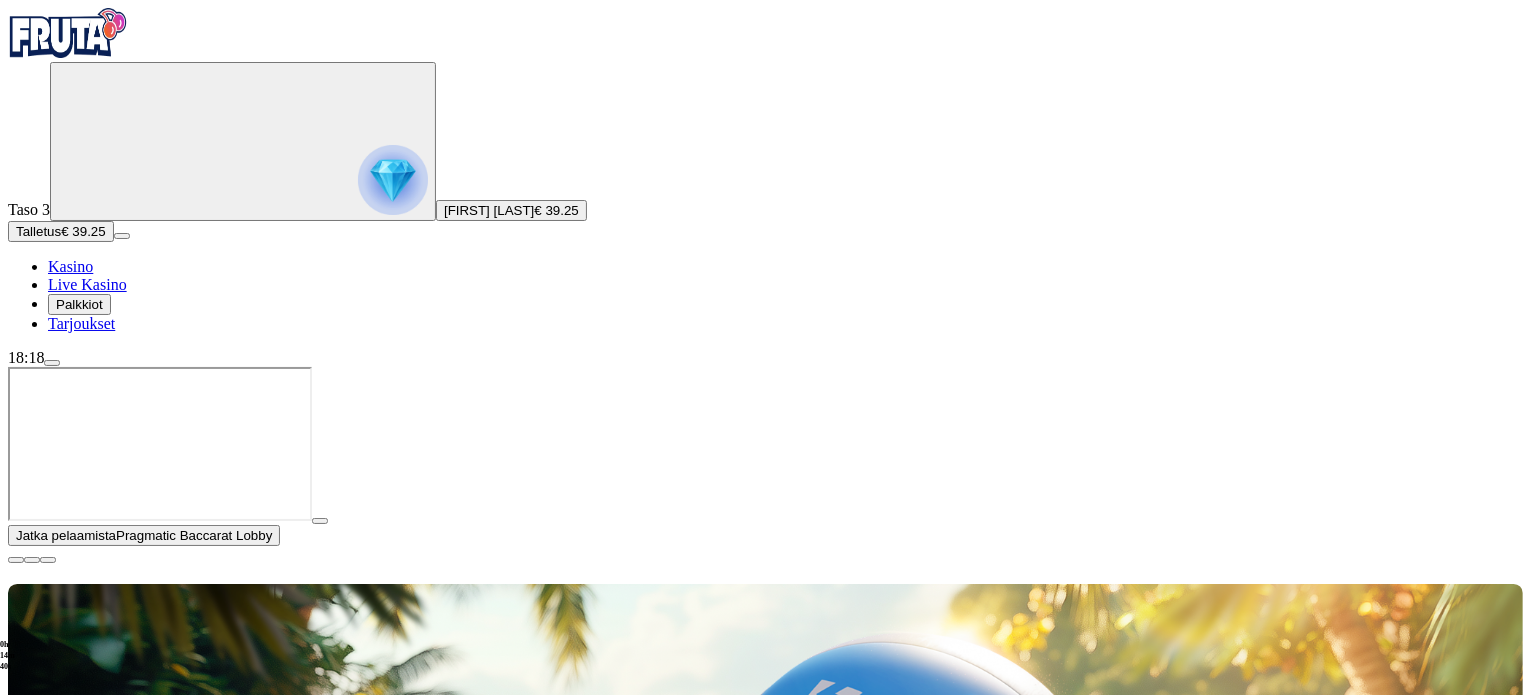 click at bounding box center (16, 560) 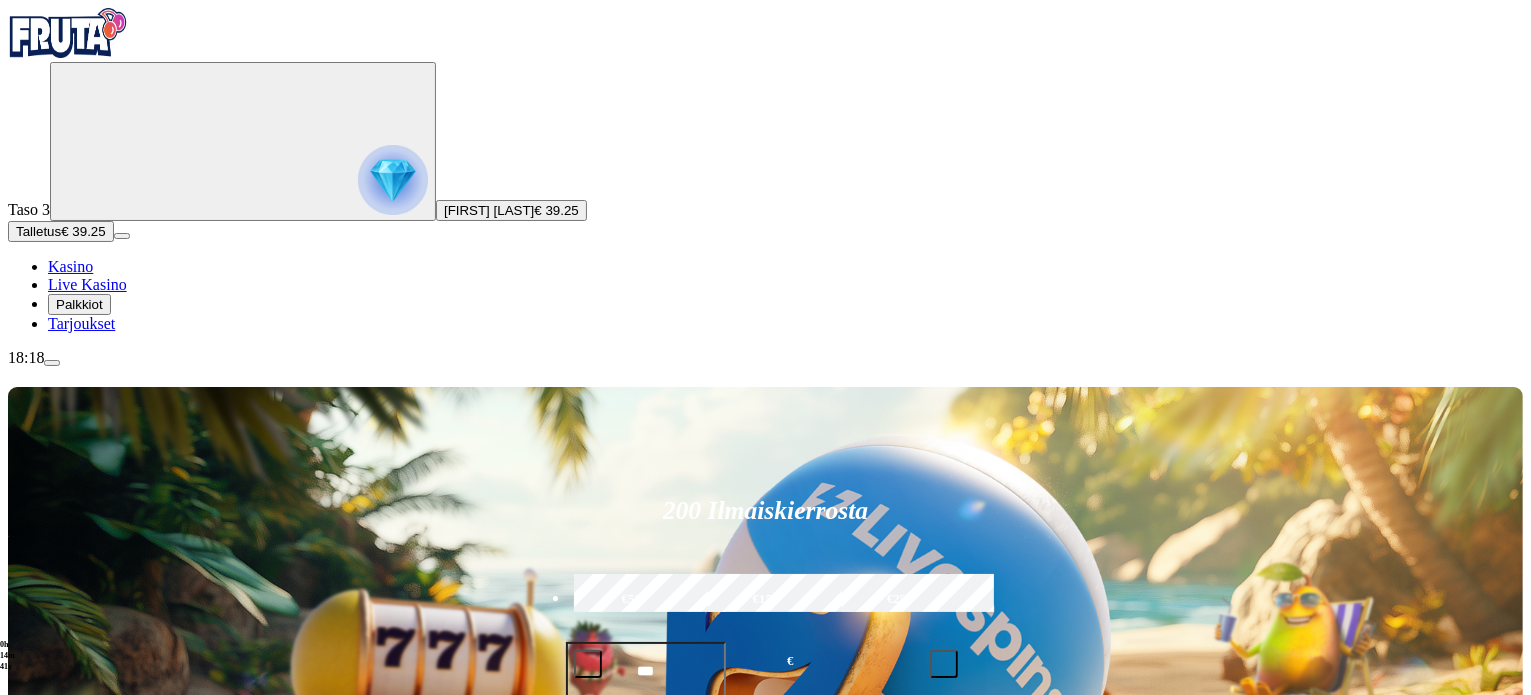 click at bounding box center (1064, 982) 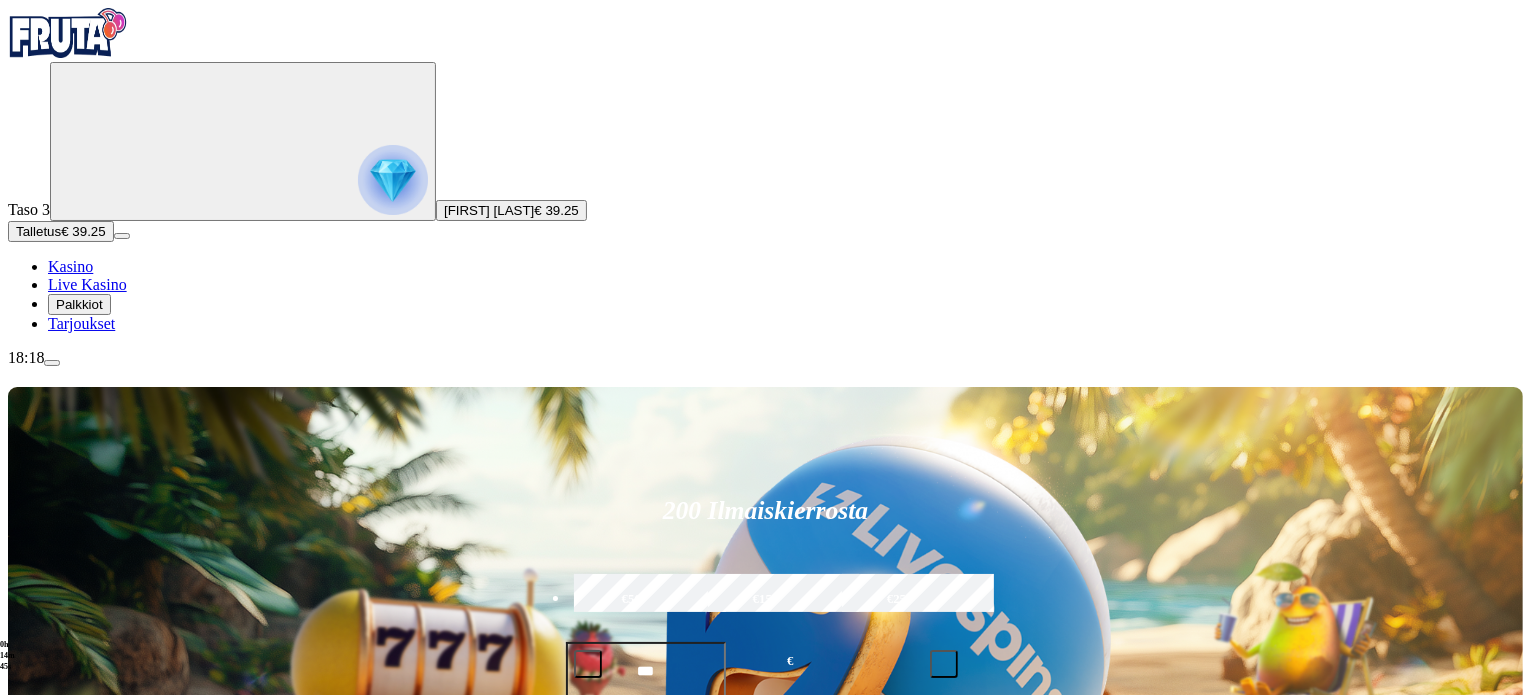 type on "******" 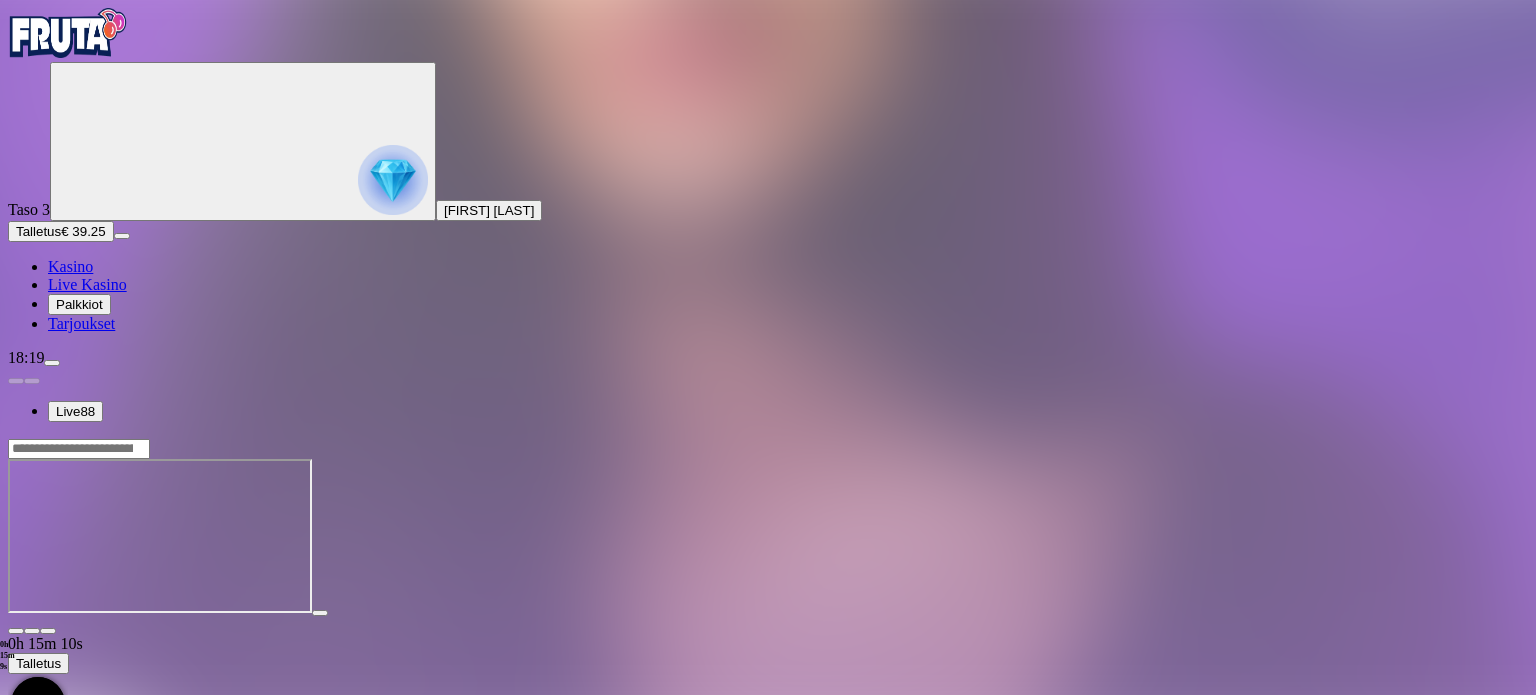 click at bounding box center (48, 631) 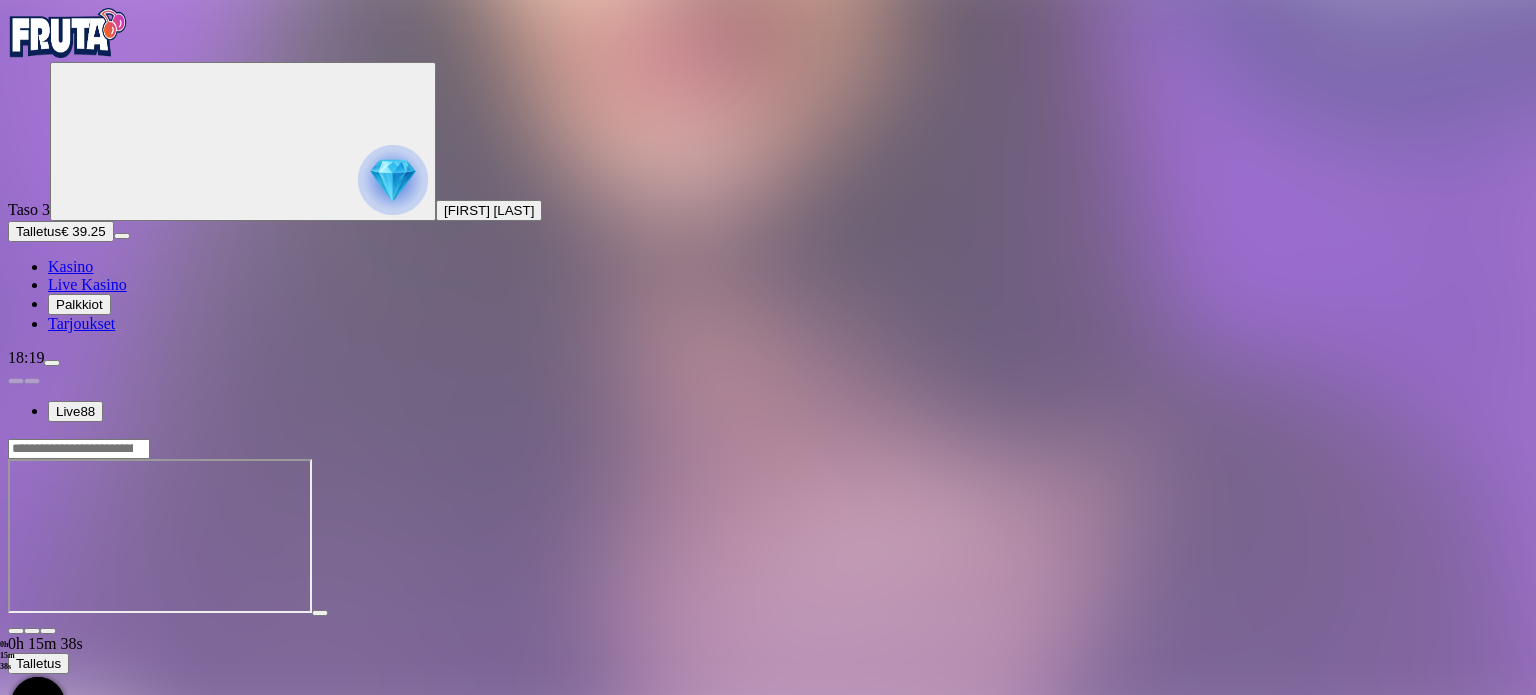 click at bounding box center (68, 33) 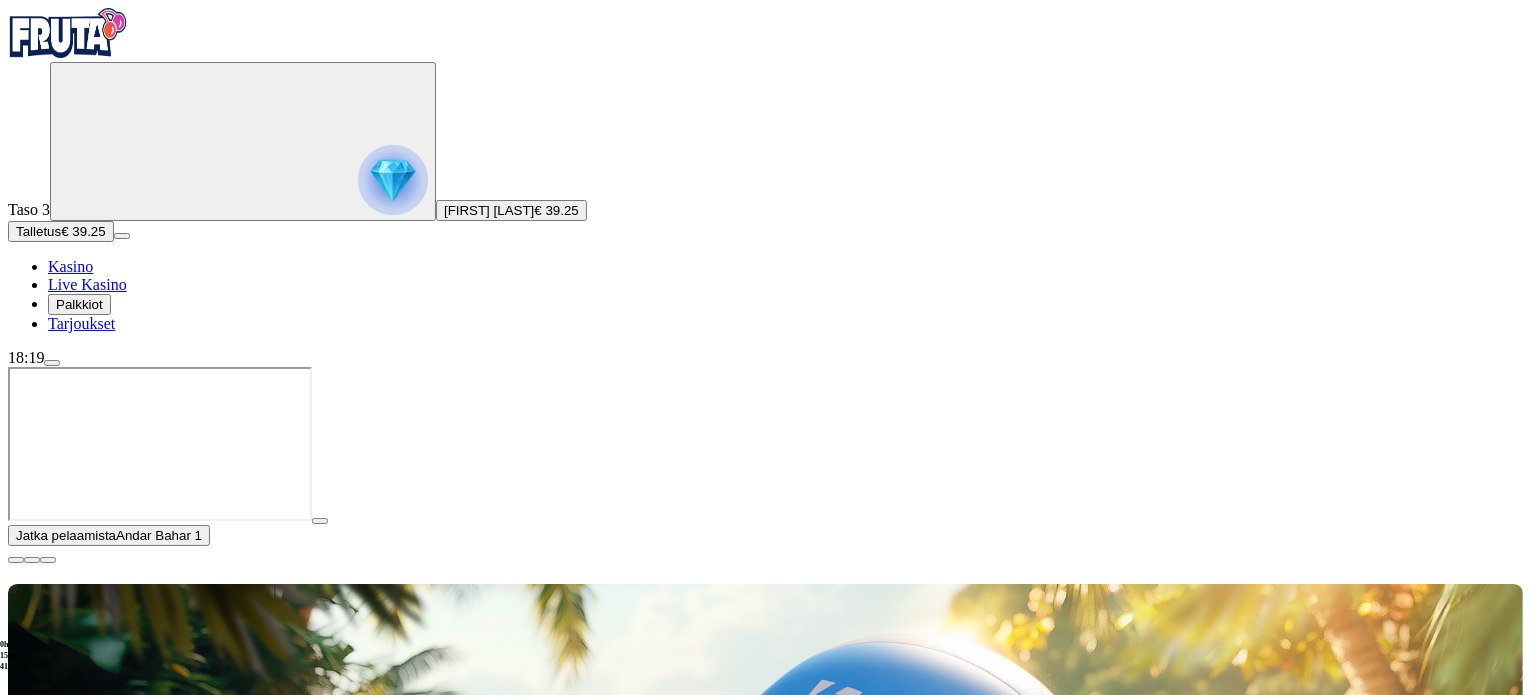 click at bounding box center (16, 560) 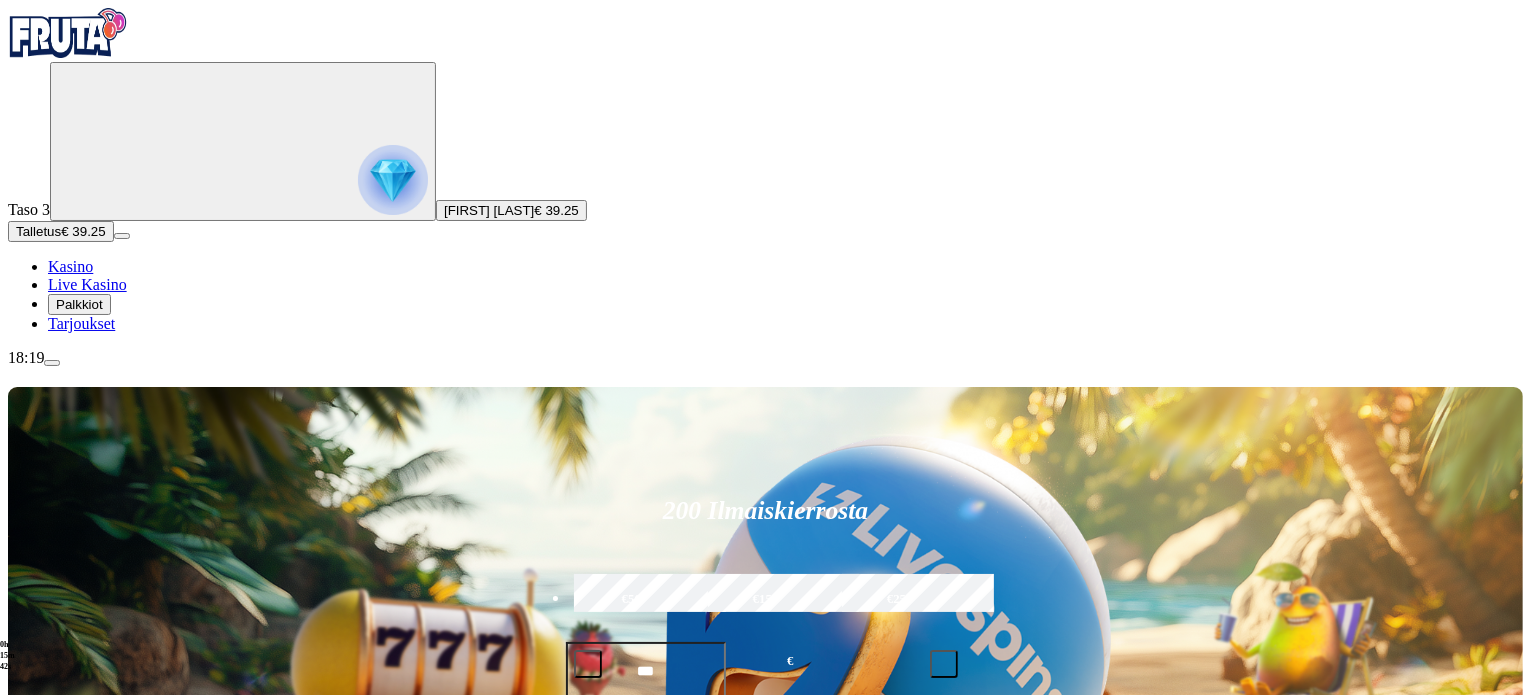 click at bounding box center (1064, 982) 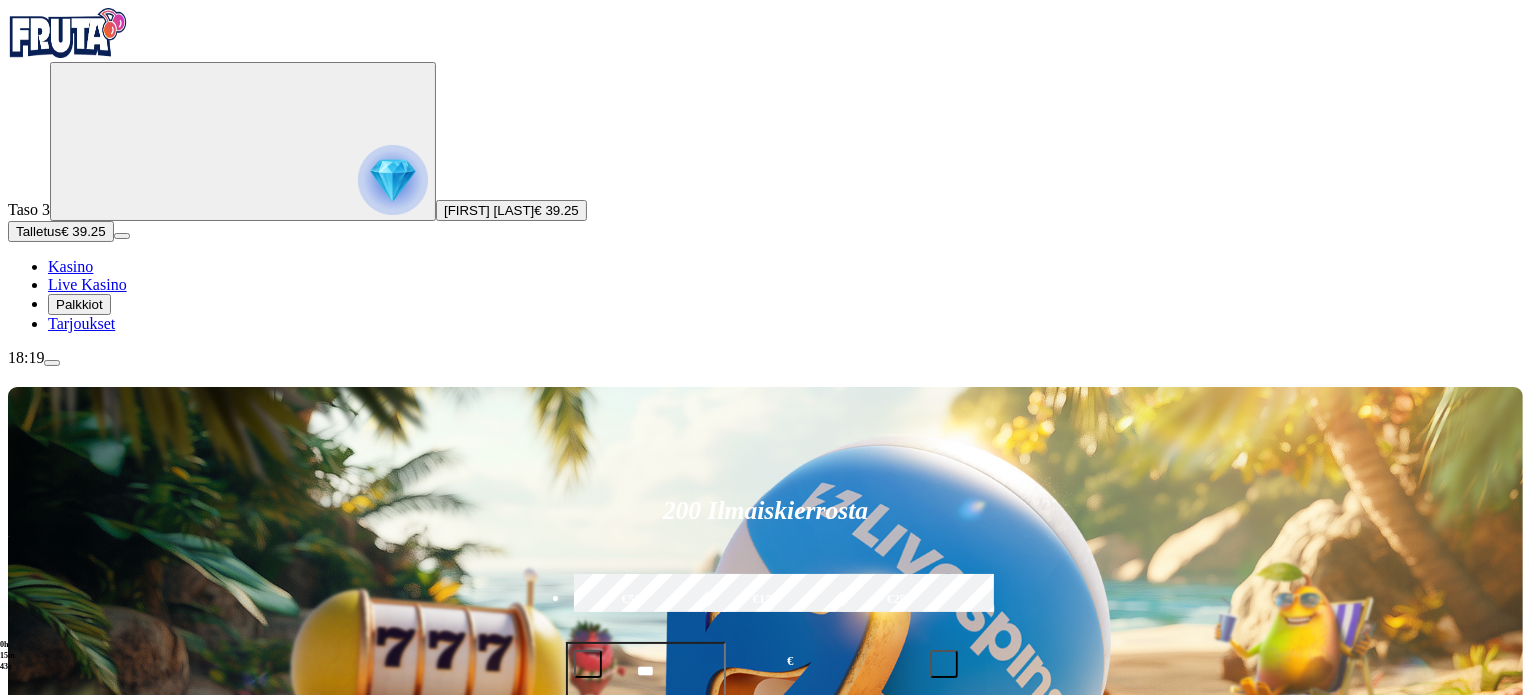click at bounding box center (1064, 982) 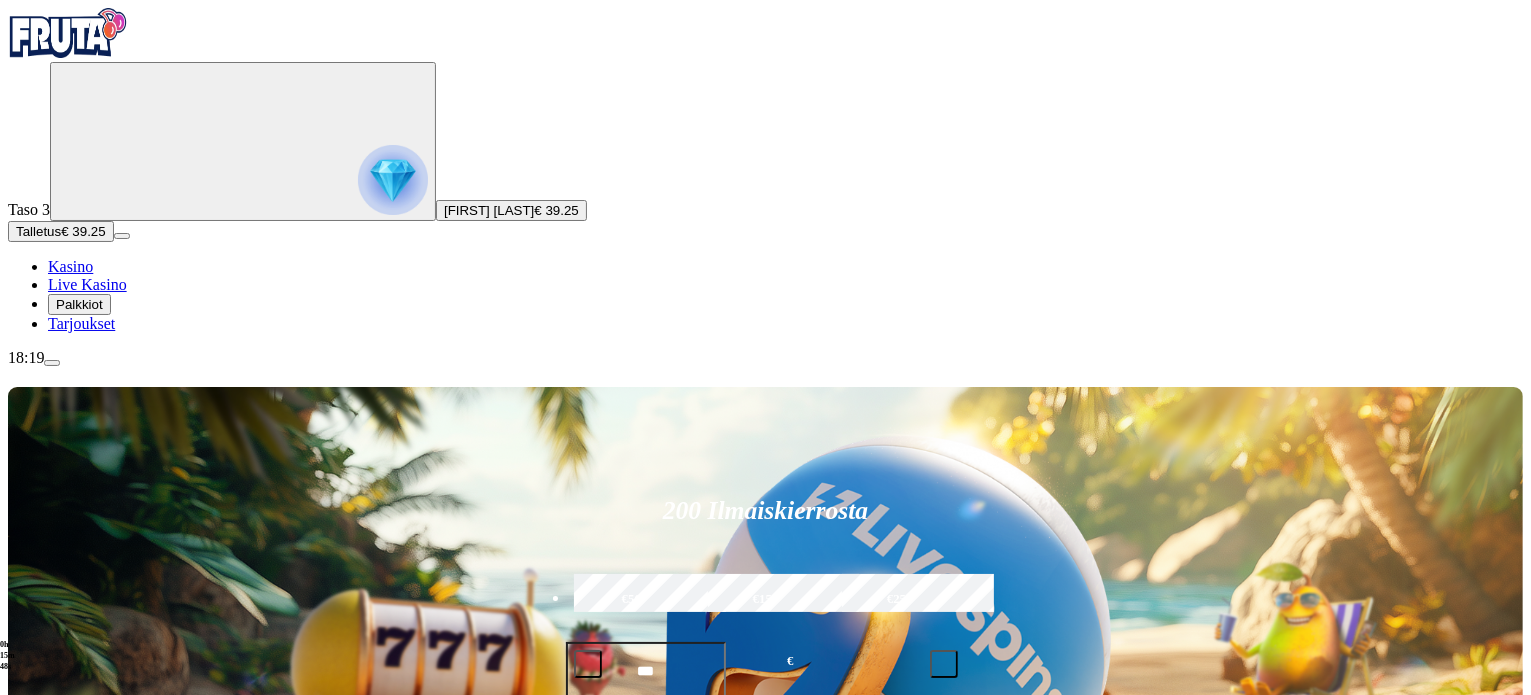 type on "*********" 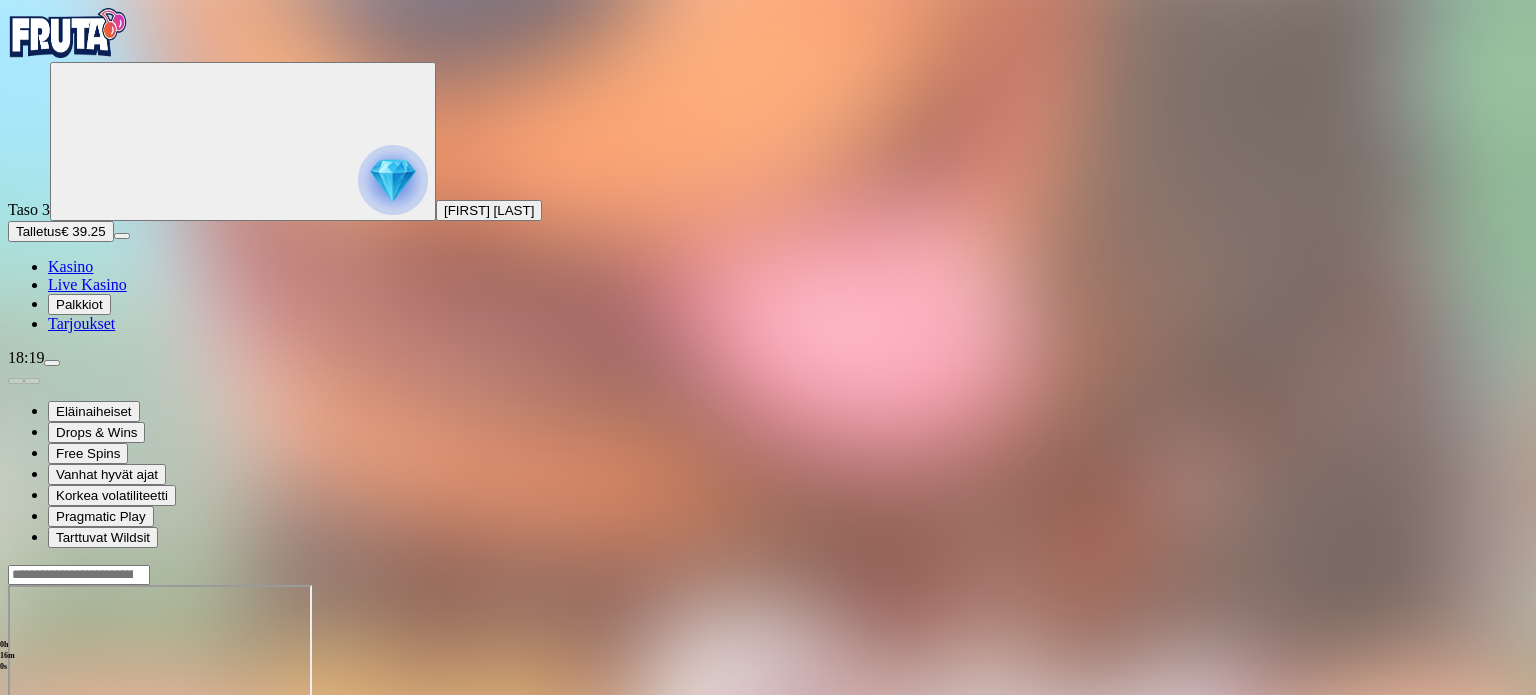 click at bounding box center [48, 757] 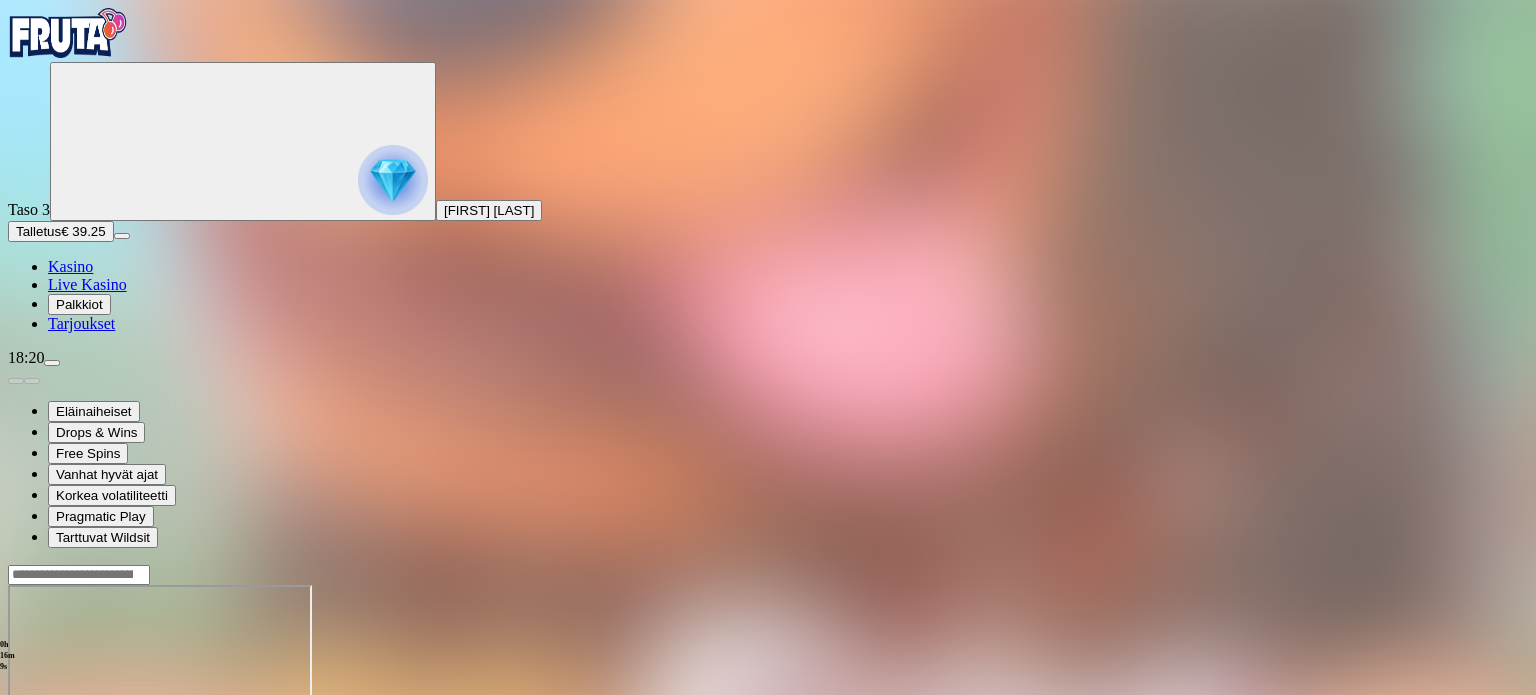 click at bounding box center (79, 575) 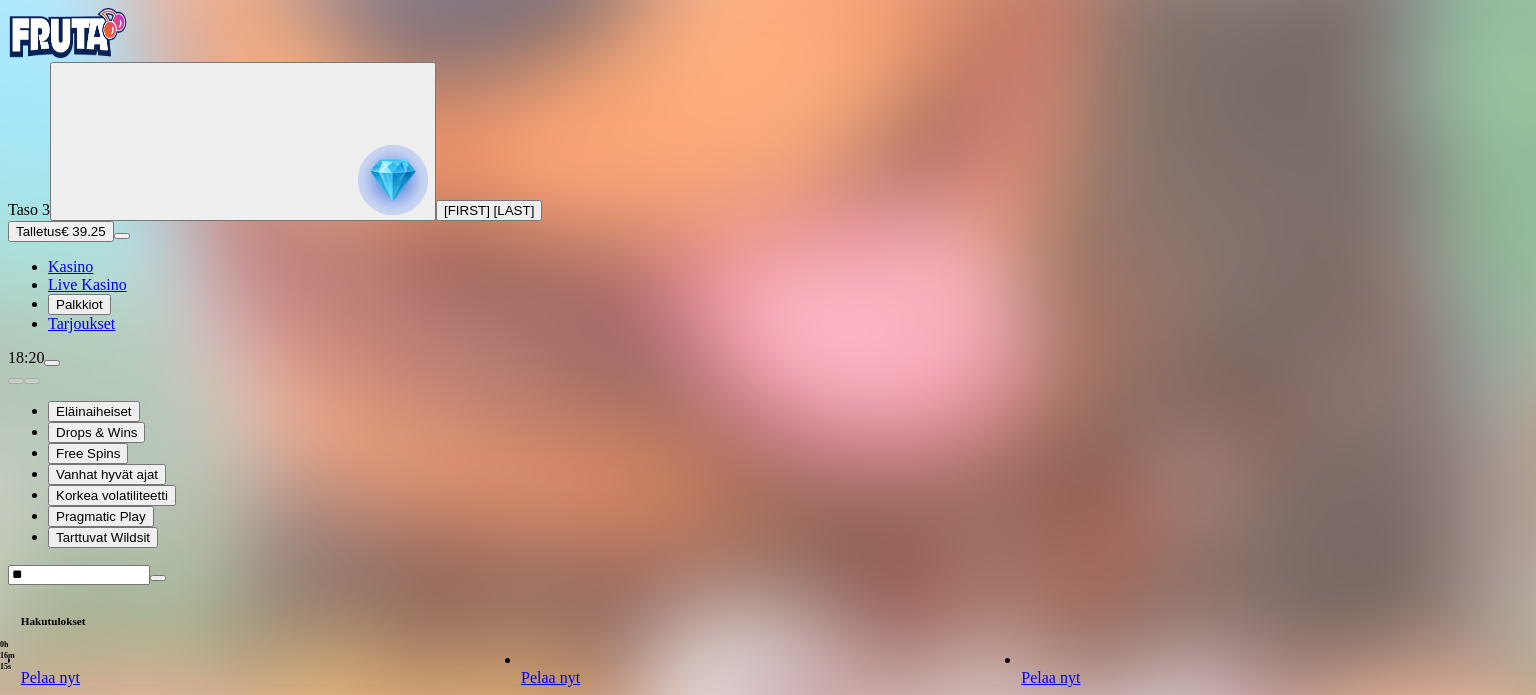 type on "*" 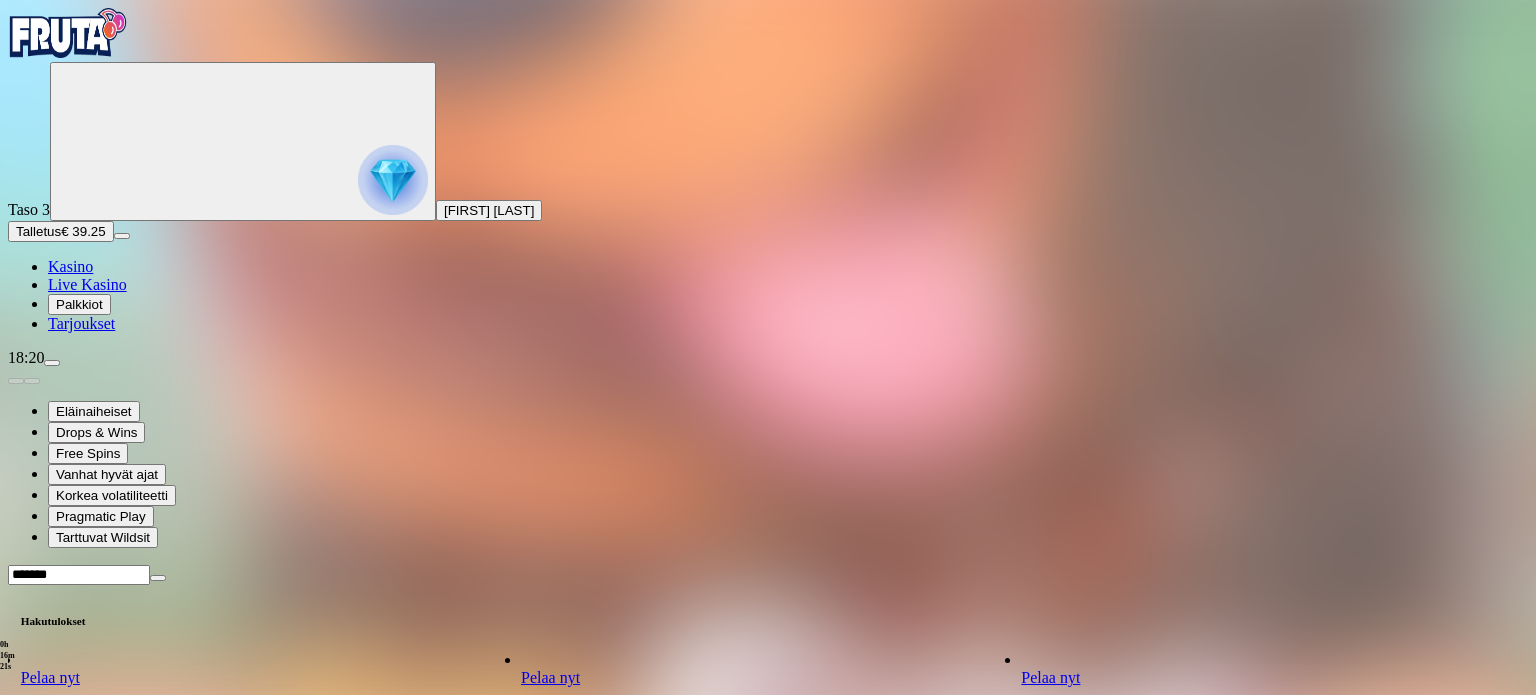 type on "*******" 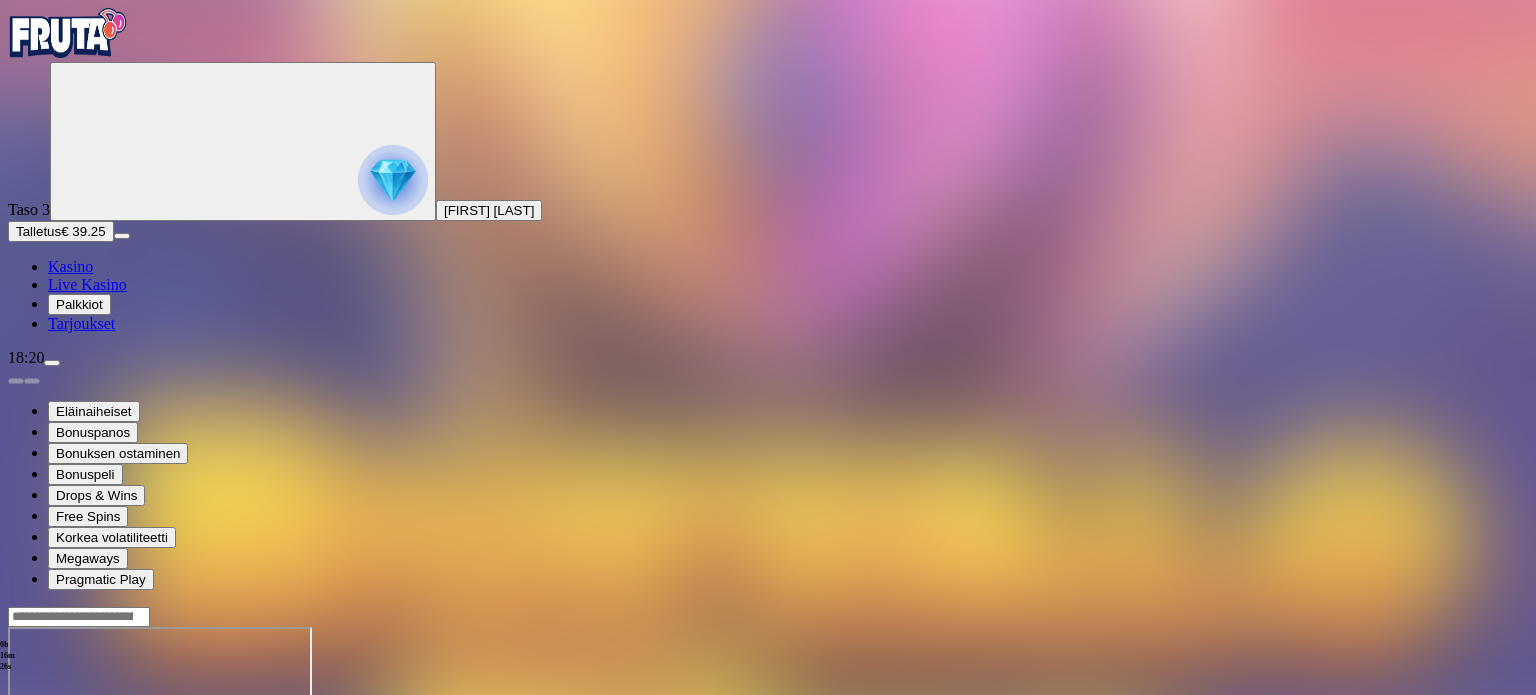 click at bounding box center (48, 799) 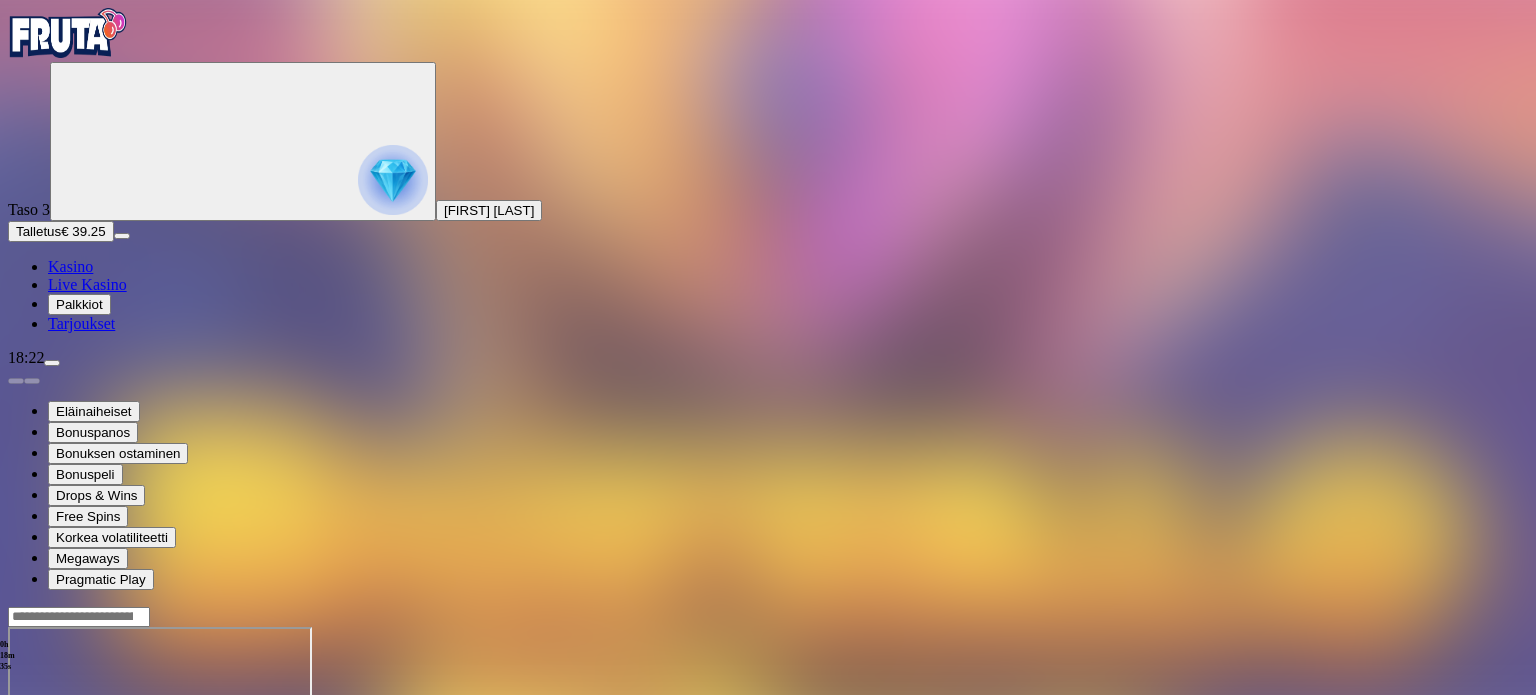 click at bounding box center (68, 33) 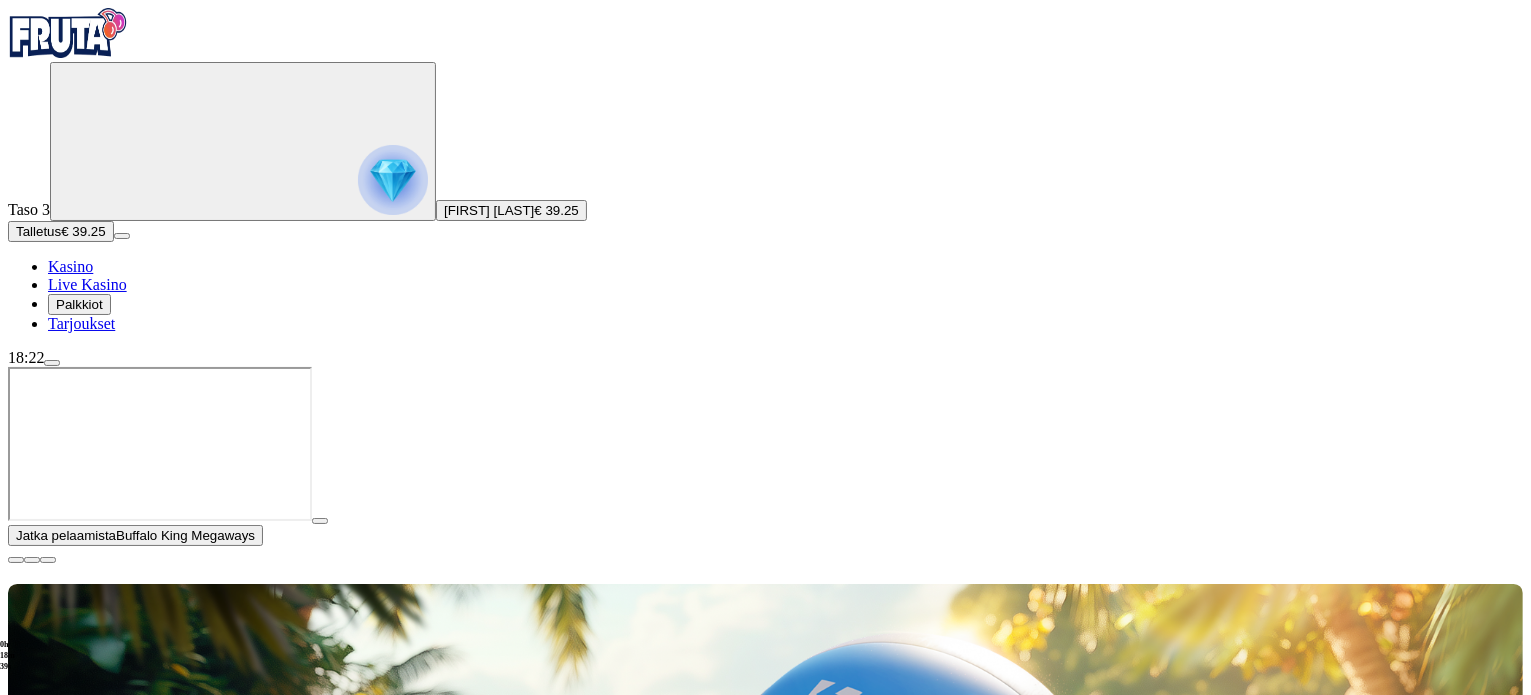 click at bounding box center [16, 560] 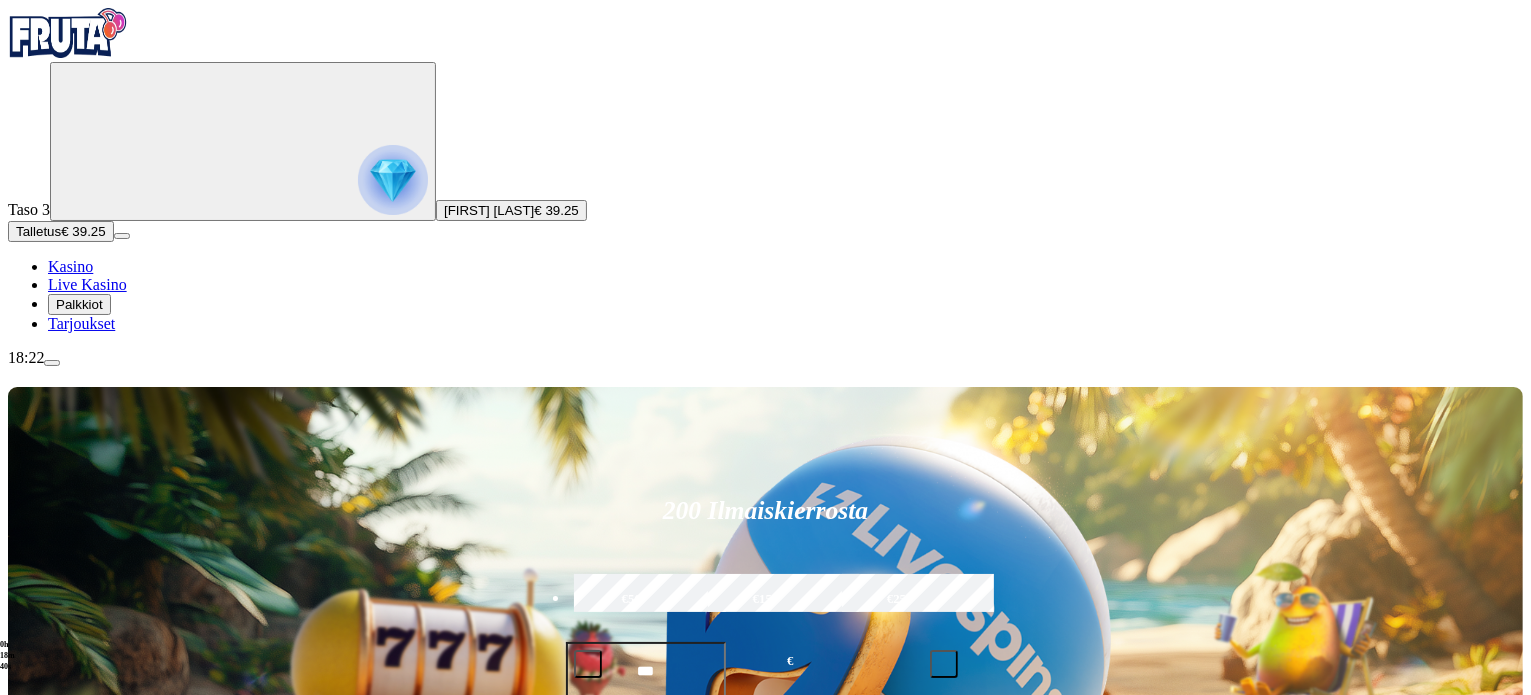 click on "Suositut Kolikkopelit Live Kasino Jackpotit Pöytäpelit Kaikki pelit" at bounding box center (765, 981) 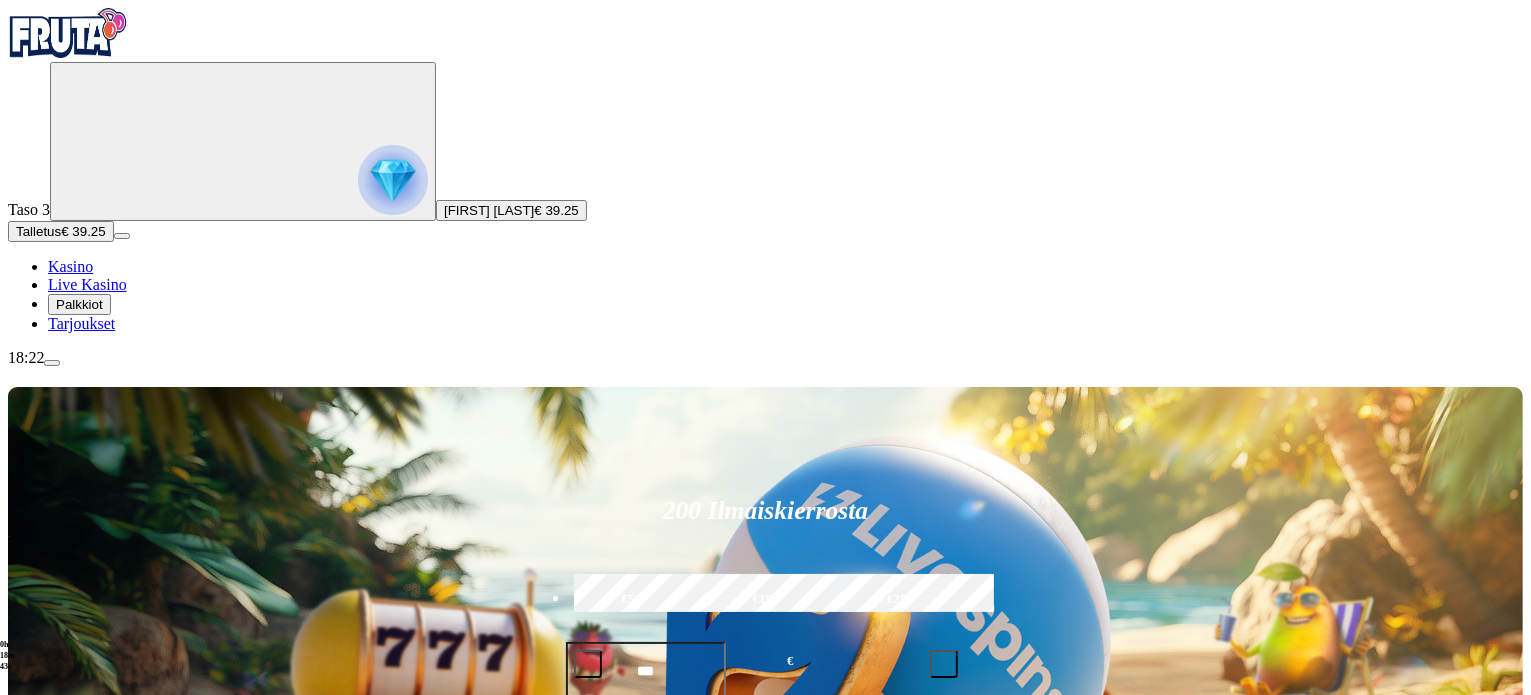 click on "Live Kasino" at bounding box center (108, 980) 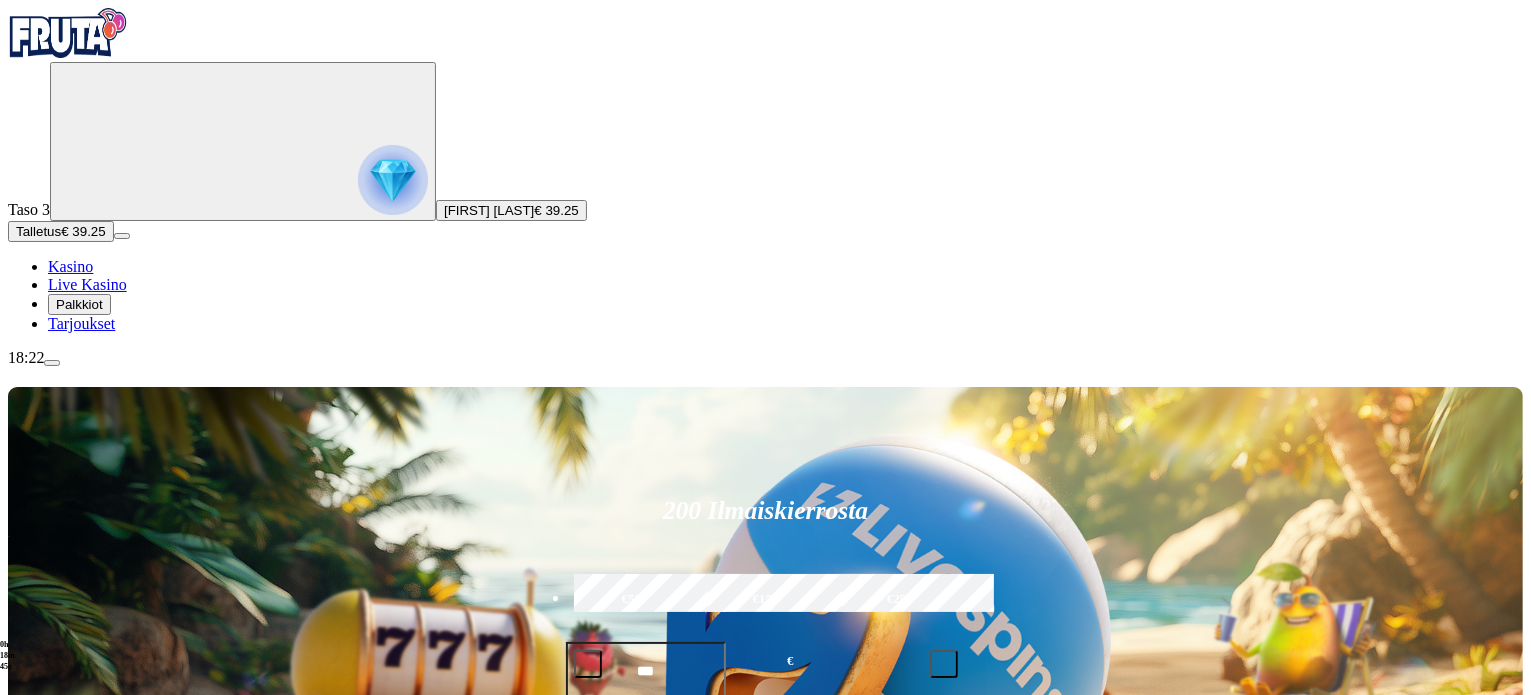 click on "Pelaa nyt Speed Baccarat 2 Pelaa nyt Dragon Tiger" at bounding box center (829, 1259) 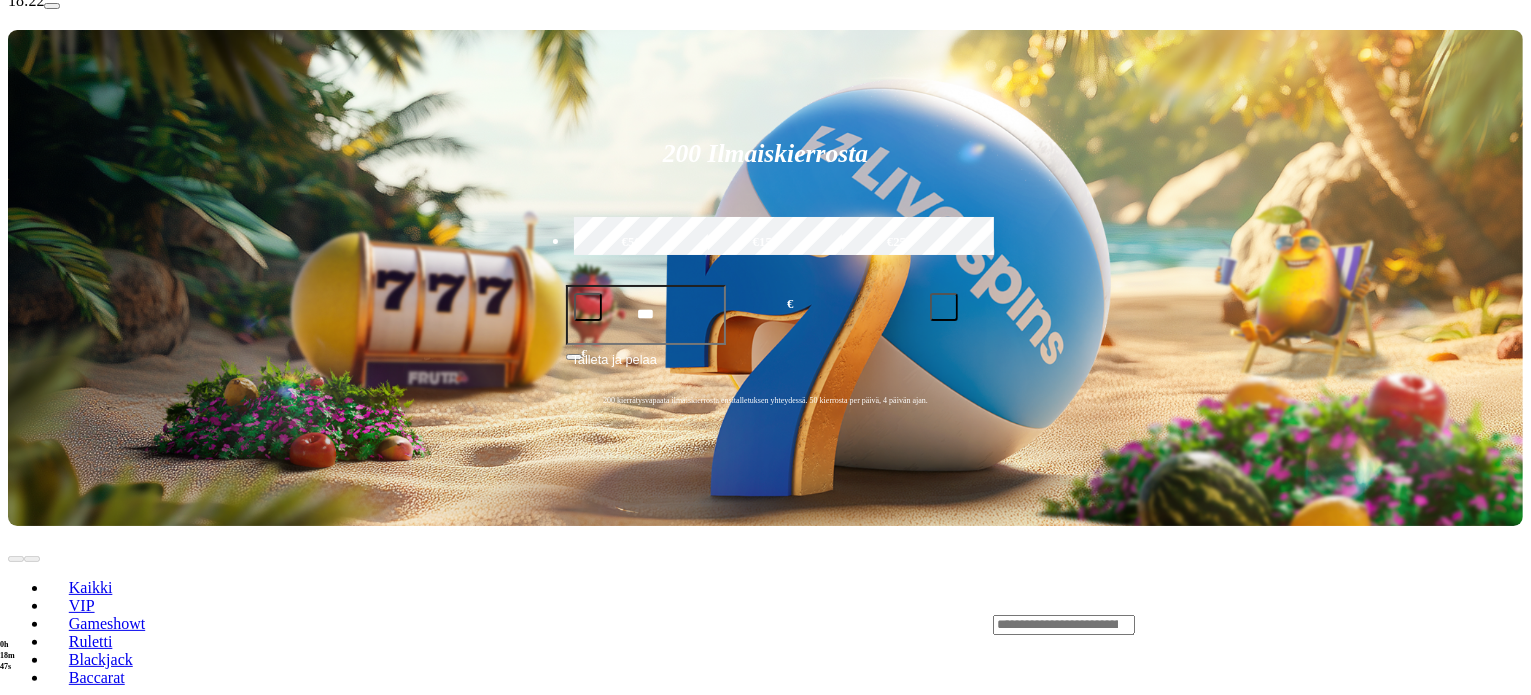 scroll, scrollTop: 360, scrollLeft: 0, axis: vertical 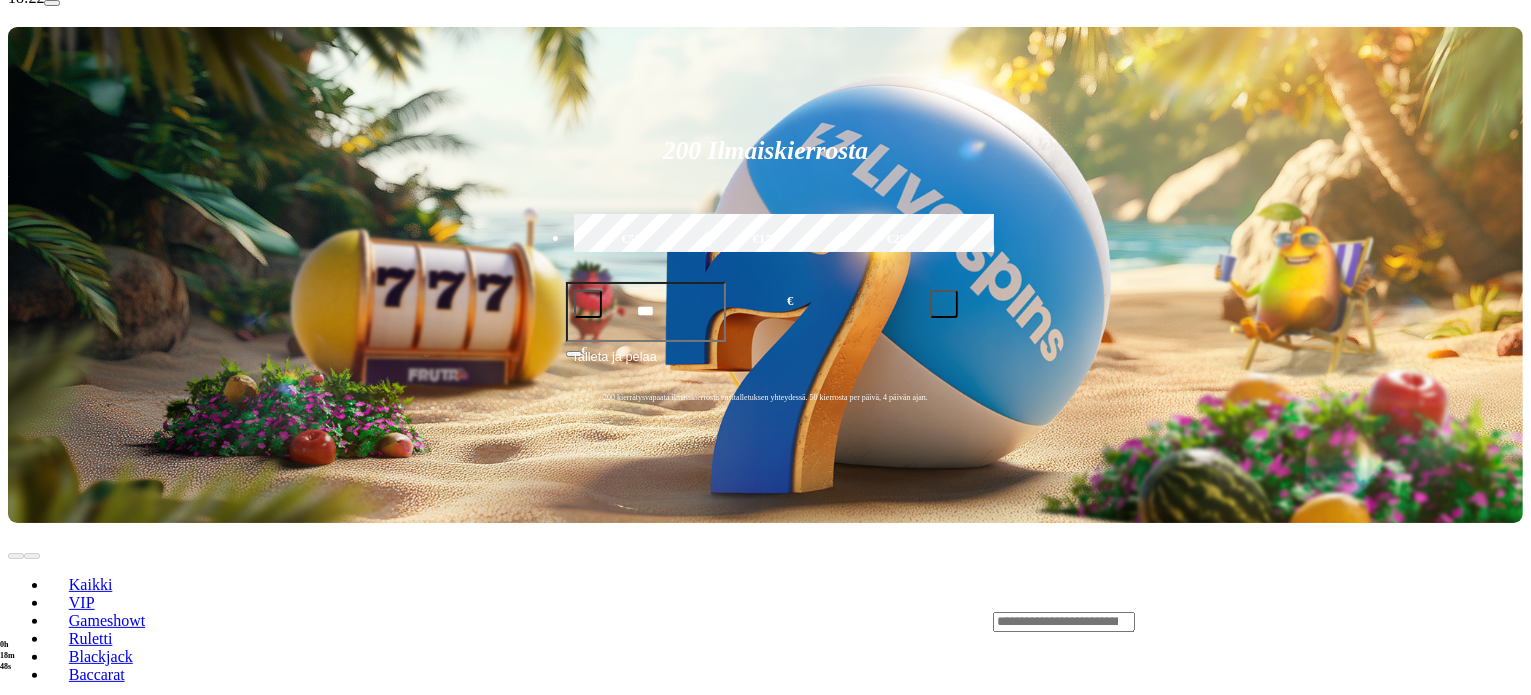 click on "Pelaa nyt" at bounding box center [77, 1328] 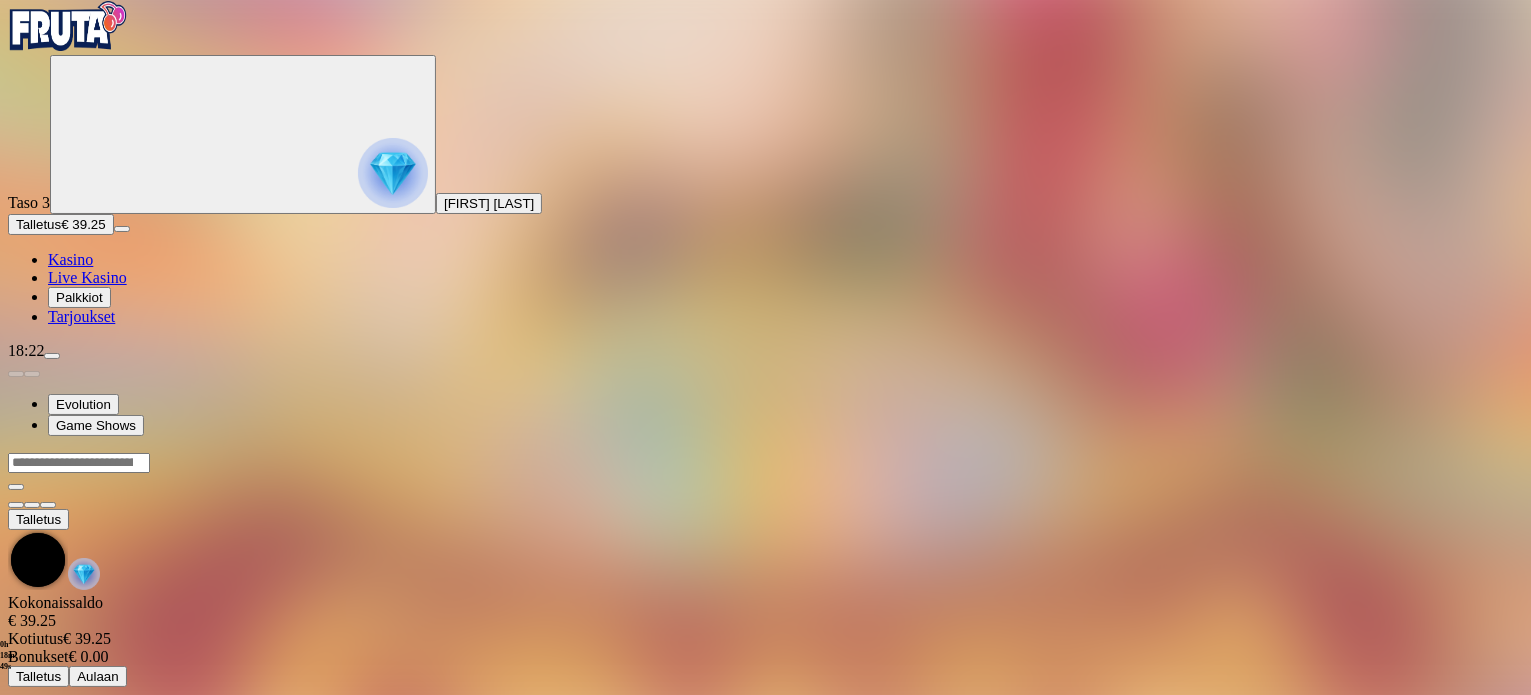 scroll, scrollTop: 0, scrollLeft: 0, axis: both 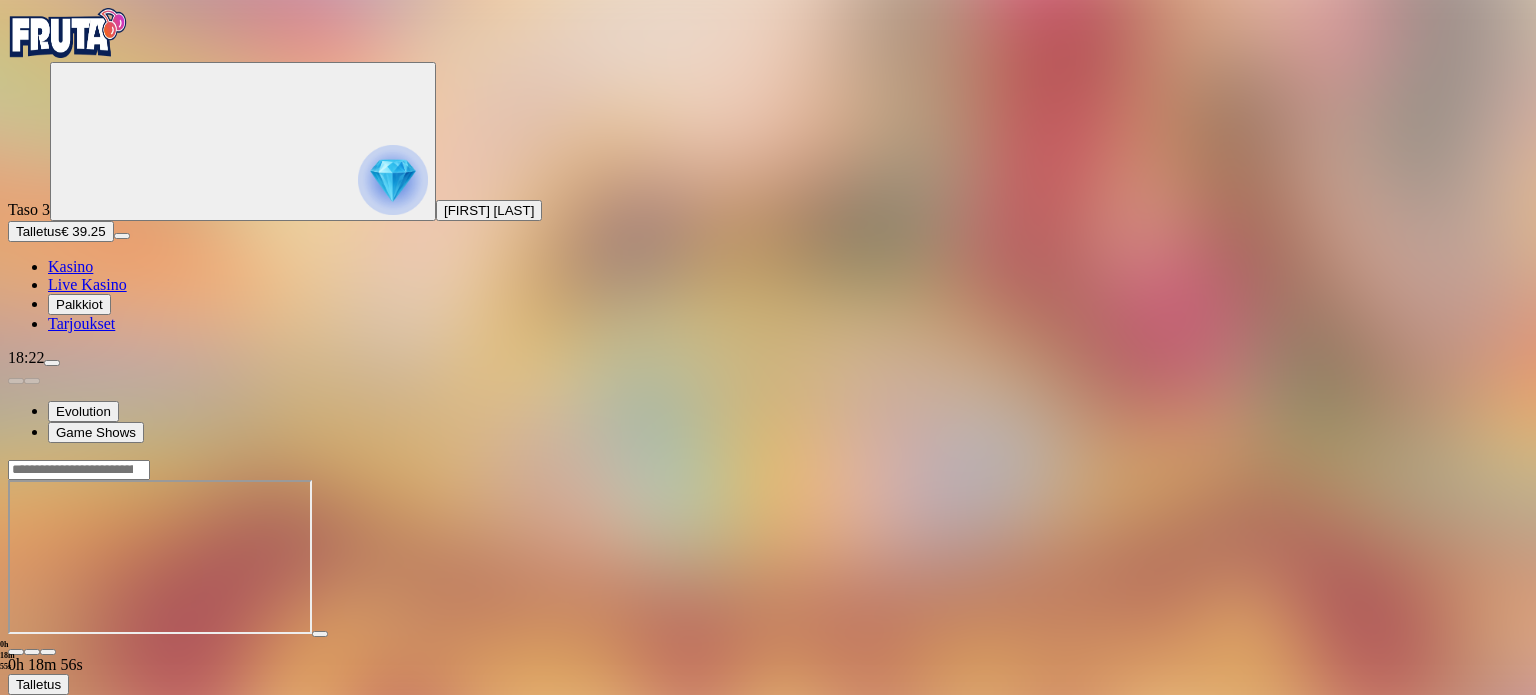 click at bounding box center (48, 652) 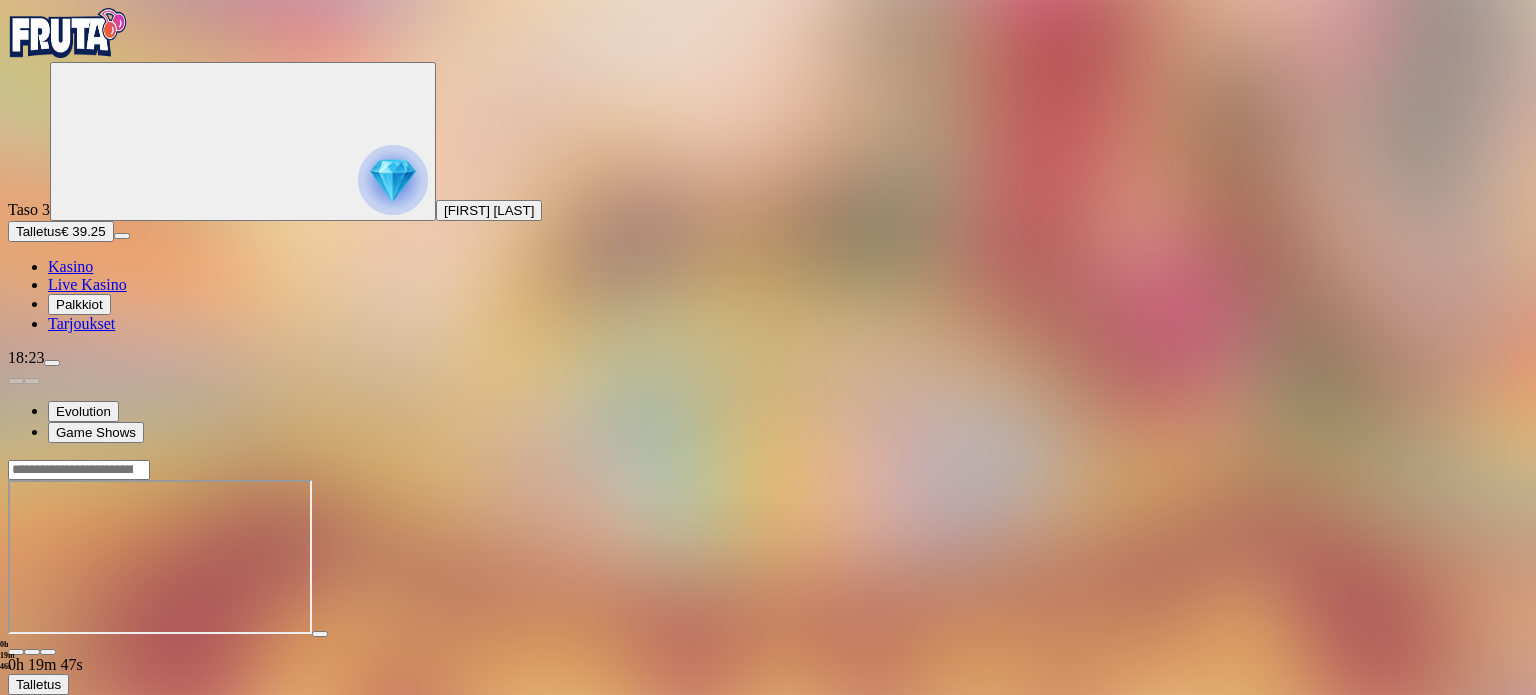 click at bounding box center (79, 470) 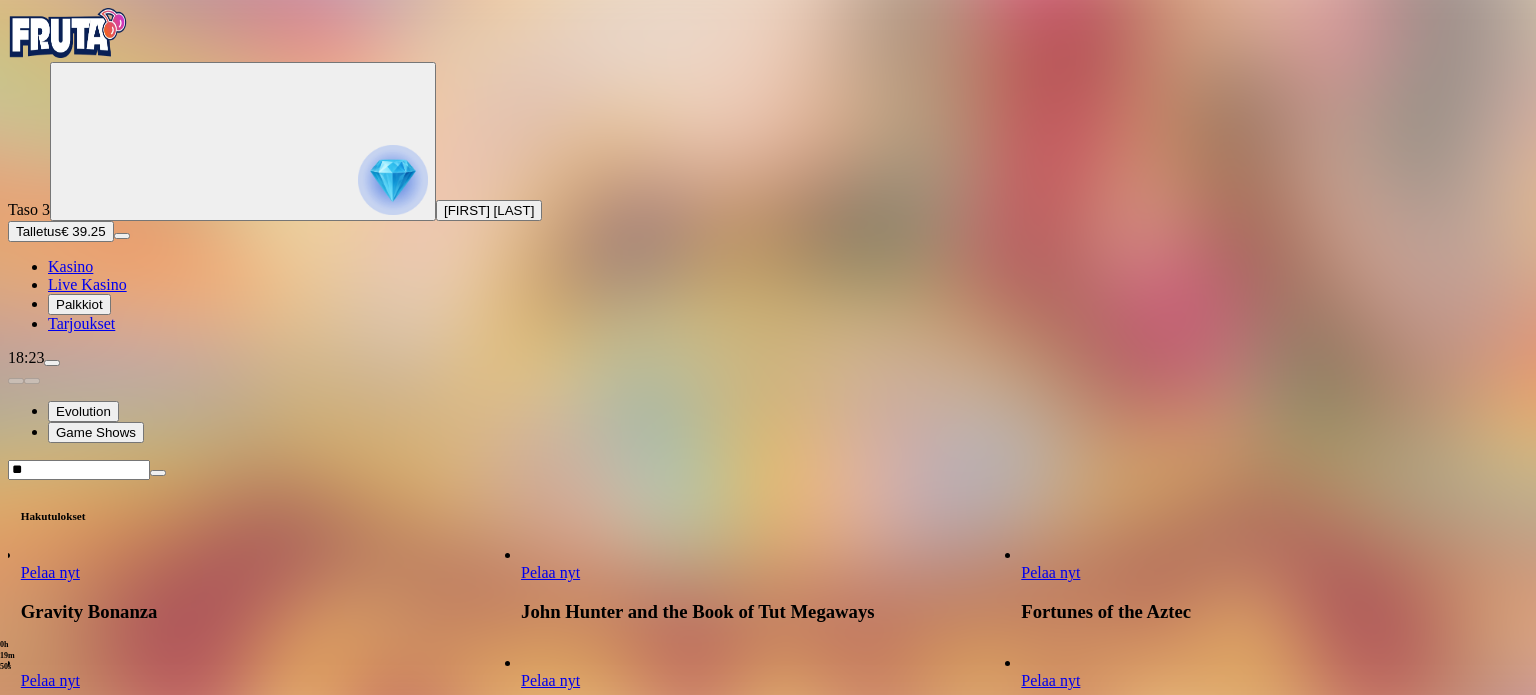type on "*" 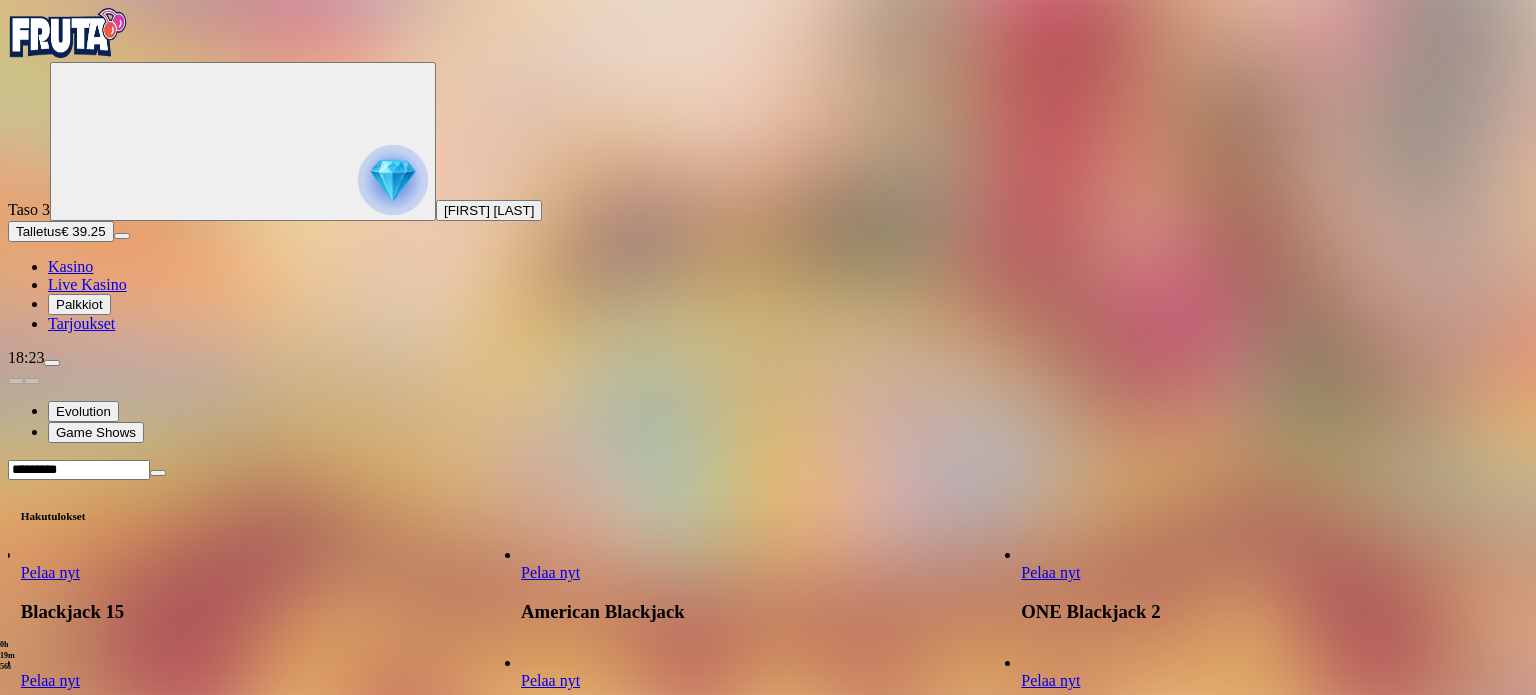 type on "*********" 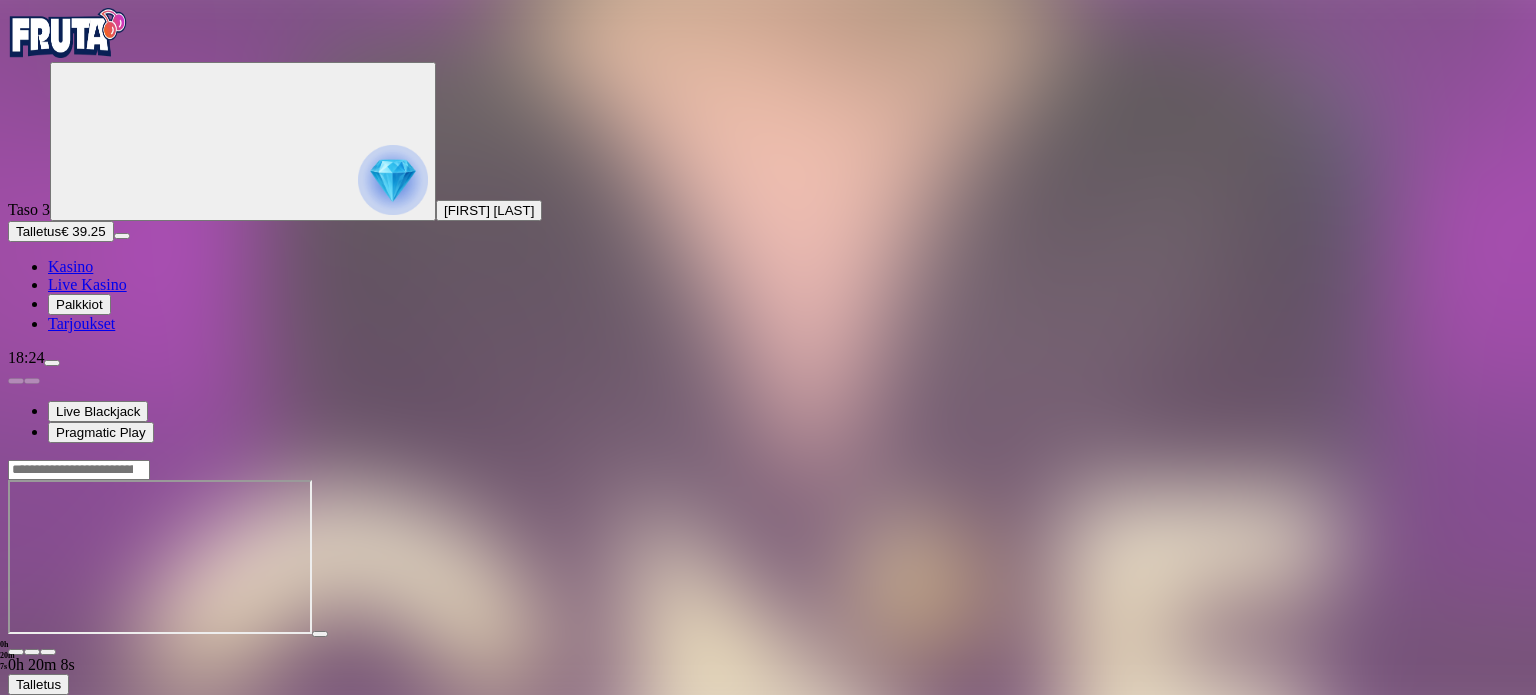 click at bounding box center [48, 652] 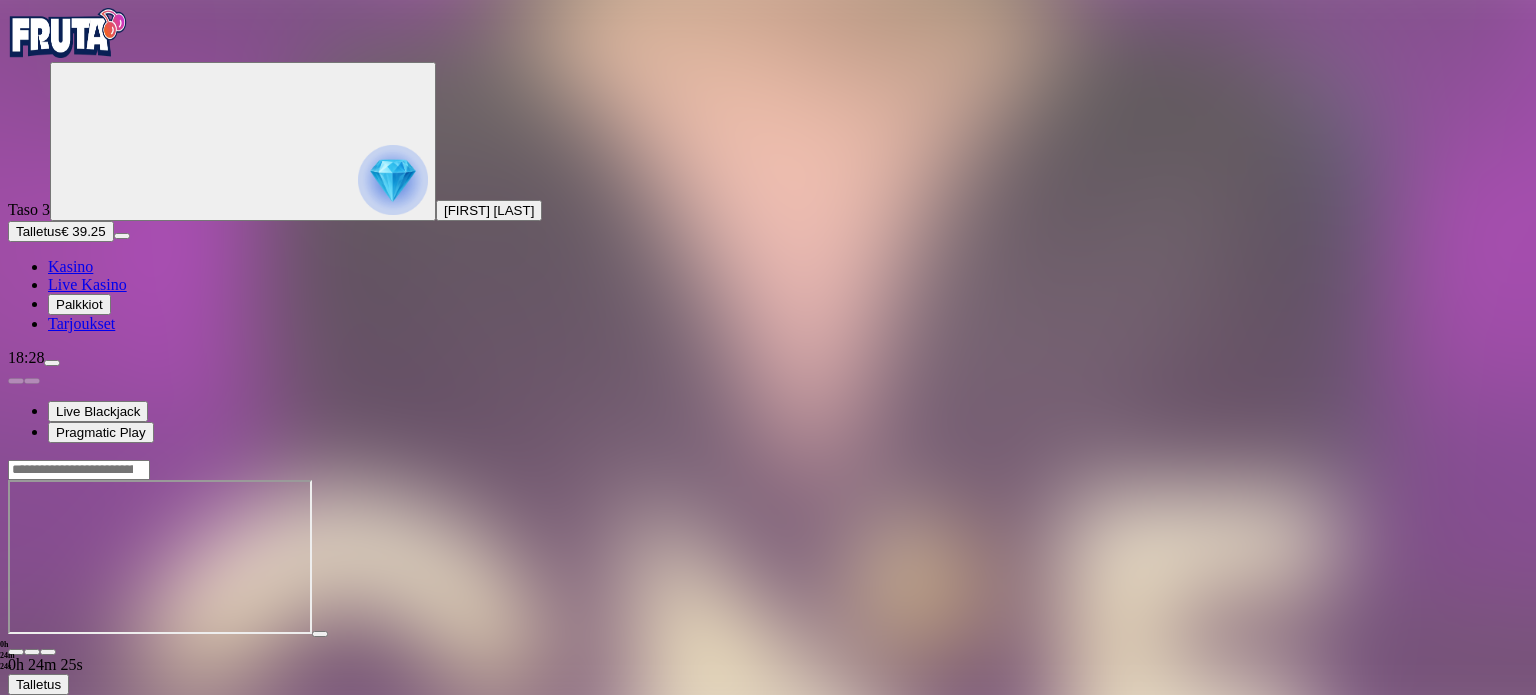 click at bounding box center [48, 652] 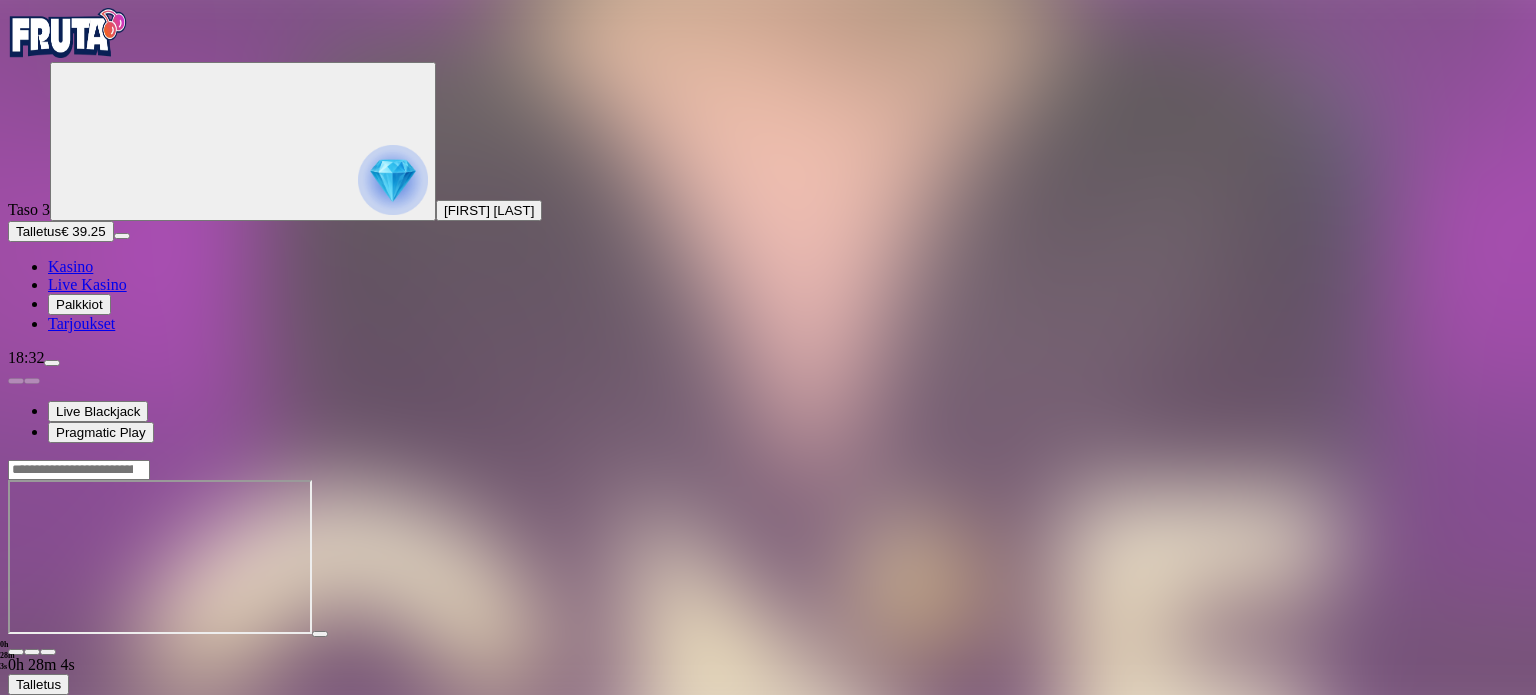 click at bounding box center [68, 33] 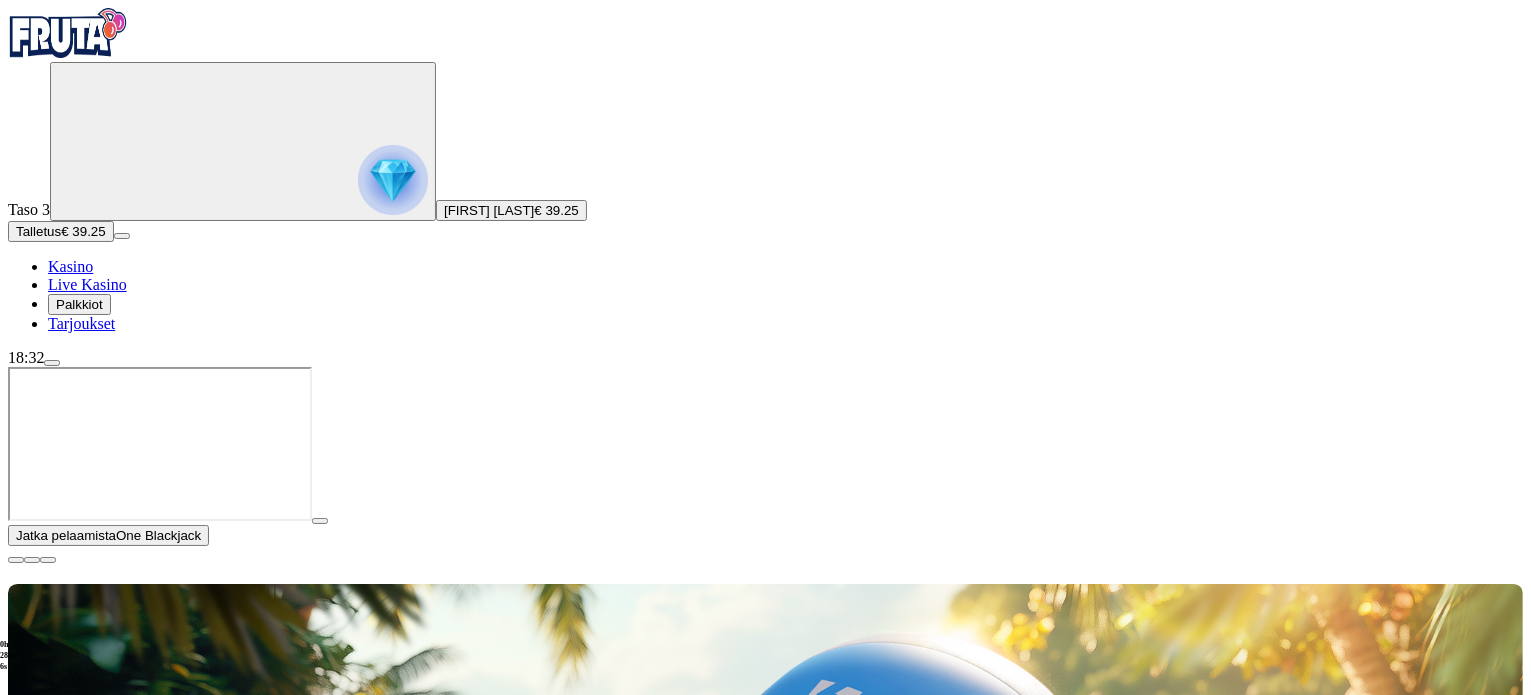 click at bounding box center [16, 560] 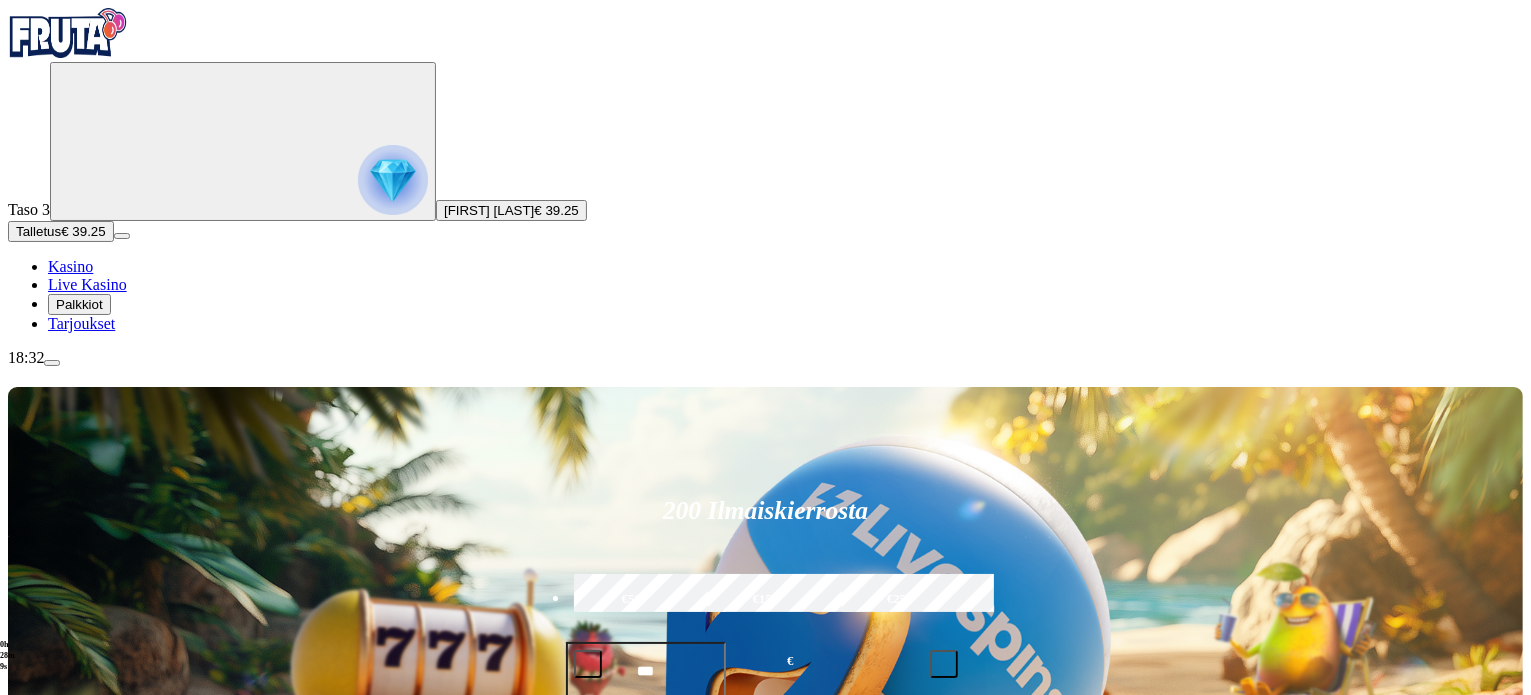 click at bounding box center (1064, 982) 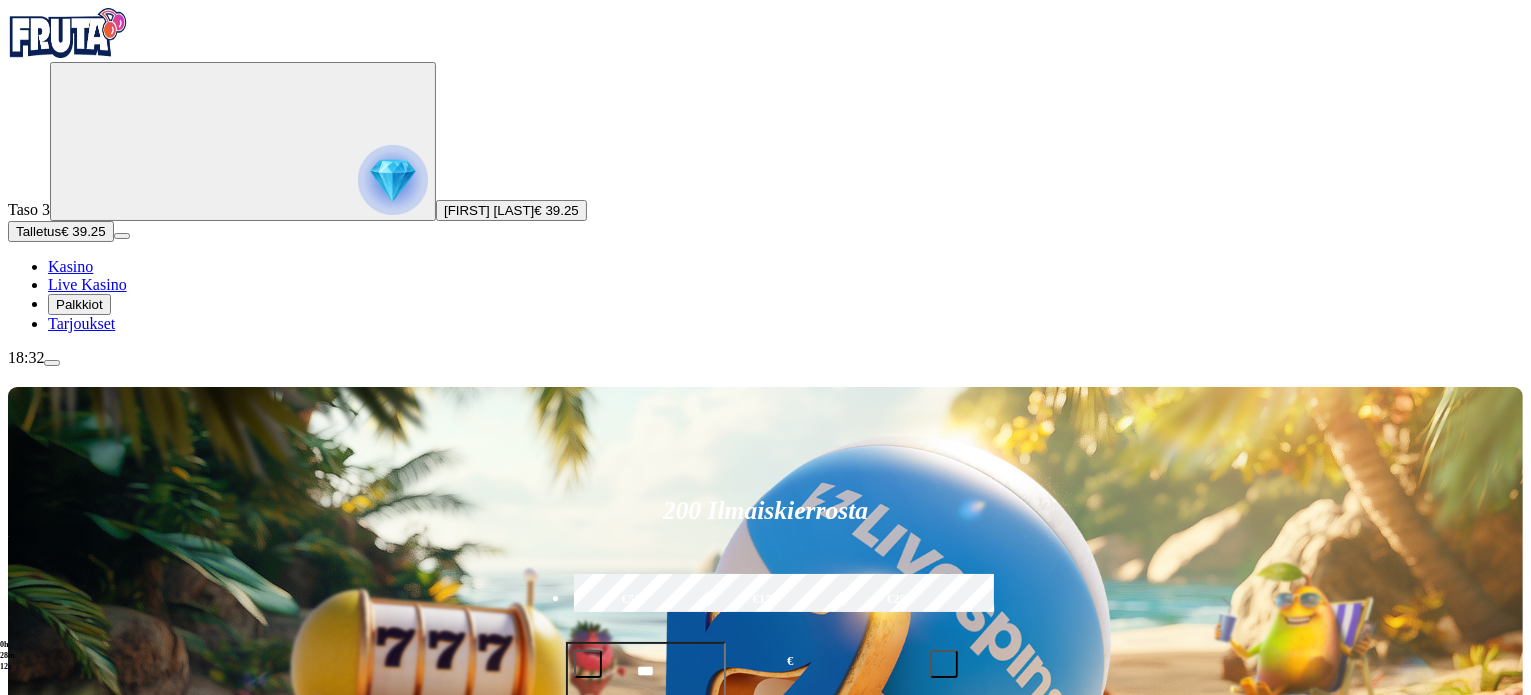 click at bounding box center (1064, 982) 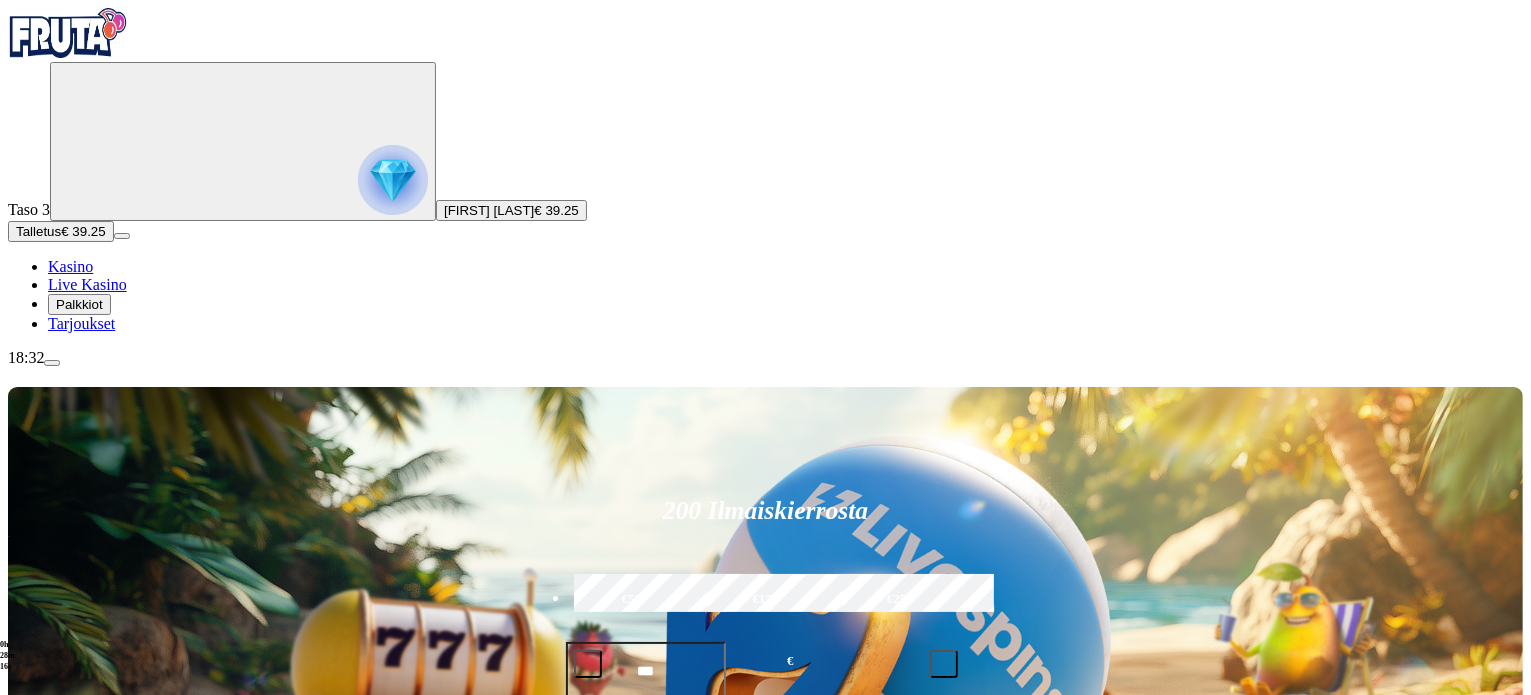 type on "*********" 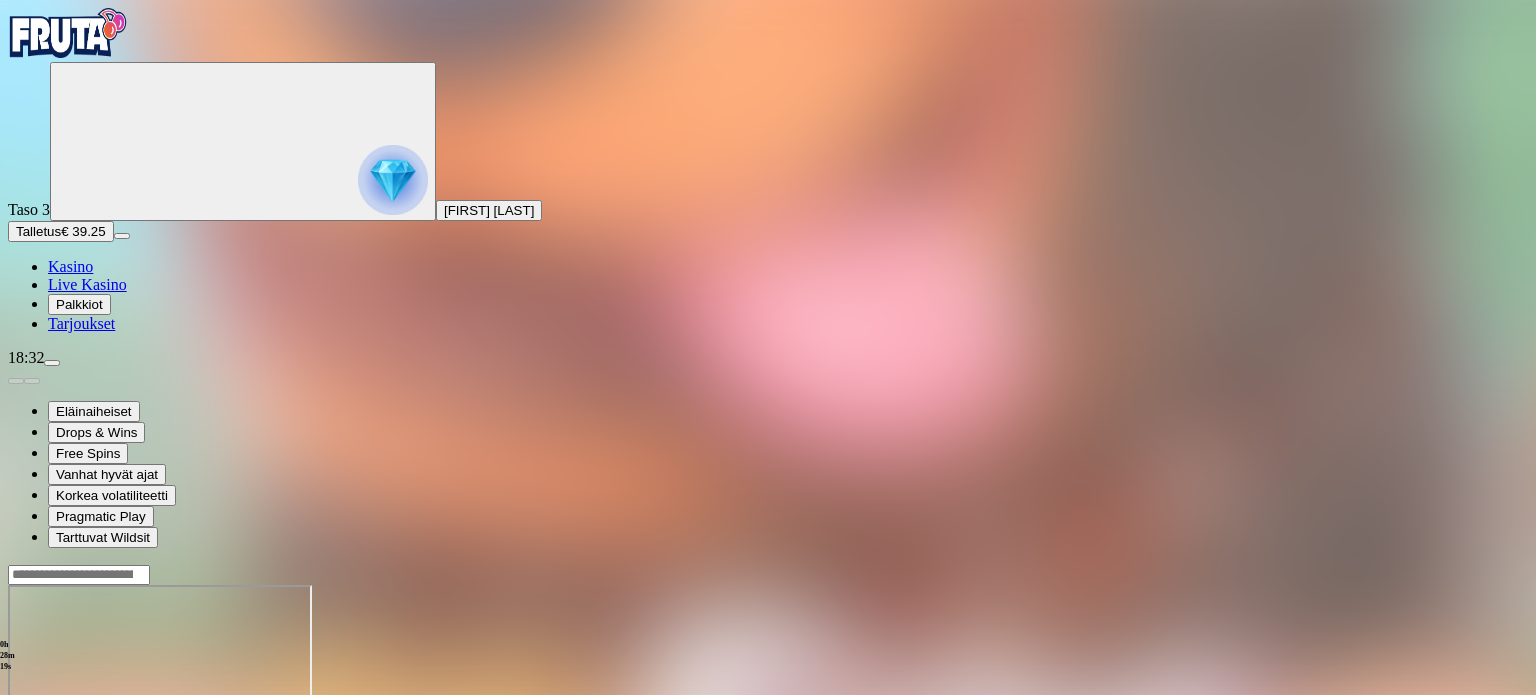 click at bounding box center [48, 757] 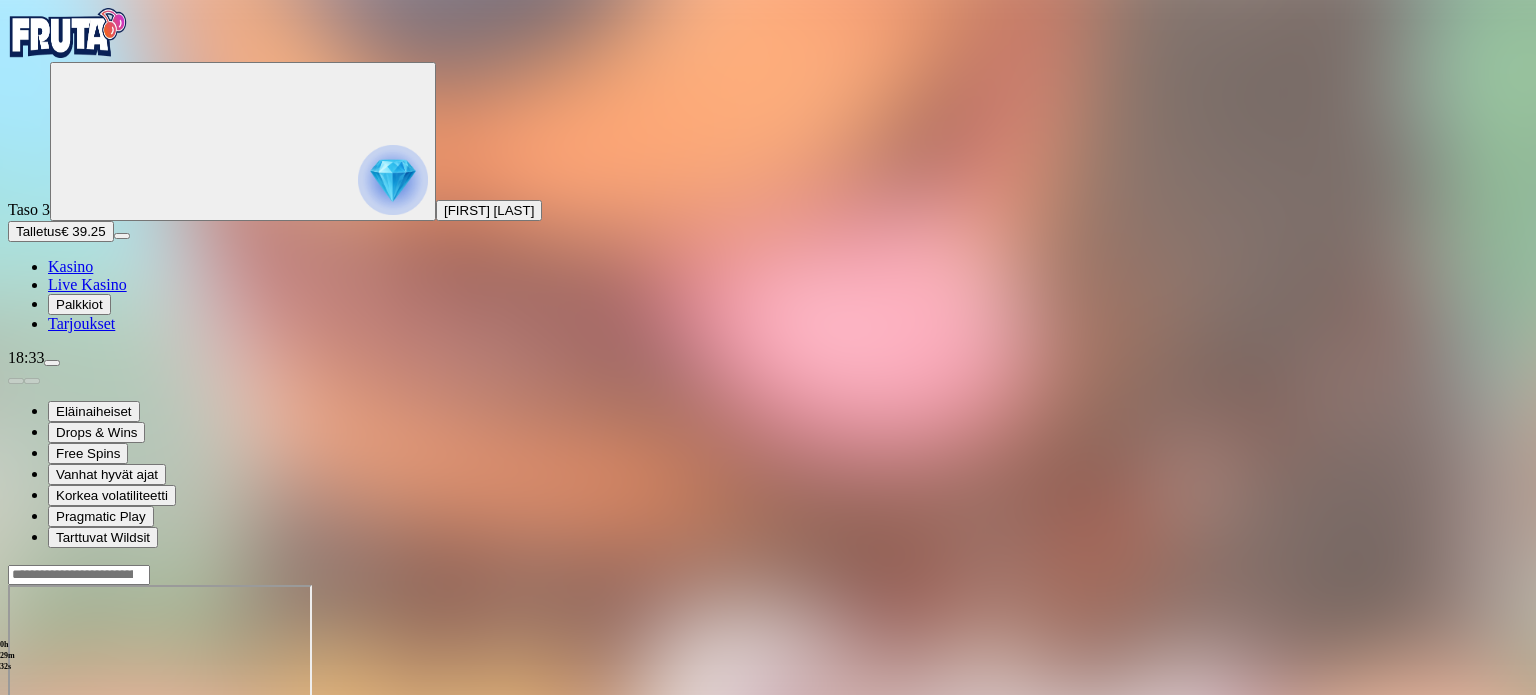 click at bounding box center (68, 33) 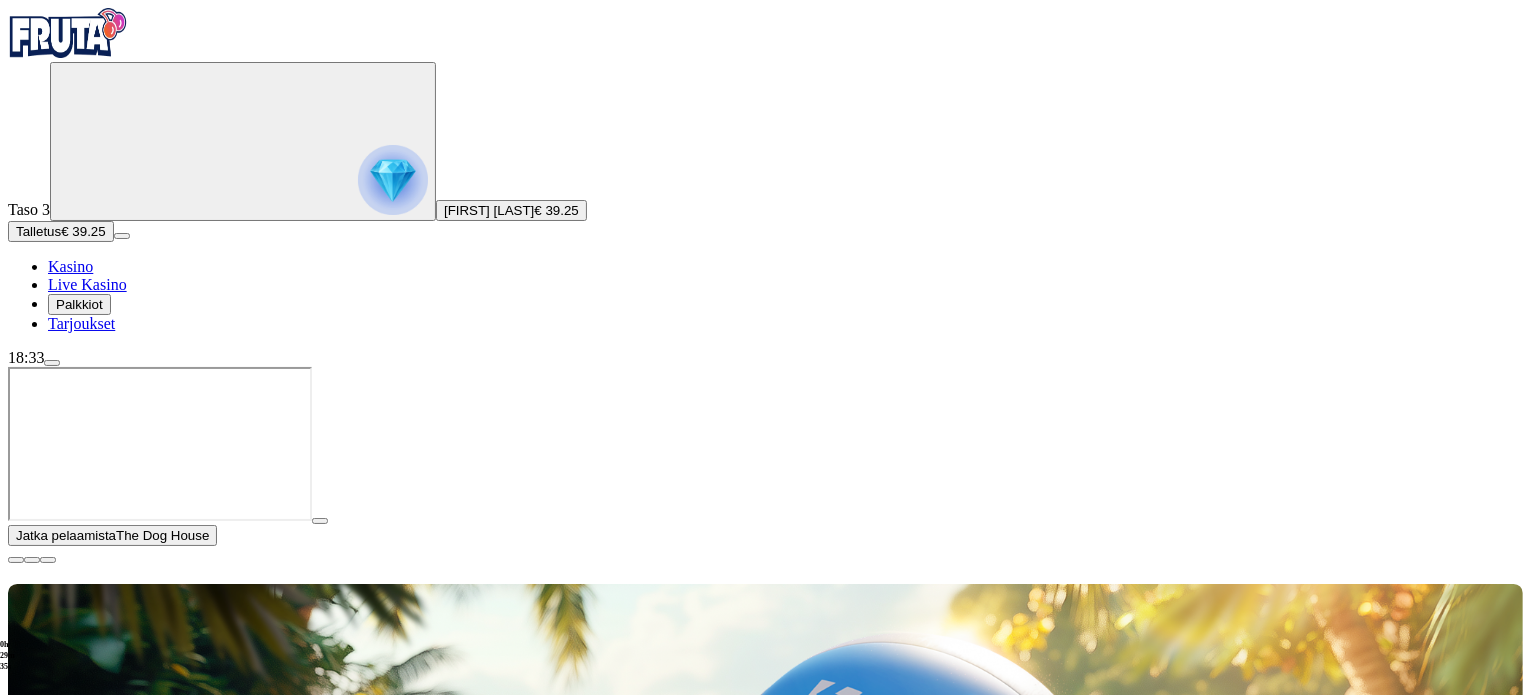 click at bounding box center (16, 560) 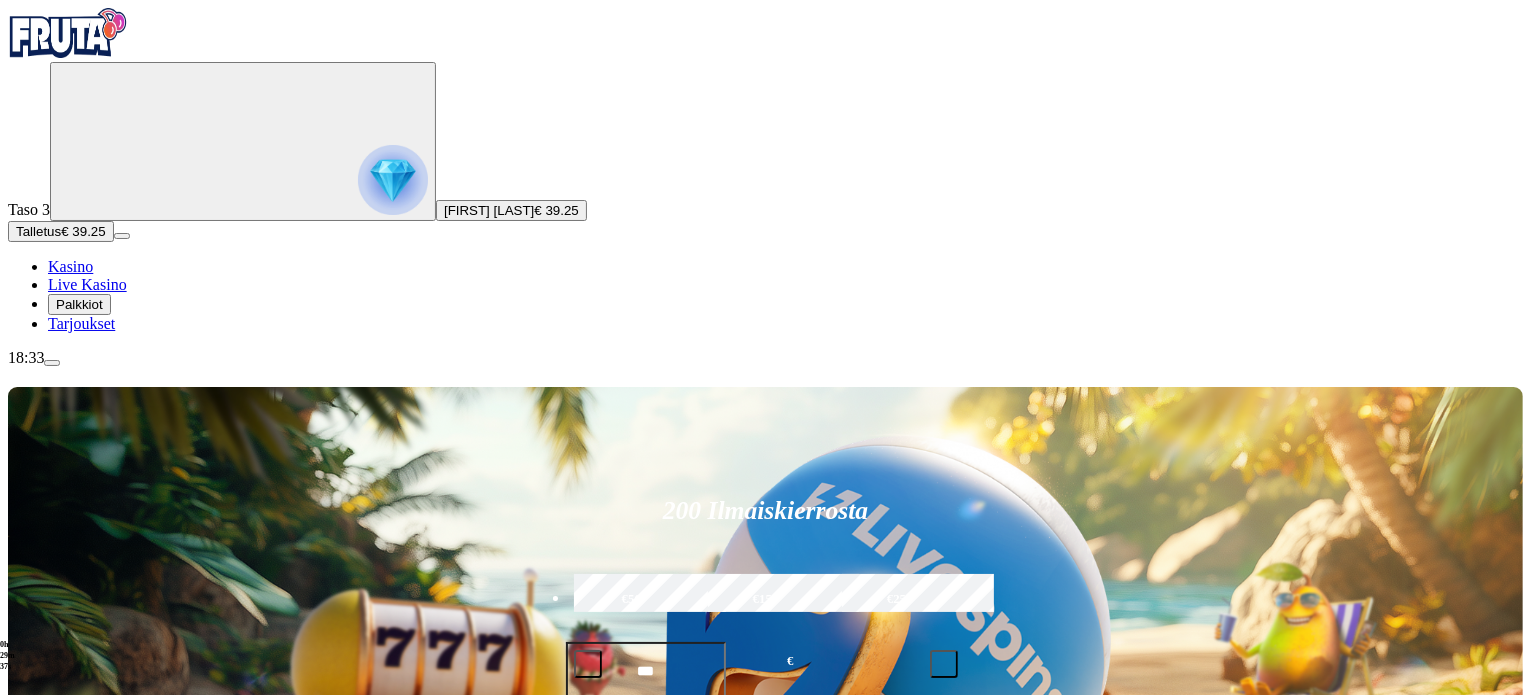 click on "Live Kasino" at bounding box center [87, 284] 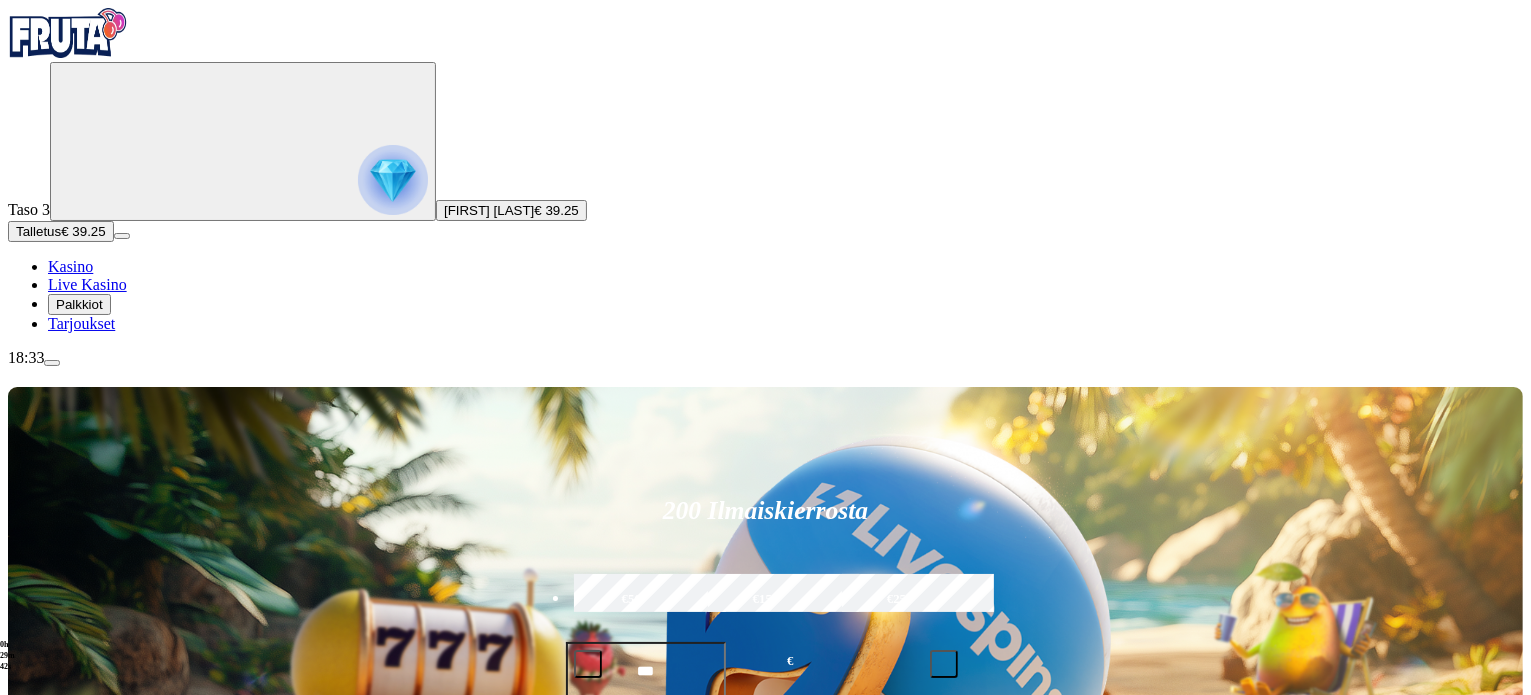 click at bounding box center [1064, 982] 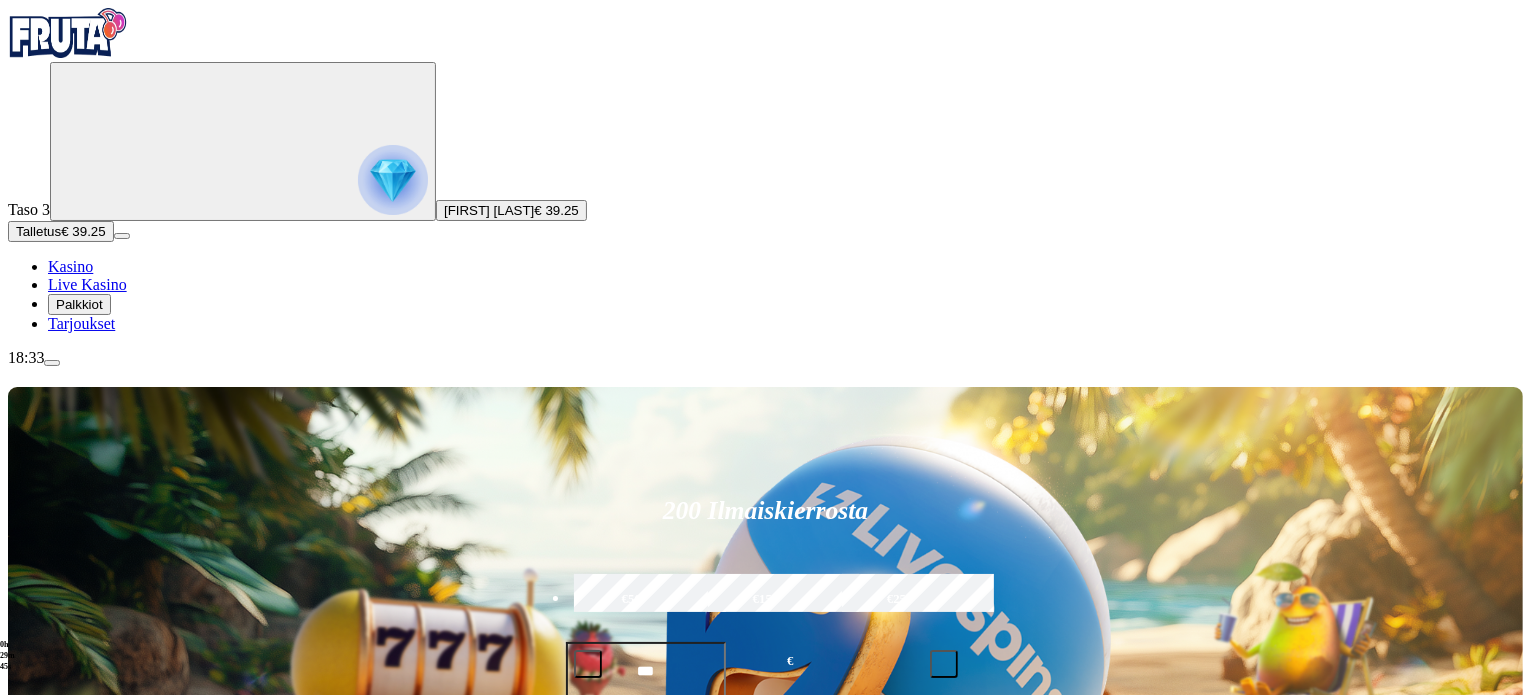 type on "*****" 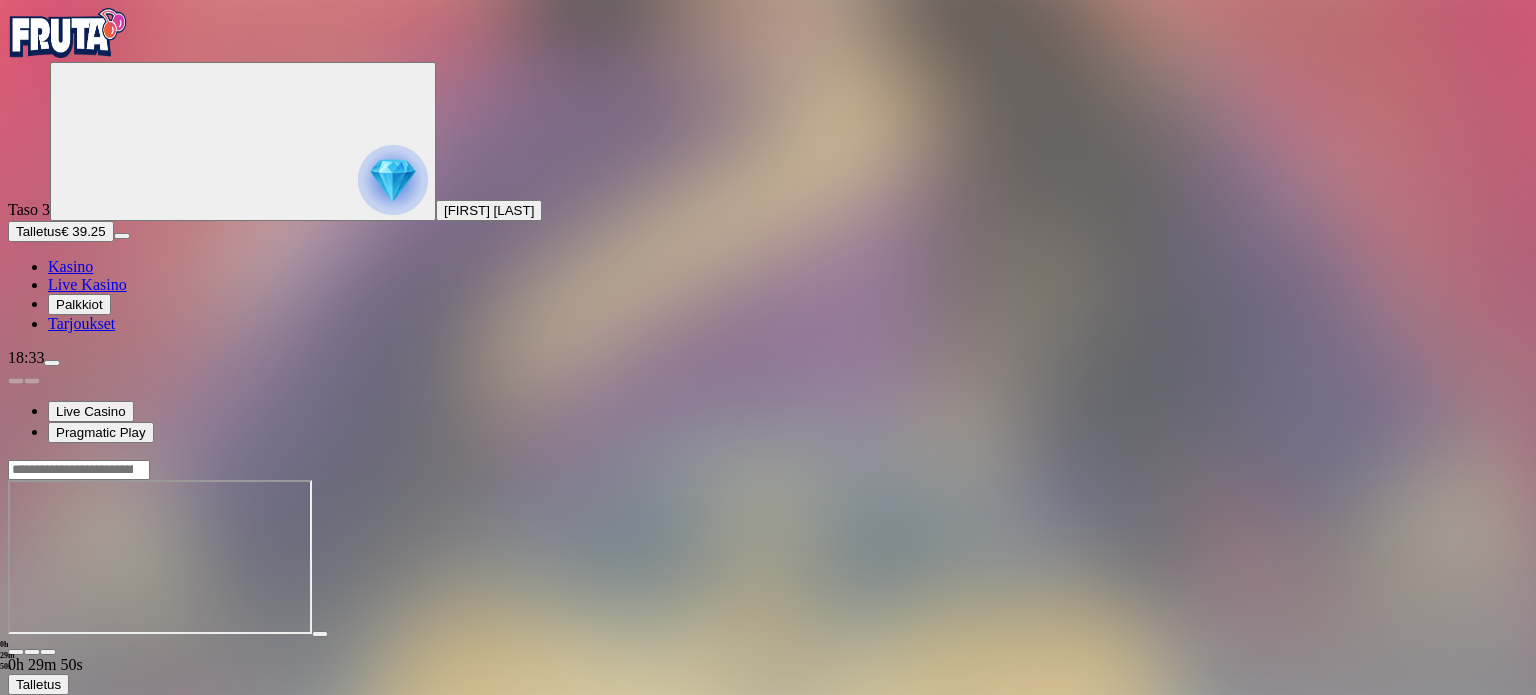 click at bounding box center [68, 33] 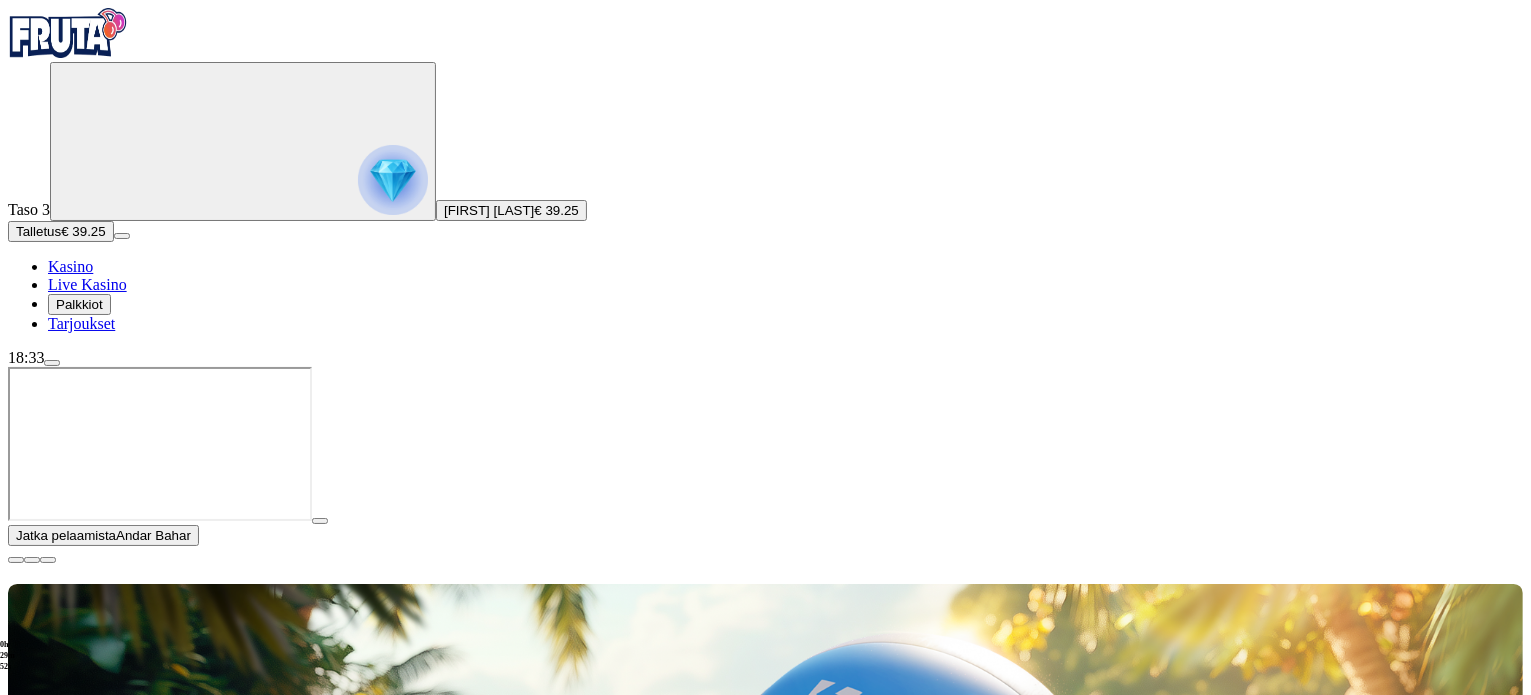 click at bounding box center [16, 560] 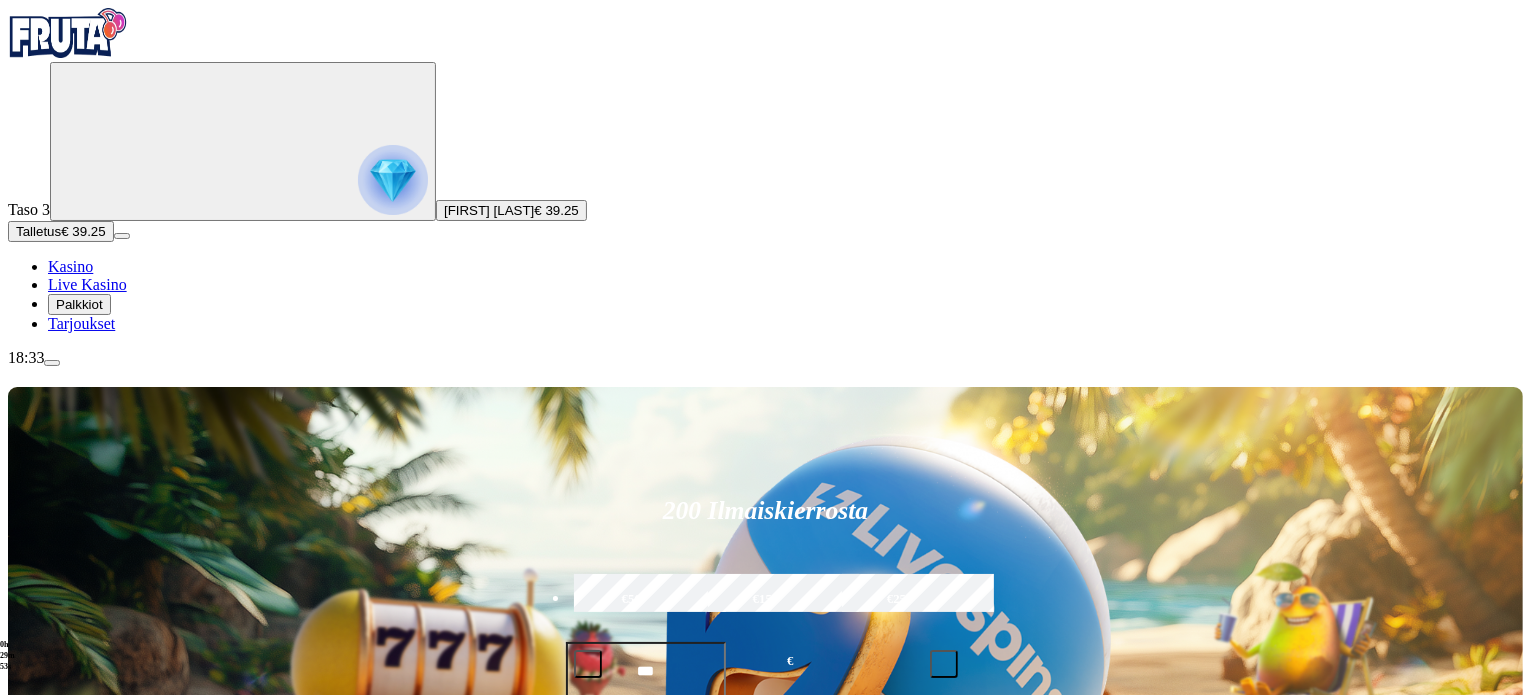 click at bounding box center (1258, 981) 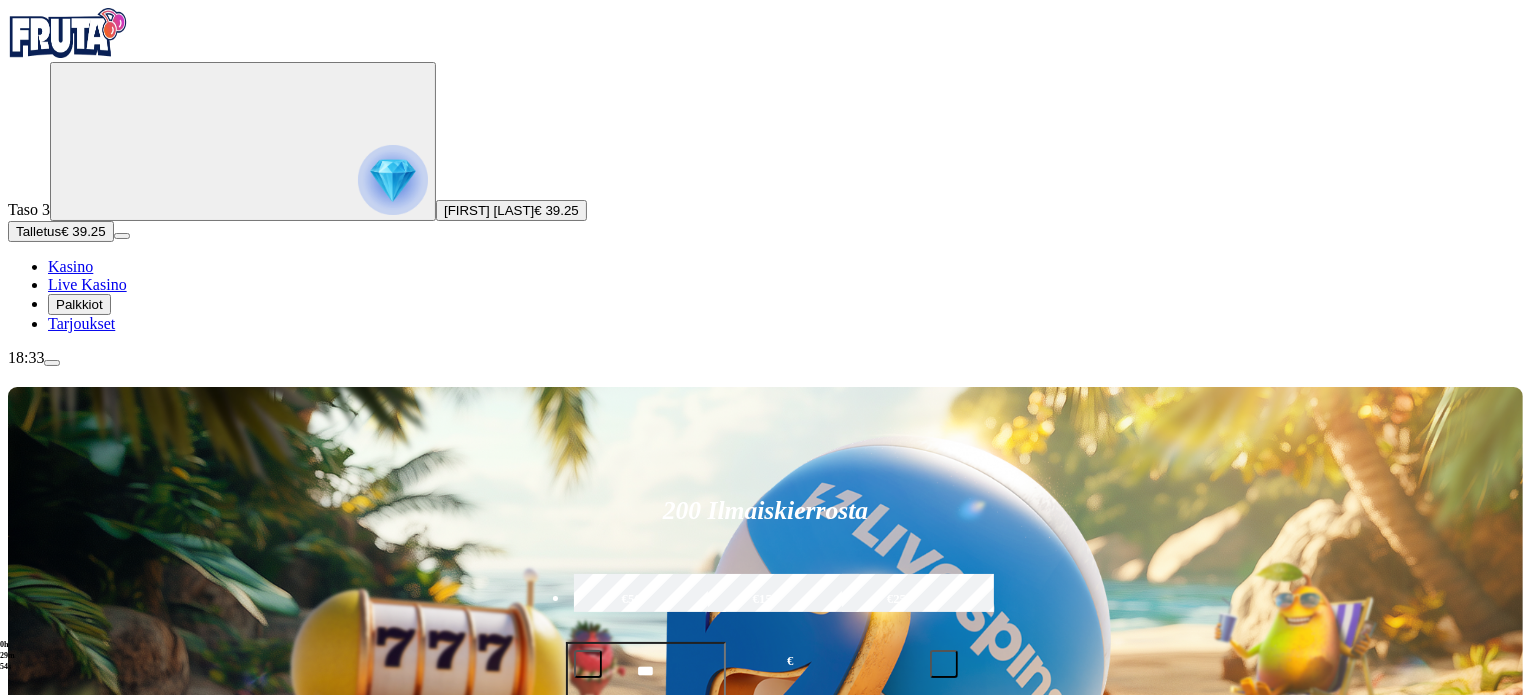 click at bounding box center (1064, 982) 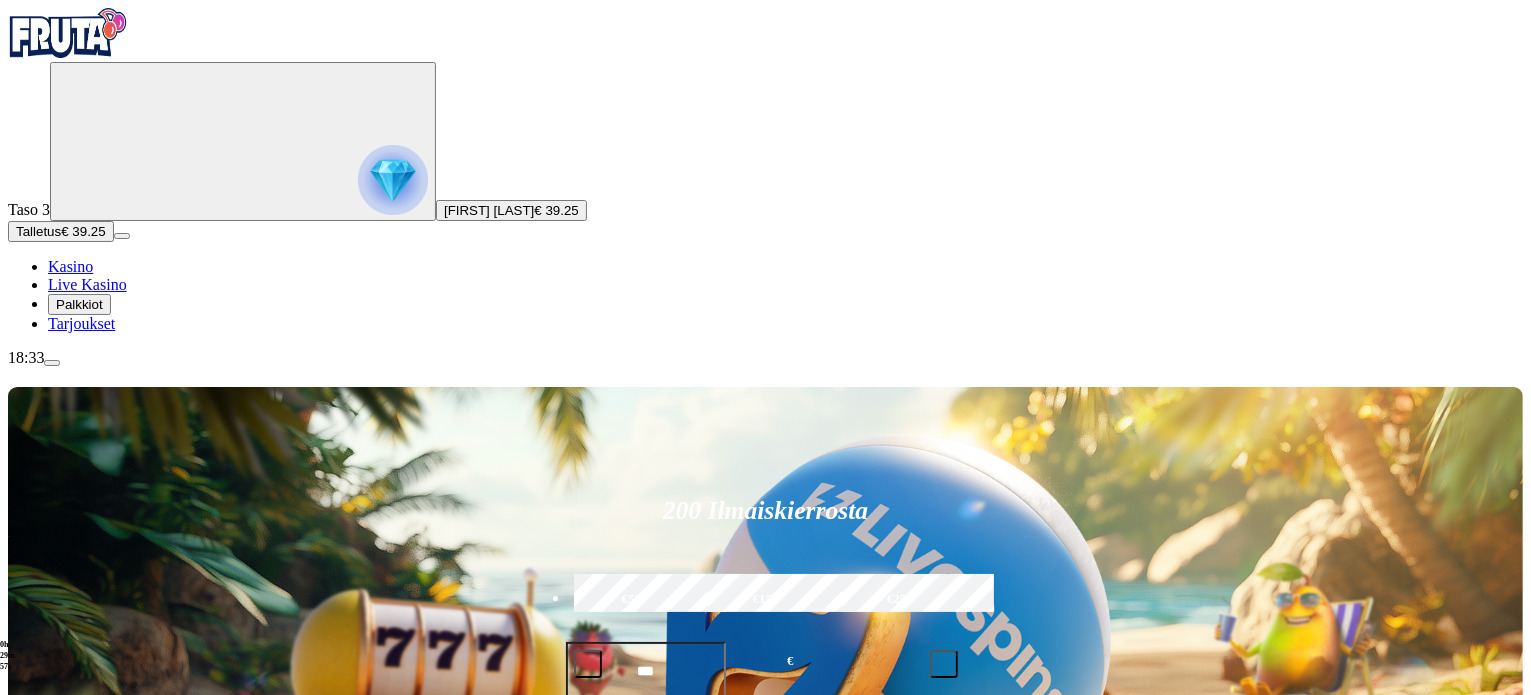 type on "*****" 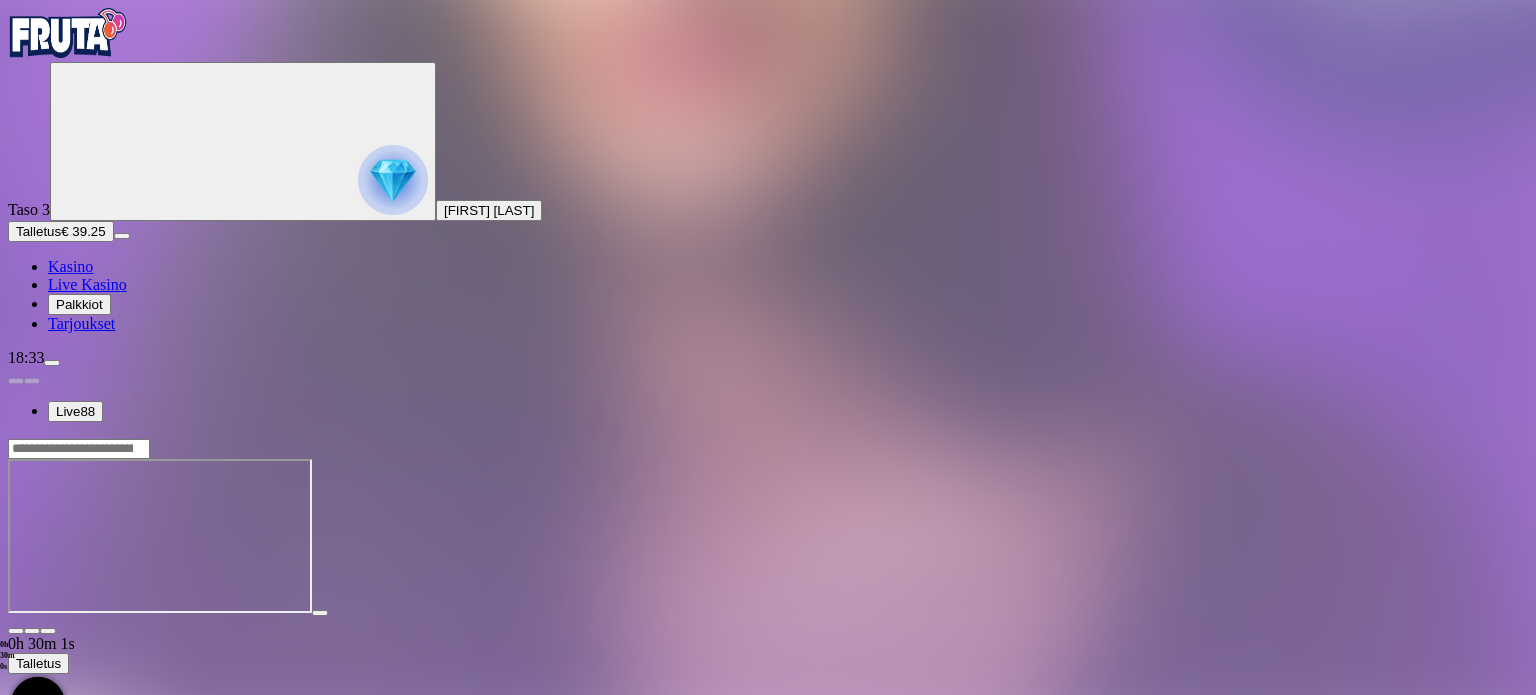 click at bounding box center [48, 631] 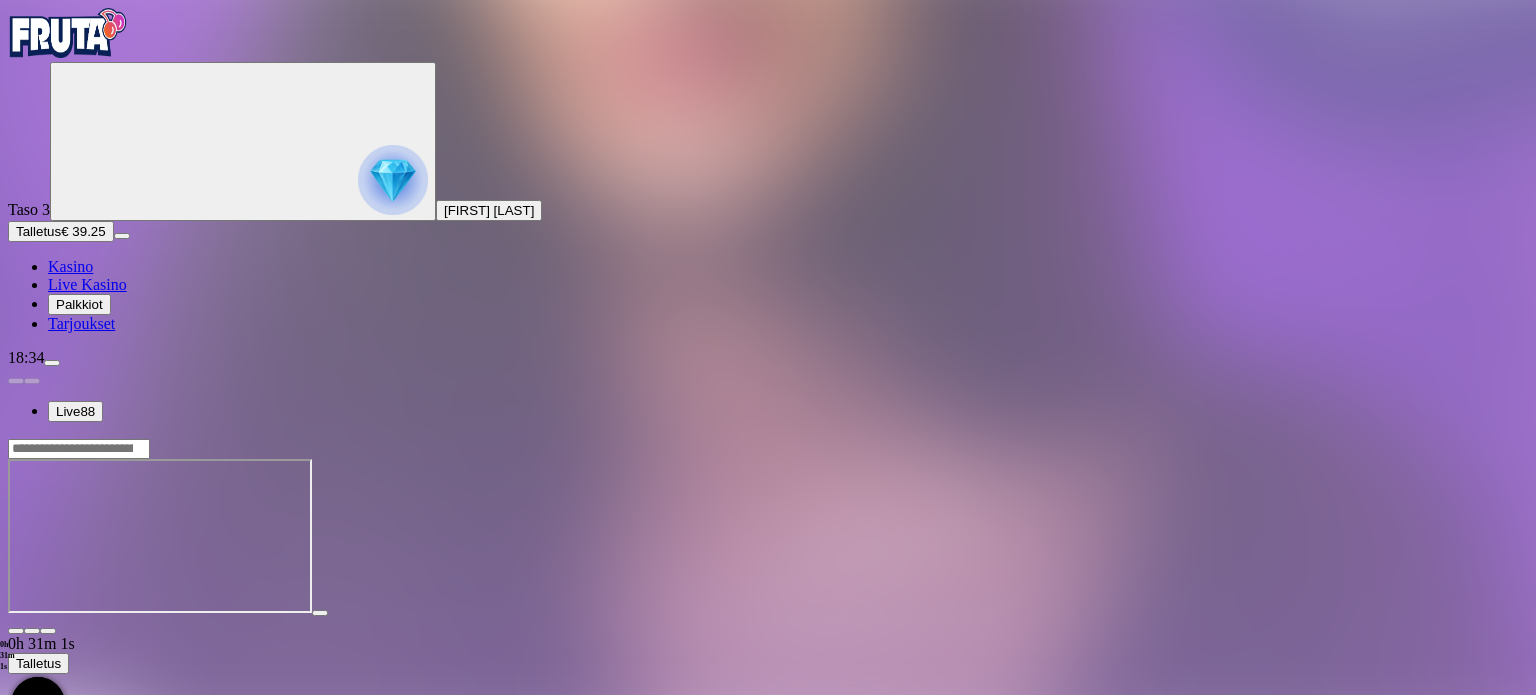 click at bounding box center [68, 33] 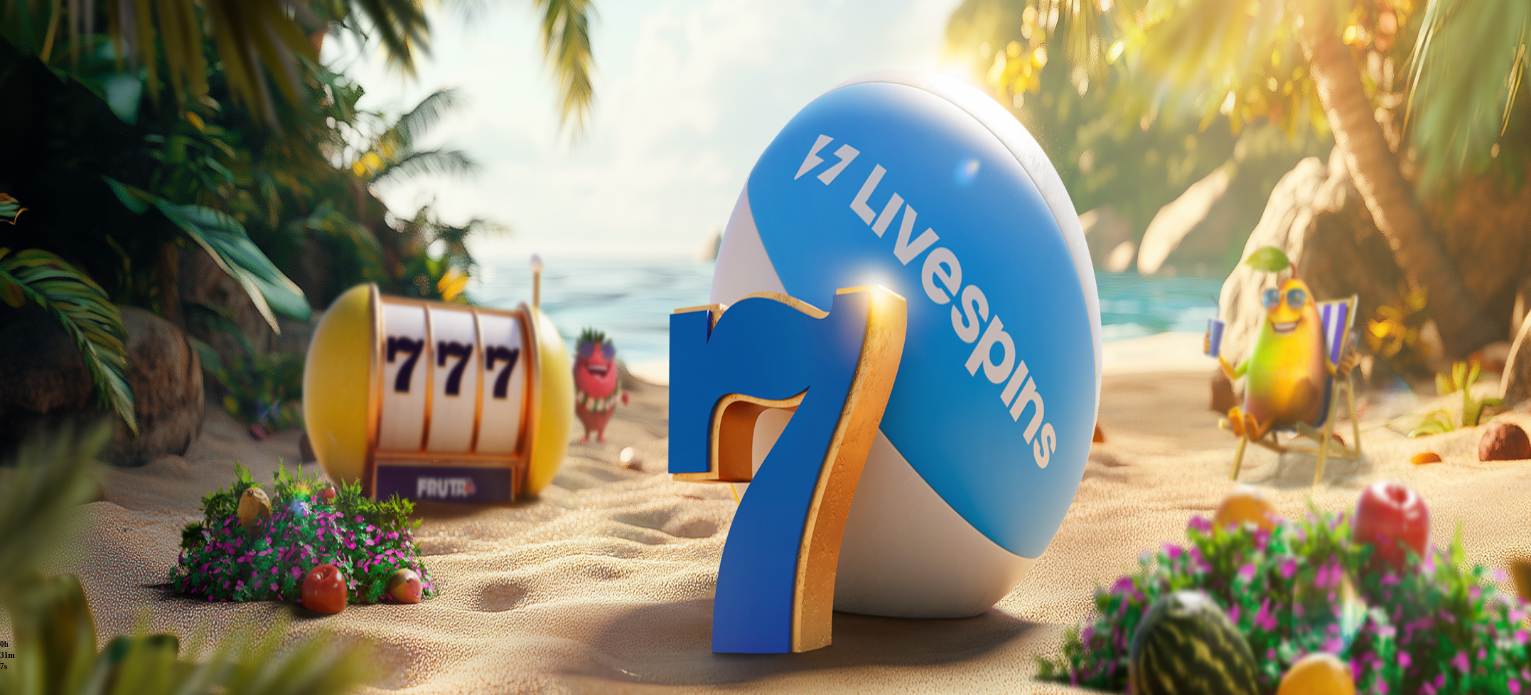 scroll, scrollTop: 0, scrollLeft: 0, axis: both 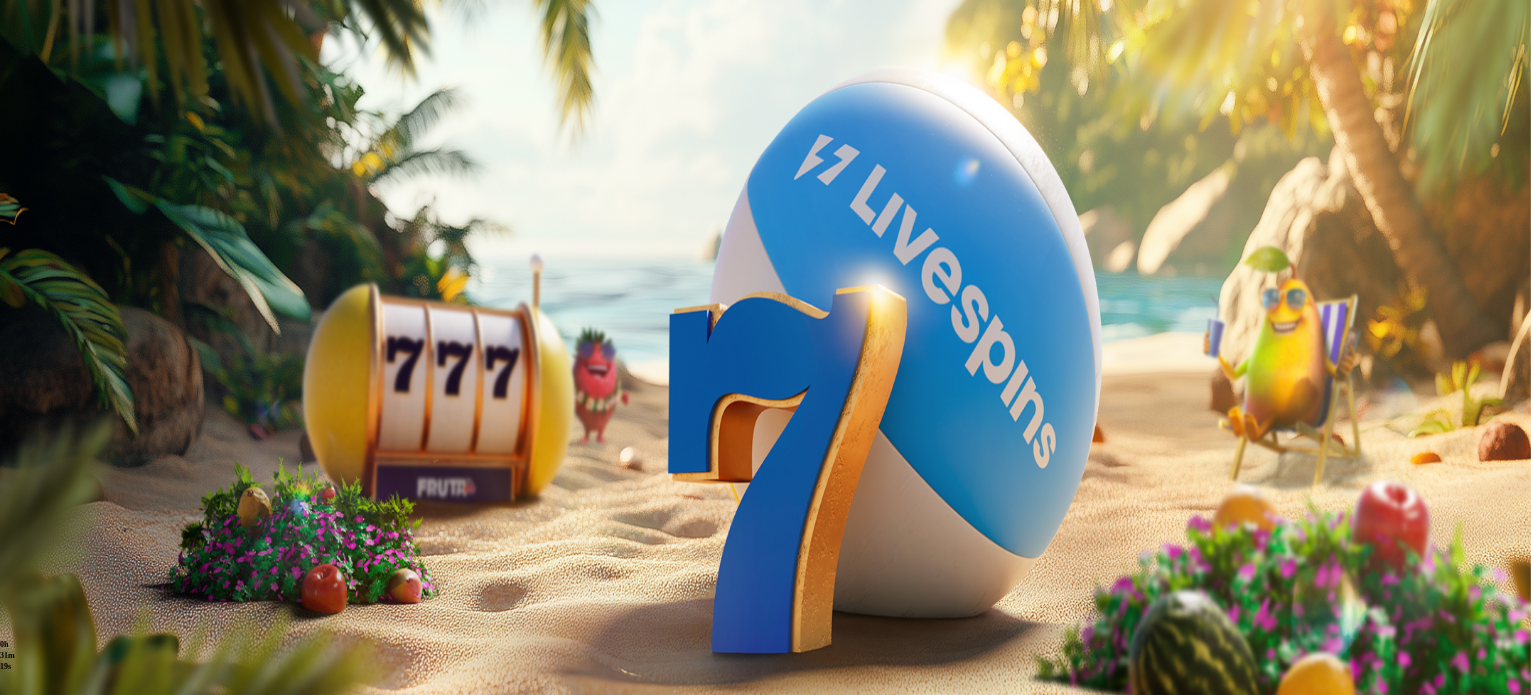 click at bounding box center [52, 363] 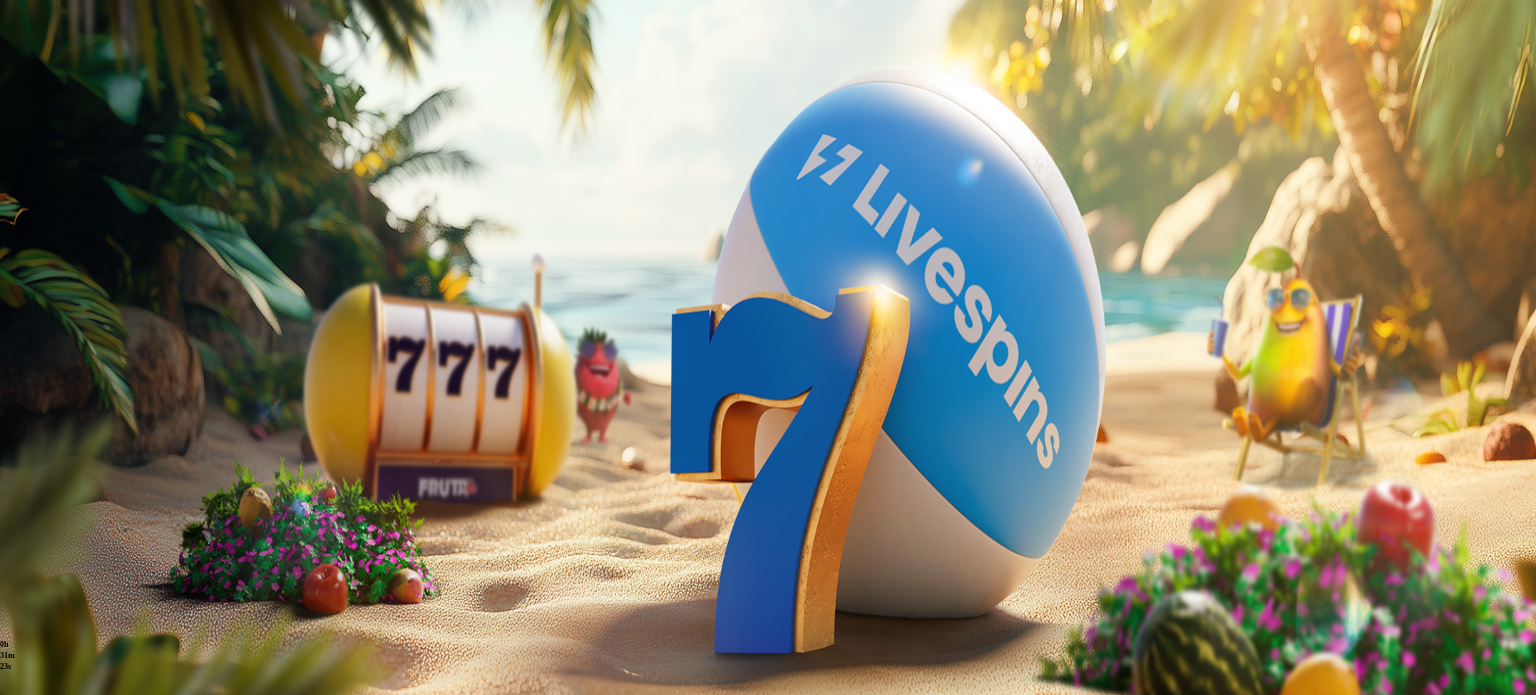 click on "Tiliote" at bounding box center [73, 733] 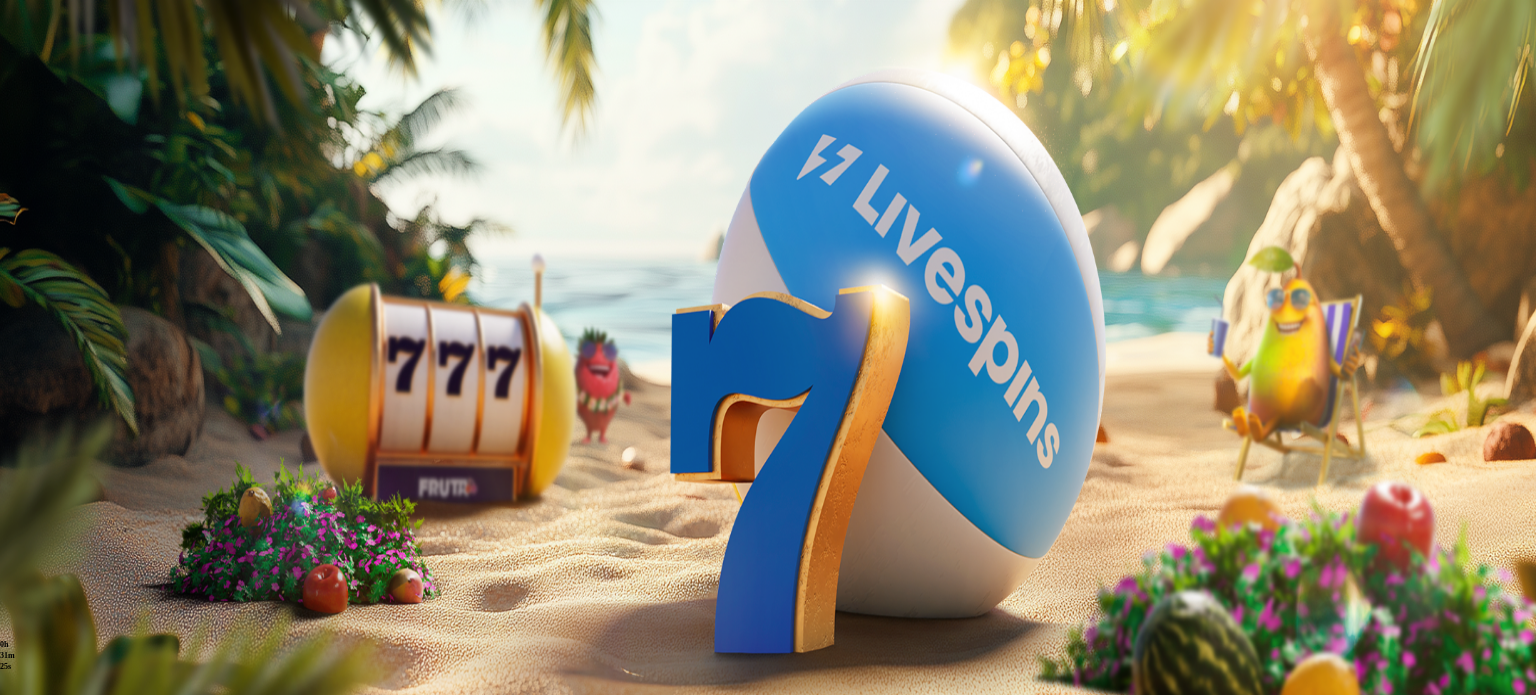 click on ". ." at bounding box center [768, 498] 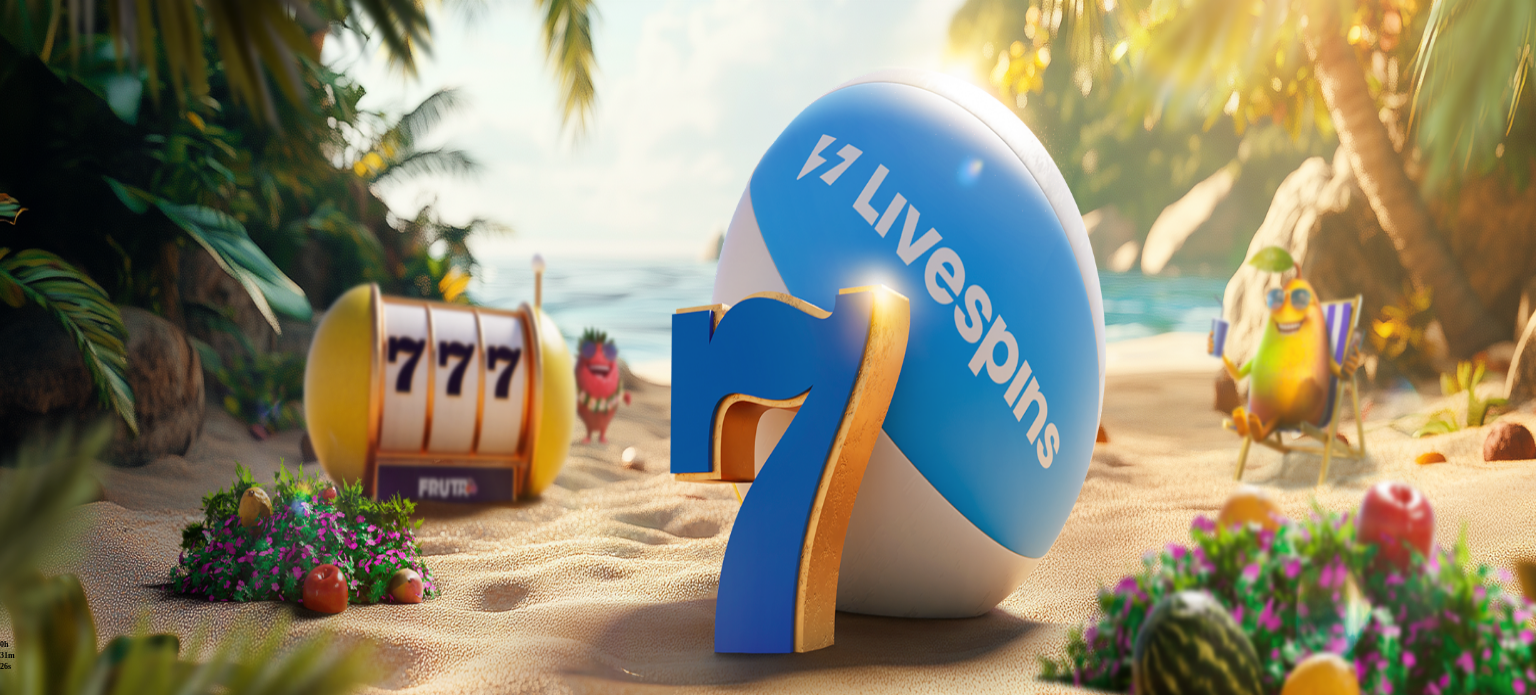 click on "12" at bounding box center [1504, 579] 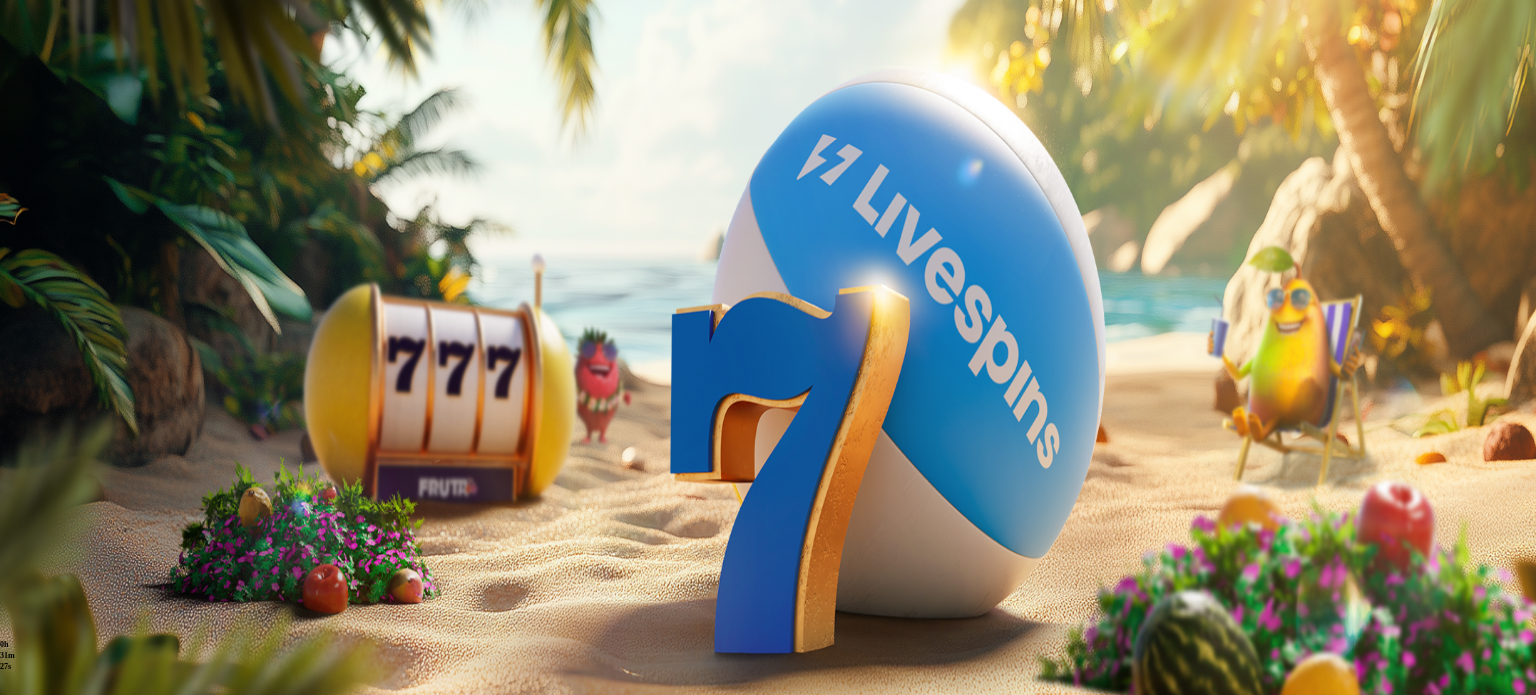 click on "Saakka . . « ‹ hei 2025 › » su ma ti ke to pe la 29 30 1 2 3 4 5 6 7 8 9 10 11 12 13 14 15 16 17 18 19 20 21 22 23 24 25 26 27 28 29 30 31 1 2" at bounding box center (768, 600) 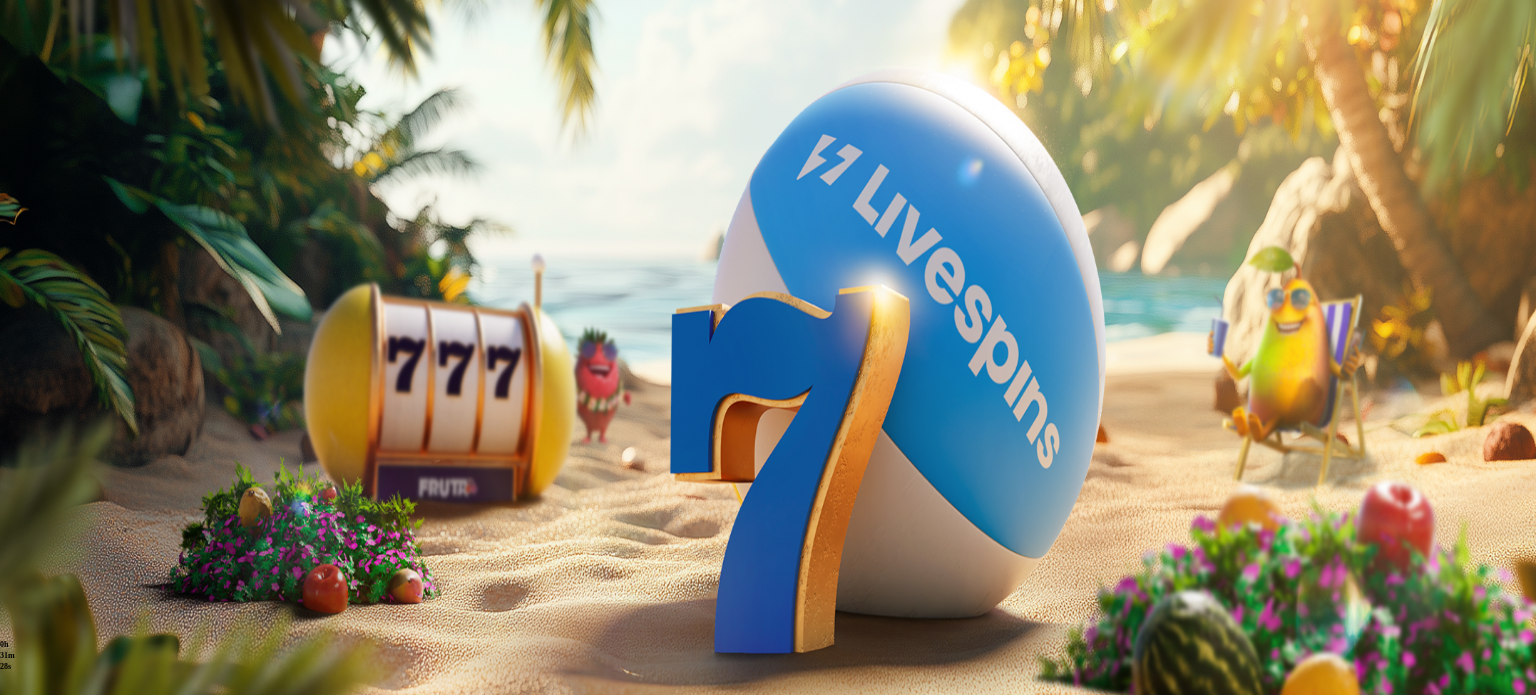 click on "12" at bounding box center [1504, 618] 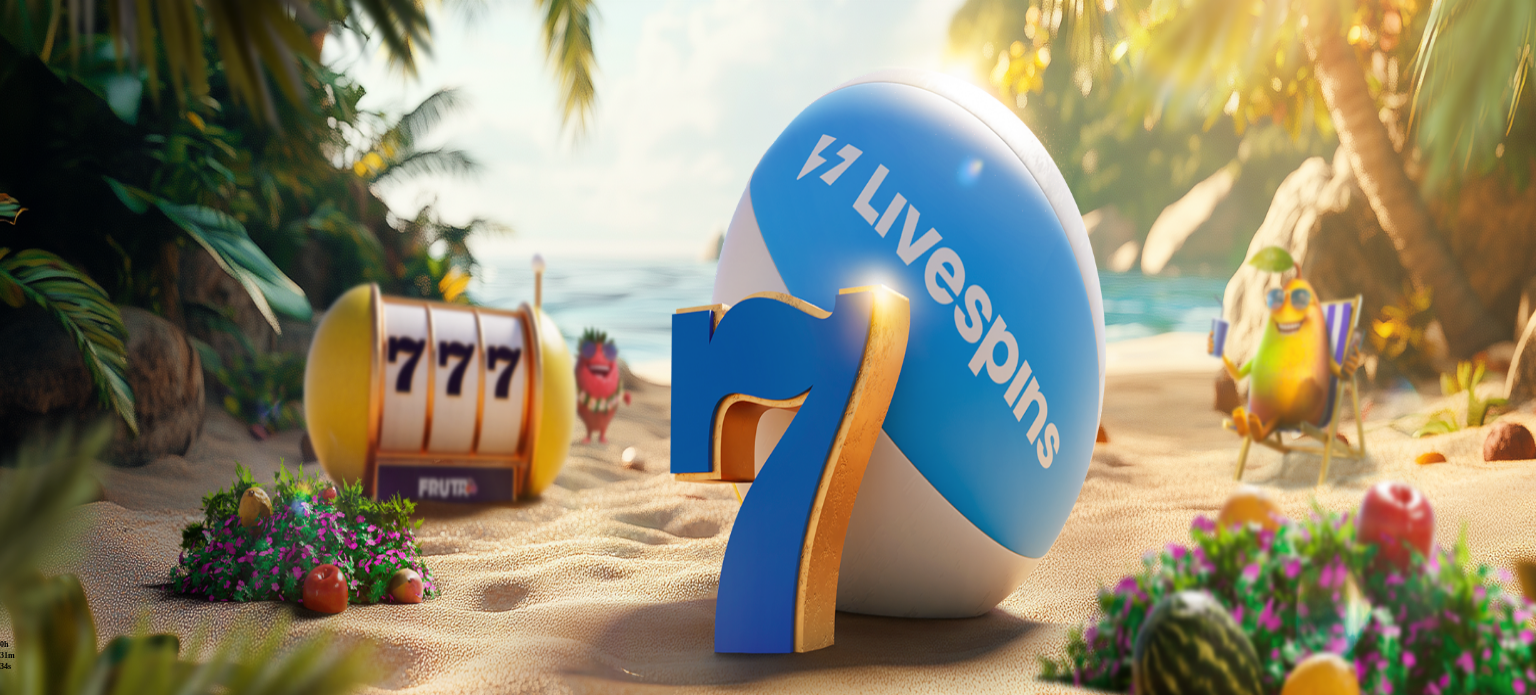 click on "Näytä tapahtumat" at bounding box center (68, 865) 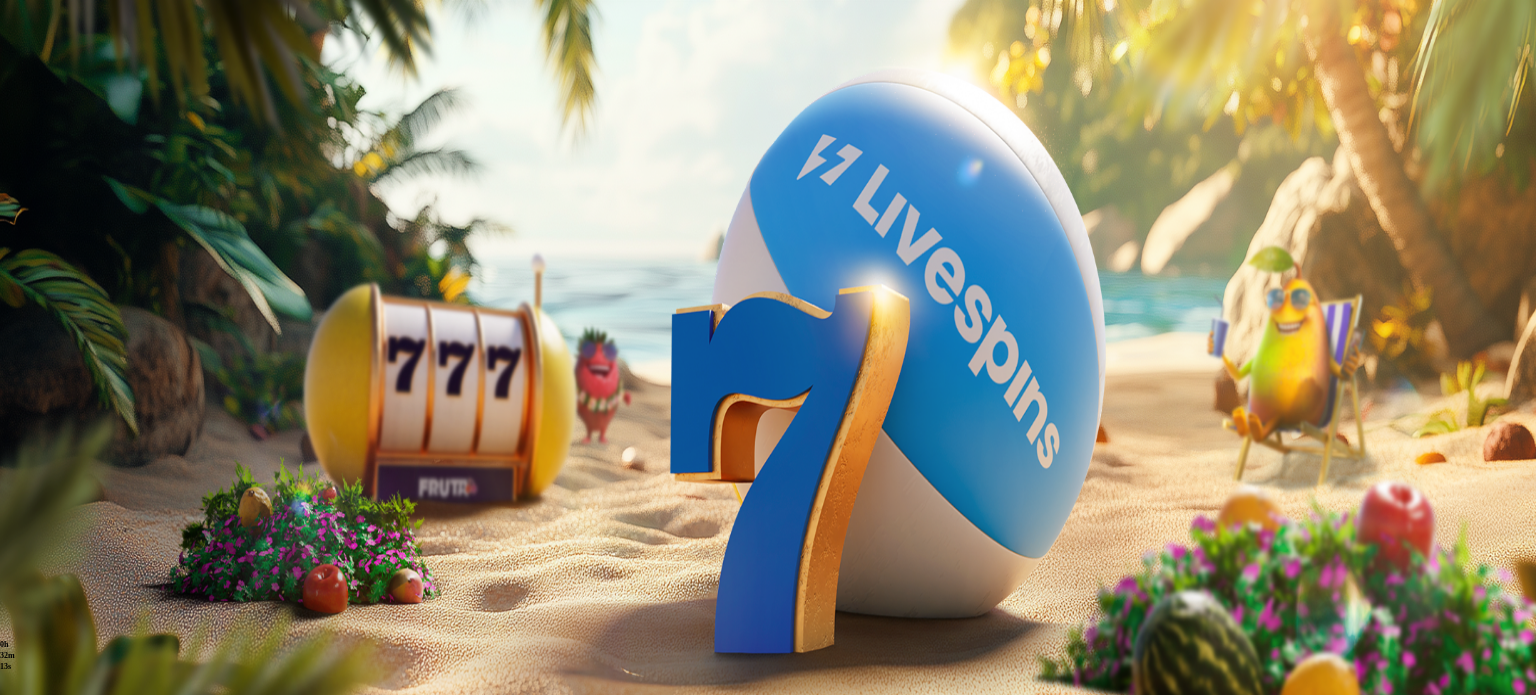 click at bounding box center [16, 381] 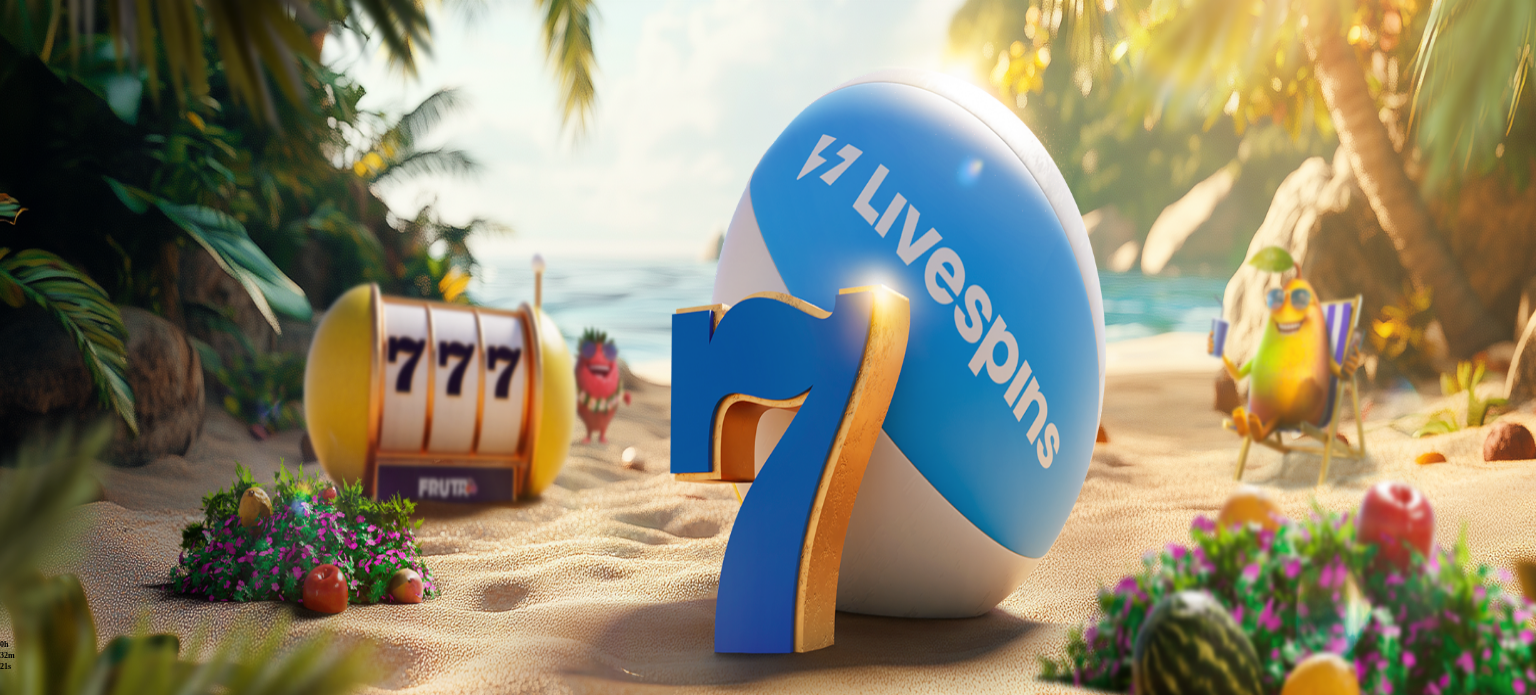 click at bounding box center (56, 712) 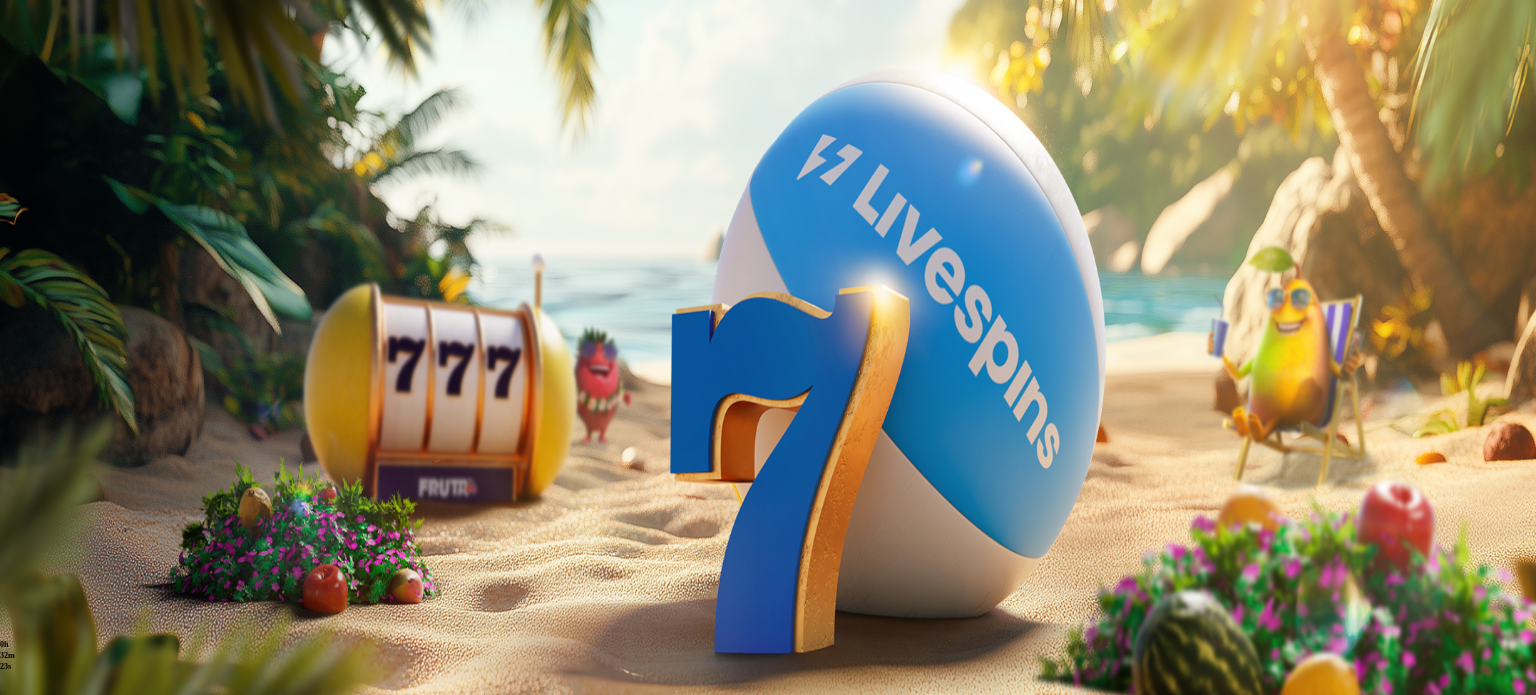 click on "Viimeiset 24 tuntia" at bounding box center (70, 480) 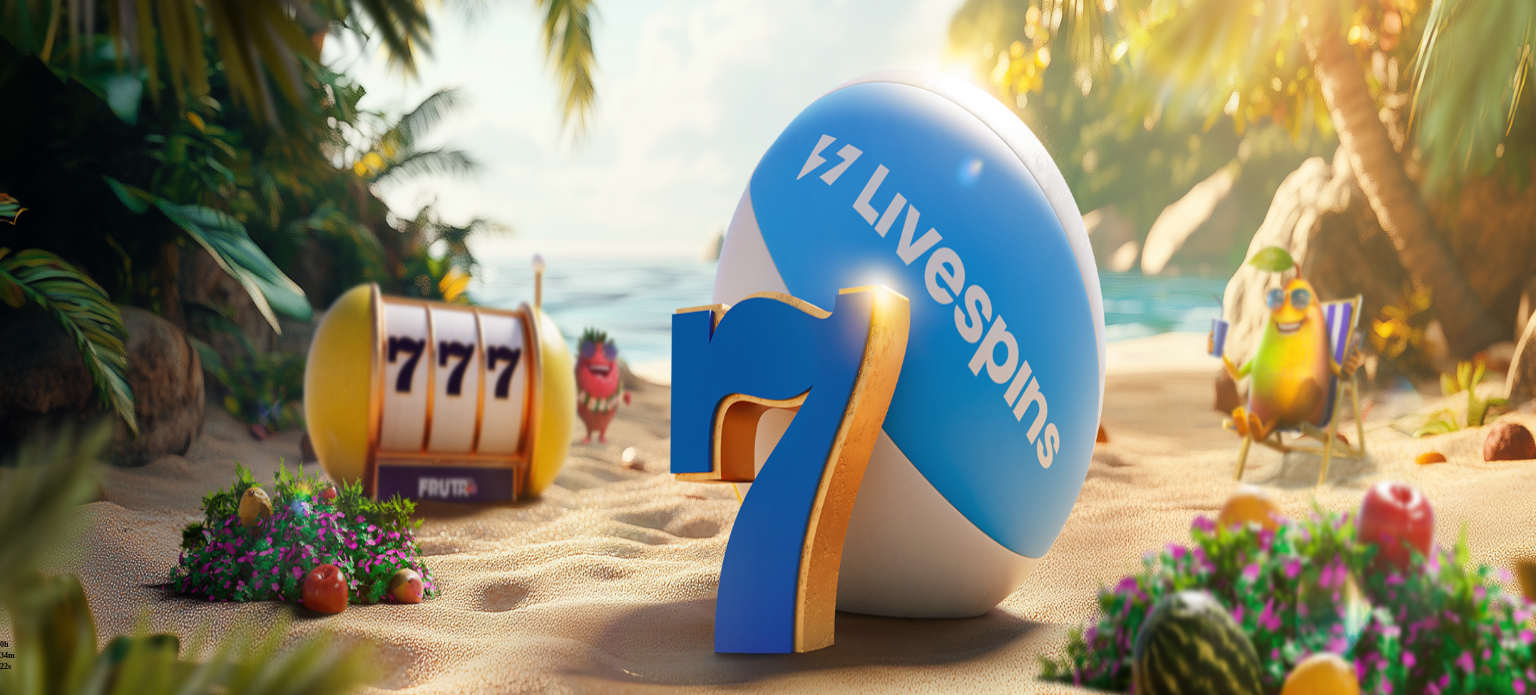 drag, startPoint x: 259, startPoint y: 26, endPoint x: 247, endPoint y: 32, distance: 13.416408 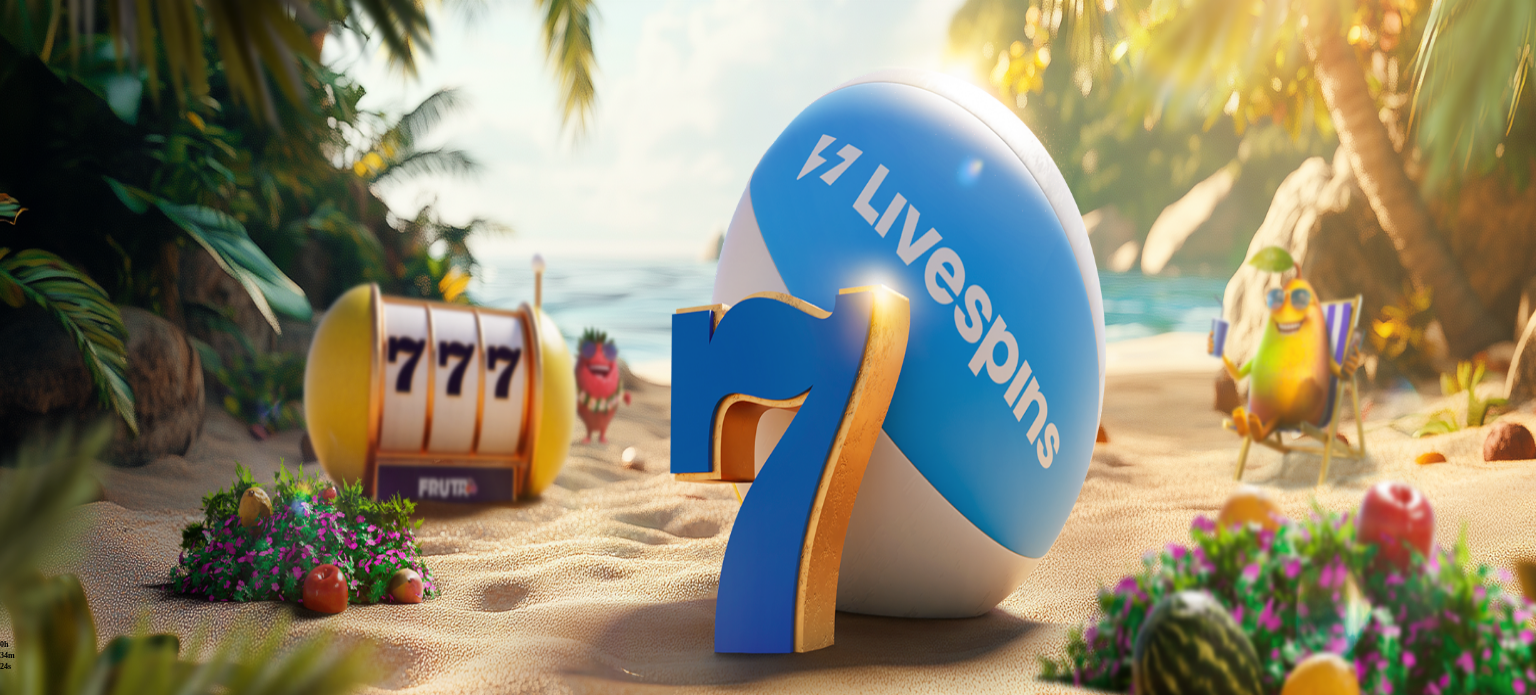 click at bounding box center [16, 381] 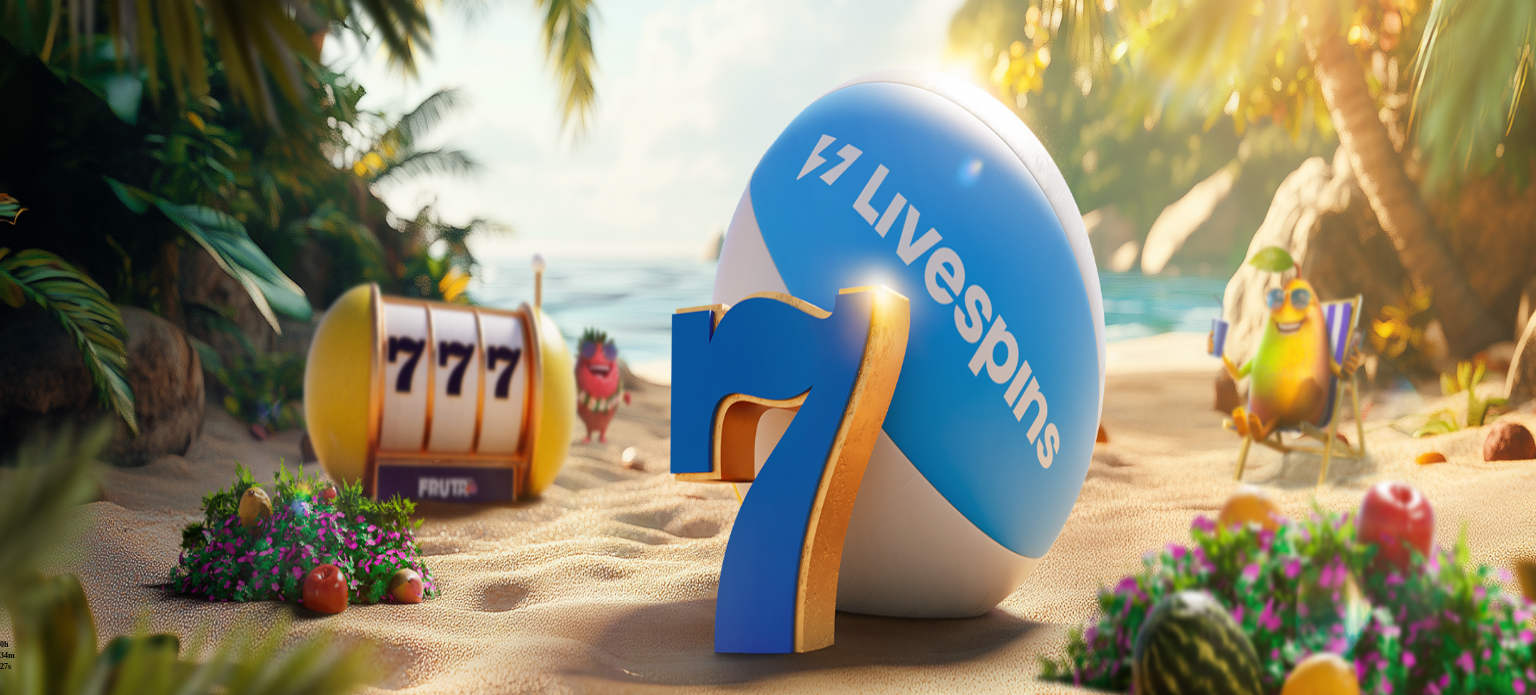 click on "Historia" at bounding box center (113, 733) 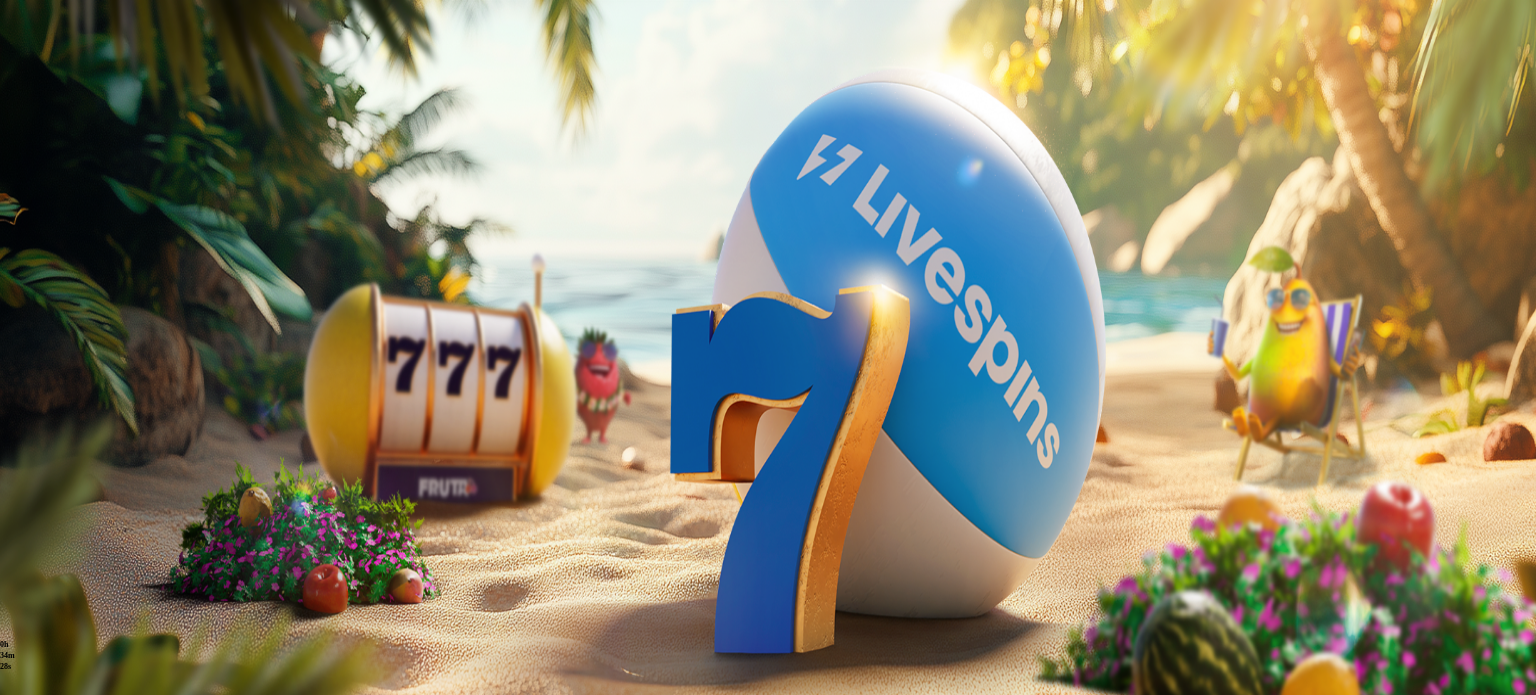 click on ". ." at bounding box center (768, 498) 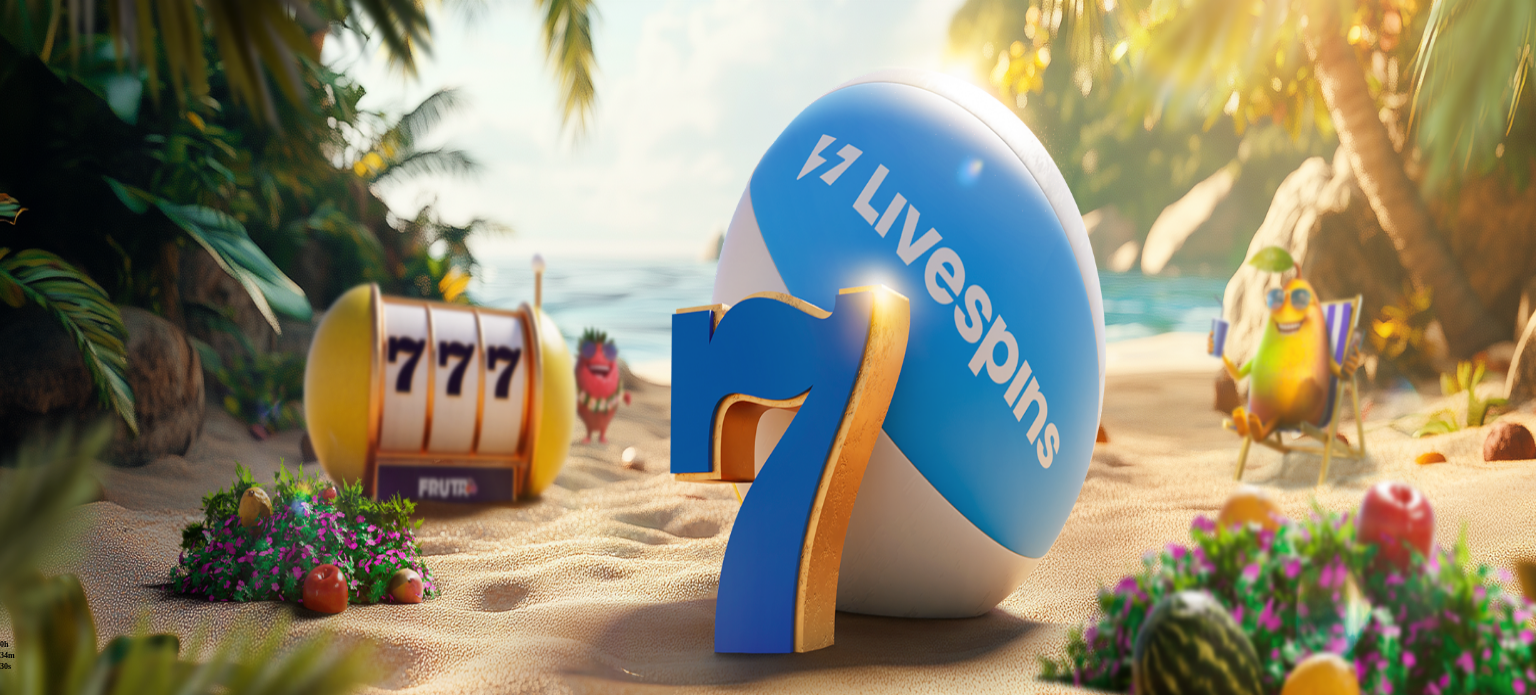 click on "12" at bounding box center [1504, 579] 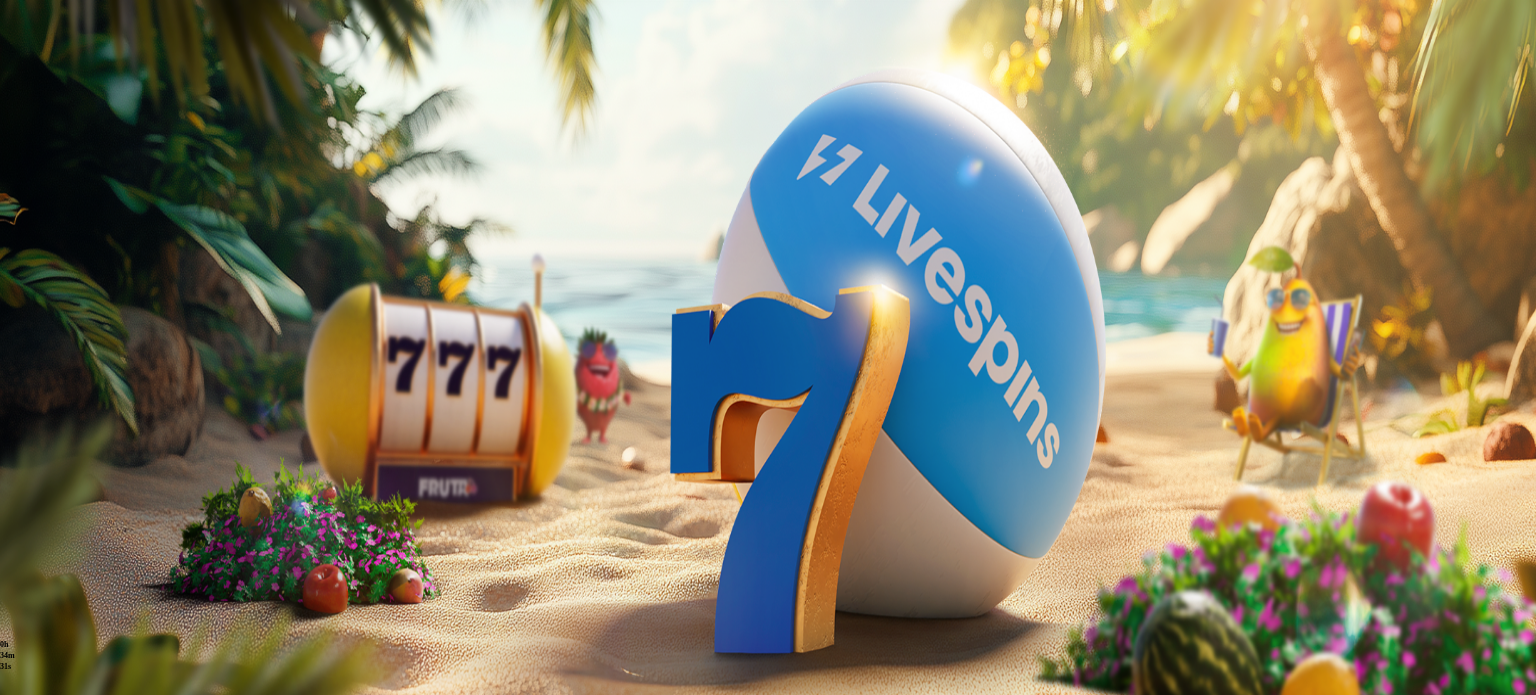 click on ". ." at bounding box center (768, 537) 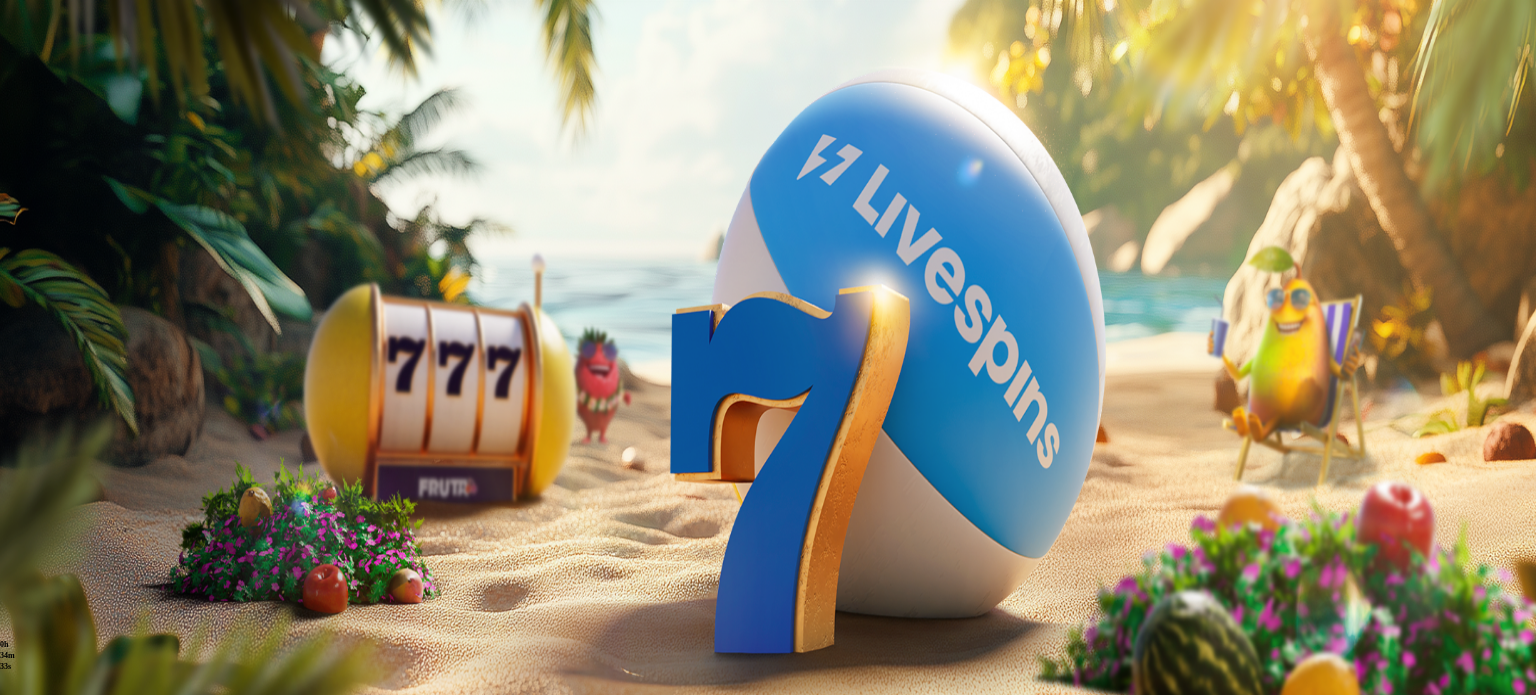 click on "12" at bounding box center [1504, 618] 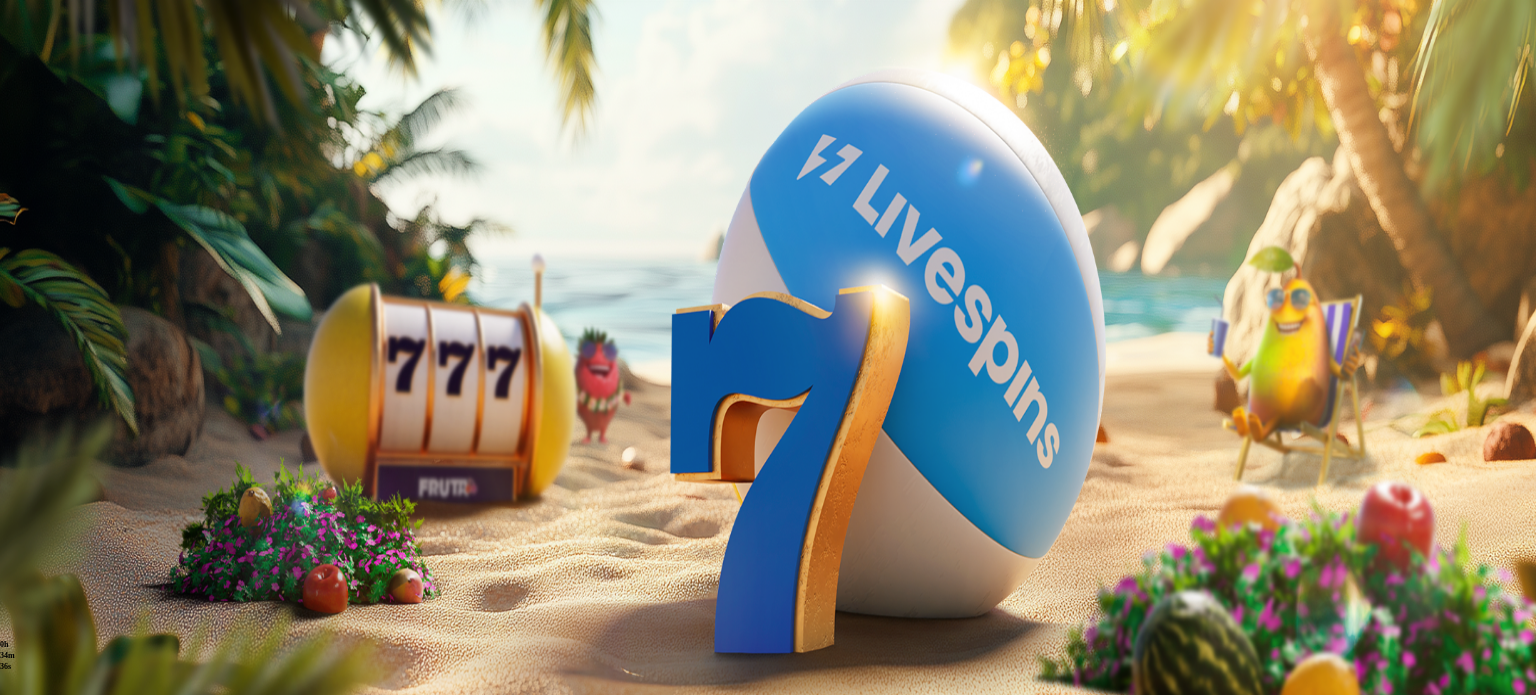 click on "******** ********" at bounding box center (39, 846) 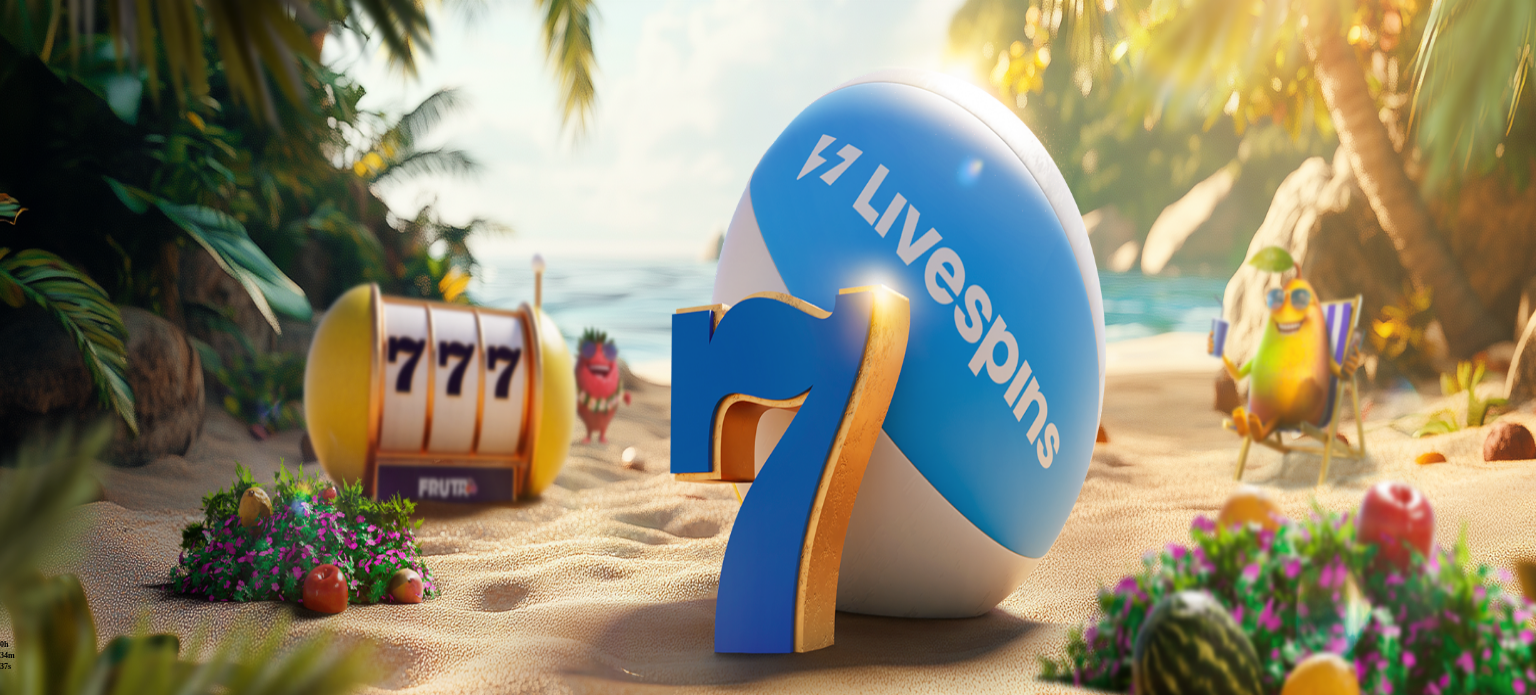 click on "******** ********" at bounding box center [39, 846] 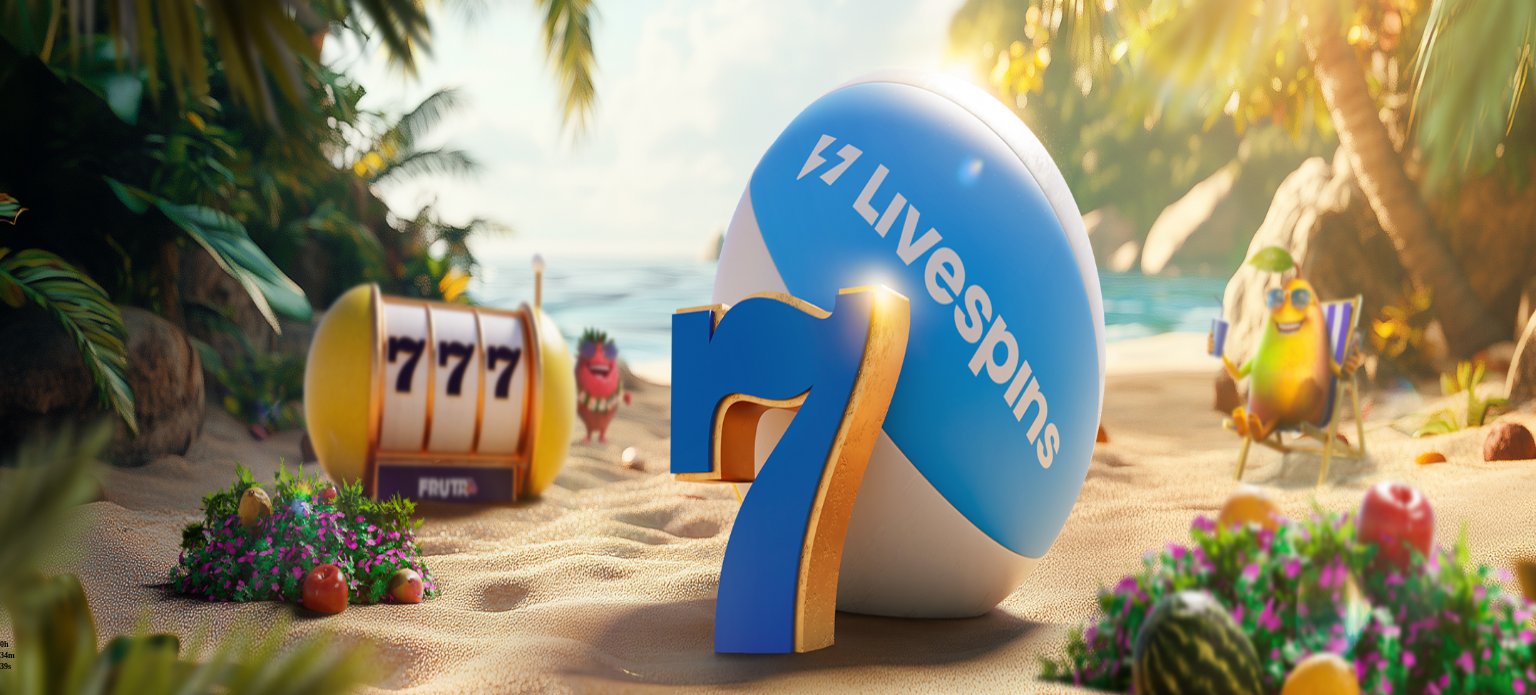click on "[NUMBER]" at bounding box center (788, 958) 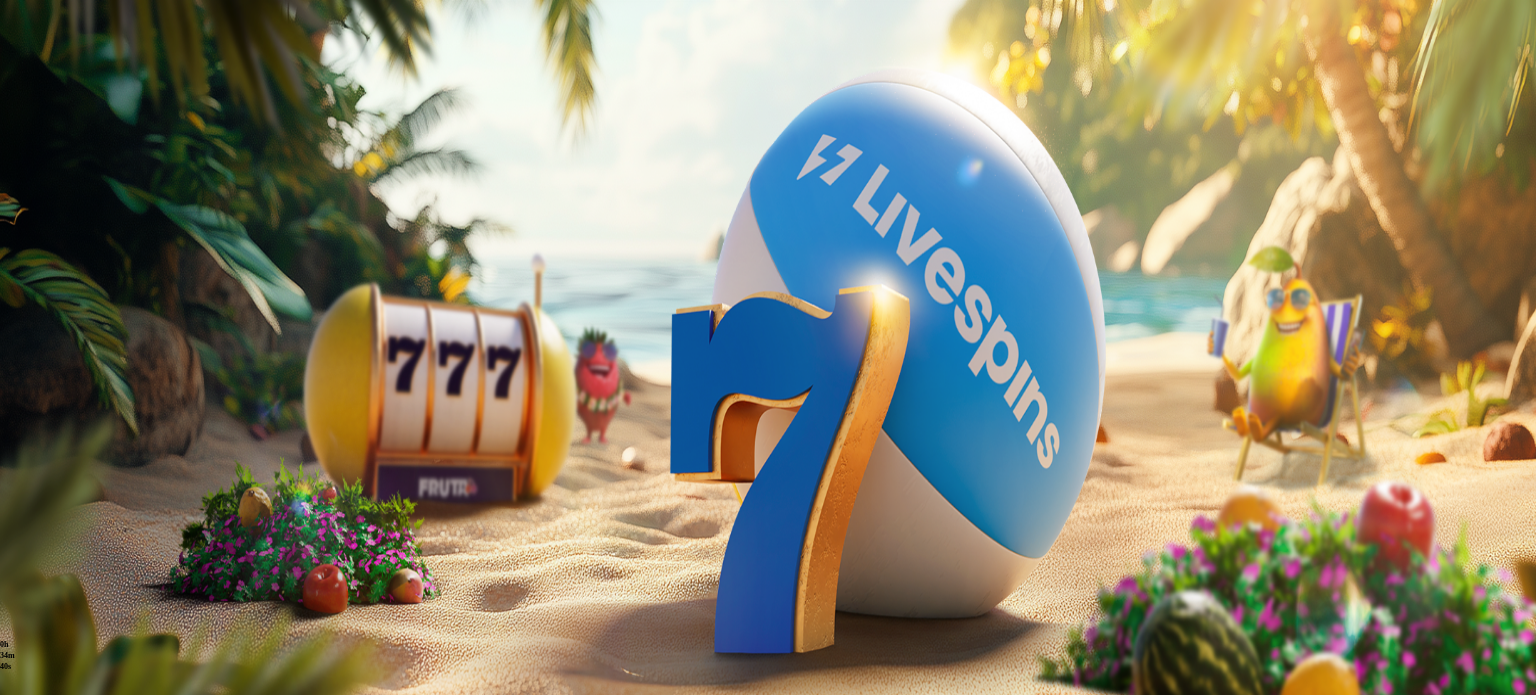 click on "[NUMBER]" at bounding box center [788, 958] 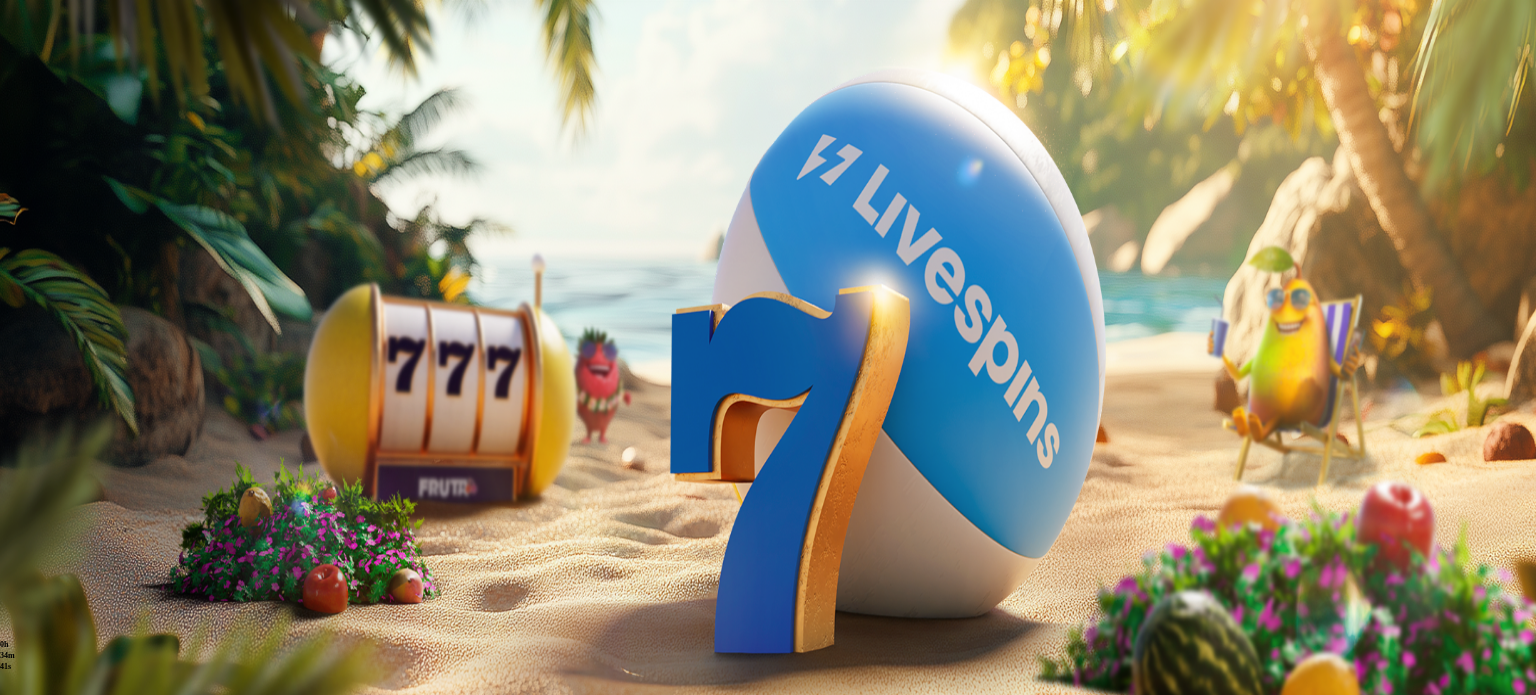 copy on "[NUMBER]" 